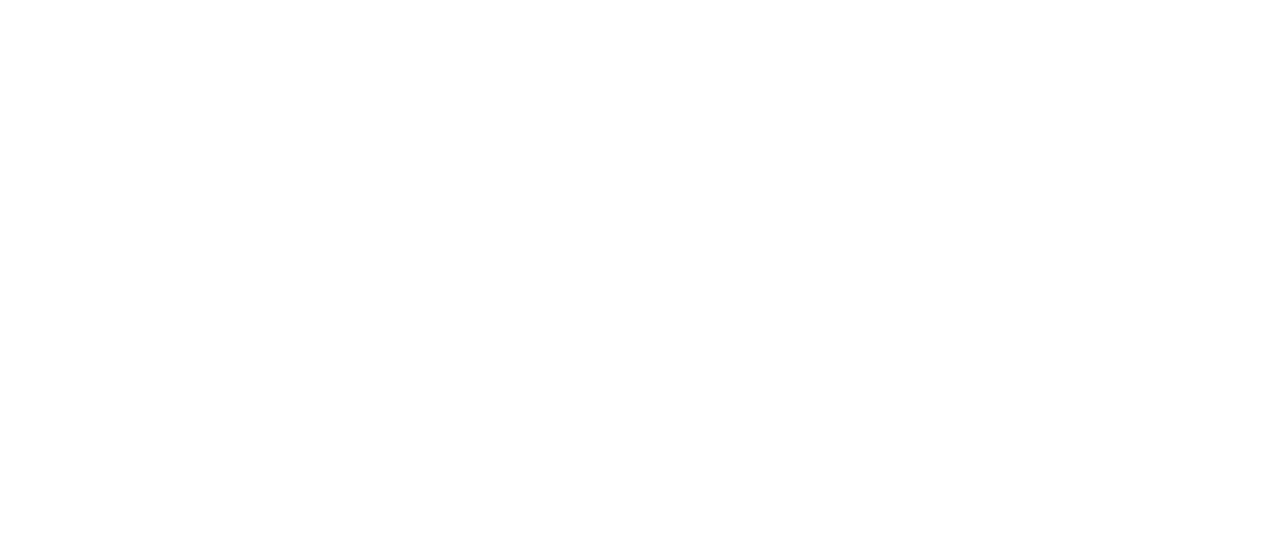 scroll, scrollTop: 0, scrollLeft: 0, axis: both 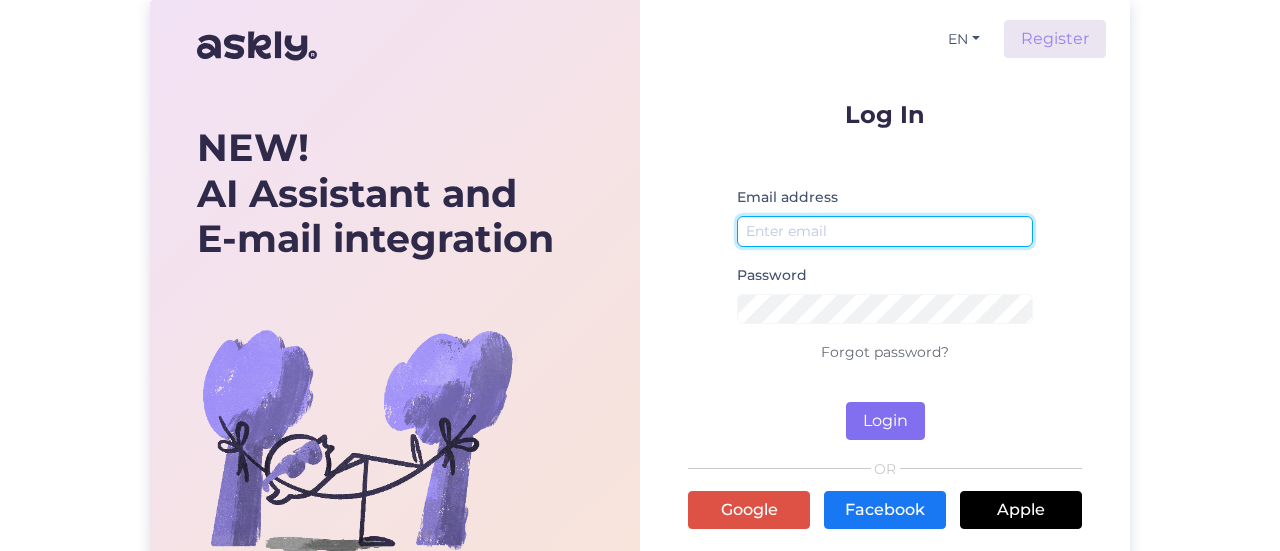 type on "[EMAIL_ADDRESS][DOMAIN_NAME]" 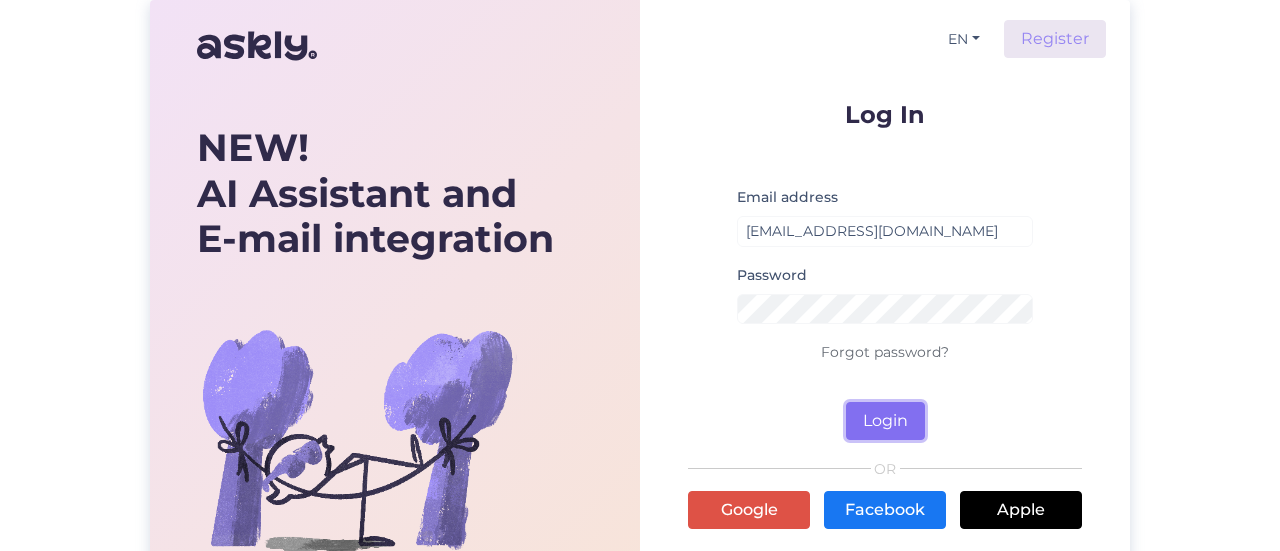 click on "Login" at bounding box center [885, 421] 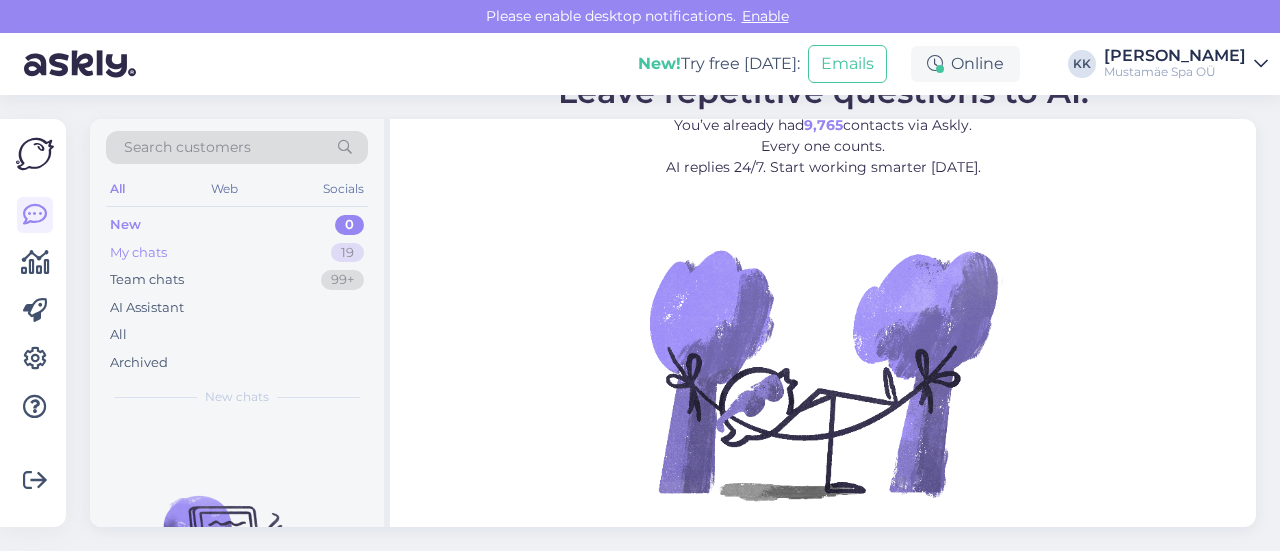 click on "My chats" at bounding box center [138, 253] 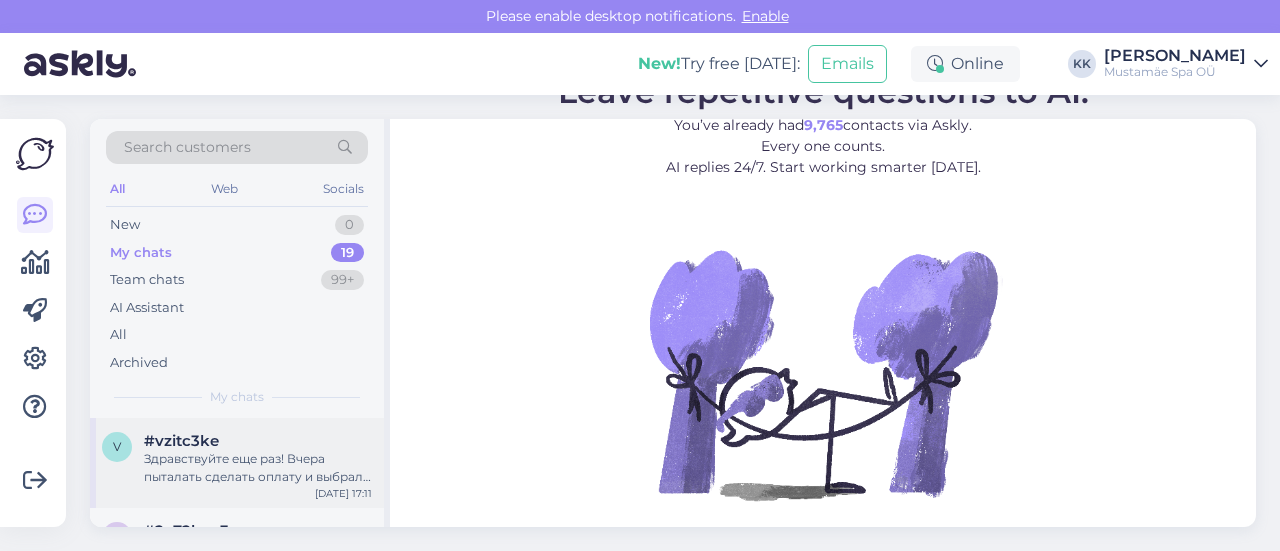 click on "Здравствуйте еще раз! Вчера пыталать сделать оплату и выбрала выриант получение заказа сразу, а оплата в течении месяца ,но в четверг бы сразу и оплатила 54 евро карточкой. Теперь не понимаю могу я так сделать или мой заказ не прошел?Миниатюра	Товар	Цена	Количество	Подытог
×
Elamus Spa билеты - Elamuskaart Elamusspa Soodus [PERSON_NAME]	€25.00
Количество товара Elamus Spa билеты - Elamuskaart Elamusspa Soodus [PERSON_NAME]
1
€25.00
×
HENNA eripakkumine kuni [DATE] - Elamus Spa E-R	€29.00
Количество товара HENNA eripakkumine kuni [DATE] - Elamus Spa E-R
1
€29.00
Купон:
Код купона
Сумма заказов
Подытог	€54.00
Итого" at bounding box center (258, 468) 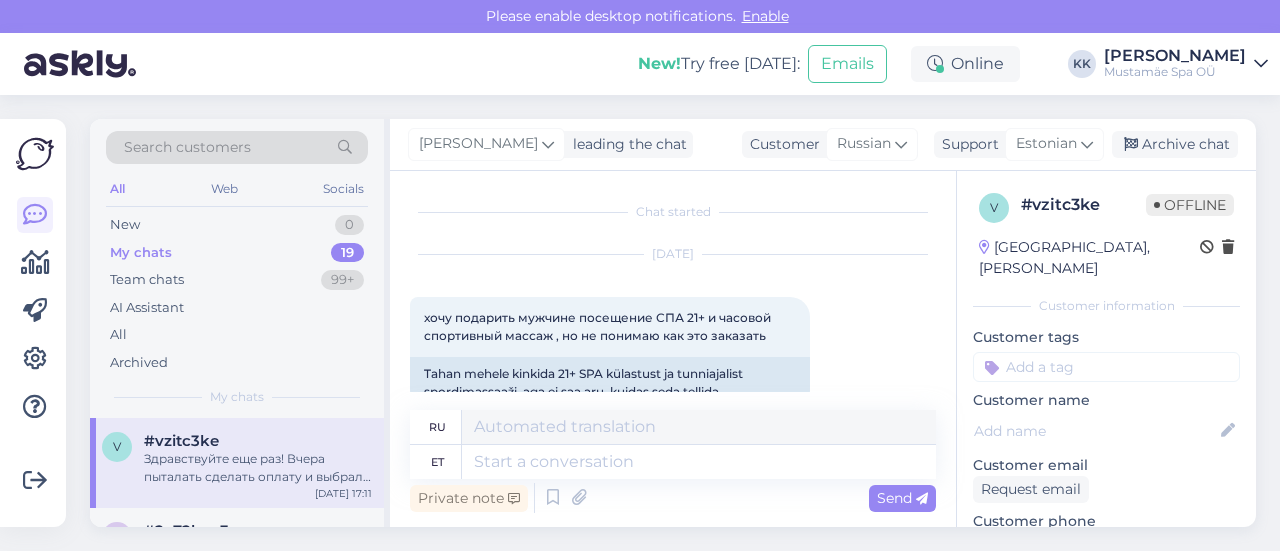 scroll, scrollTop: 1667, scrollLeft: 0, axis: vertical 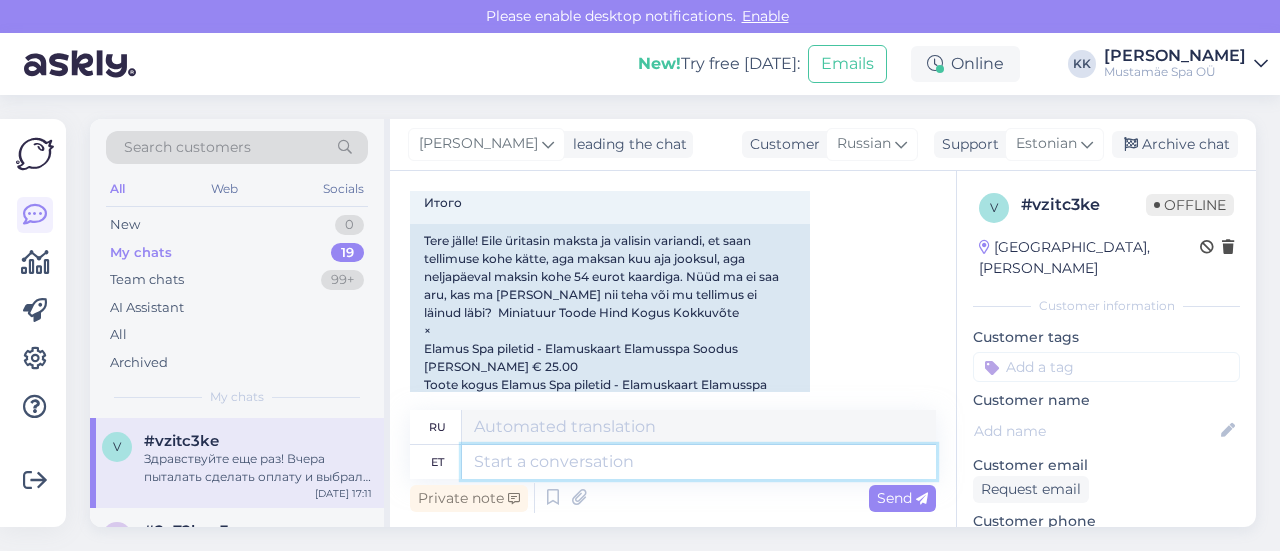 click at bounding box center [699, 462] 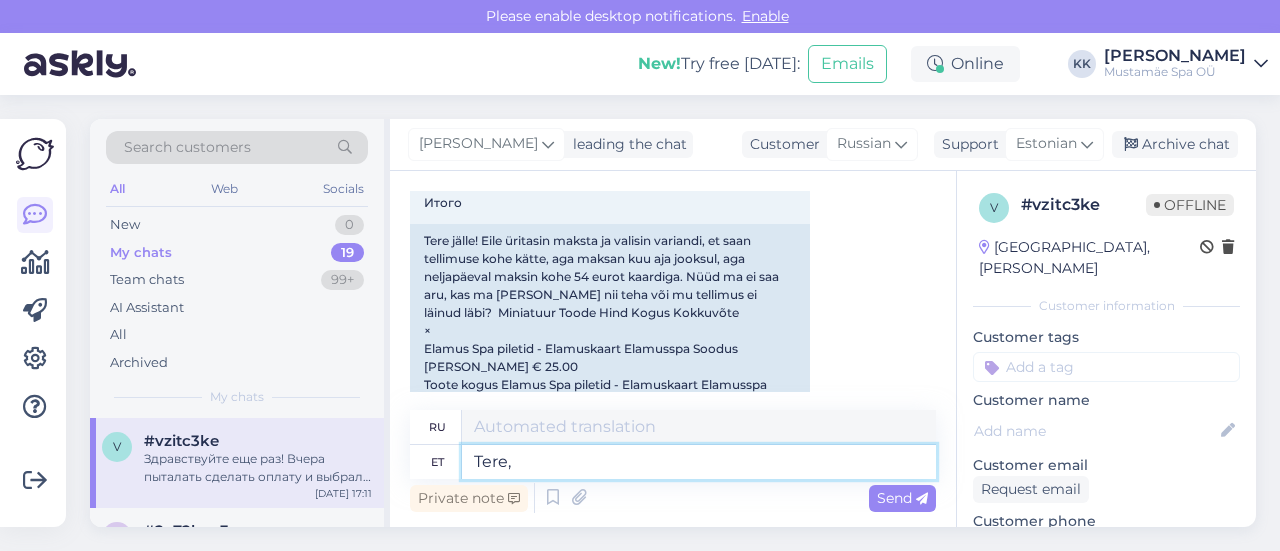 type on "Tere," 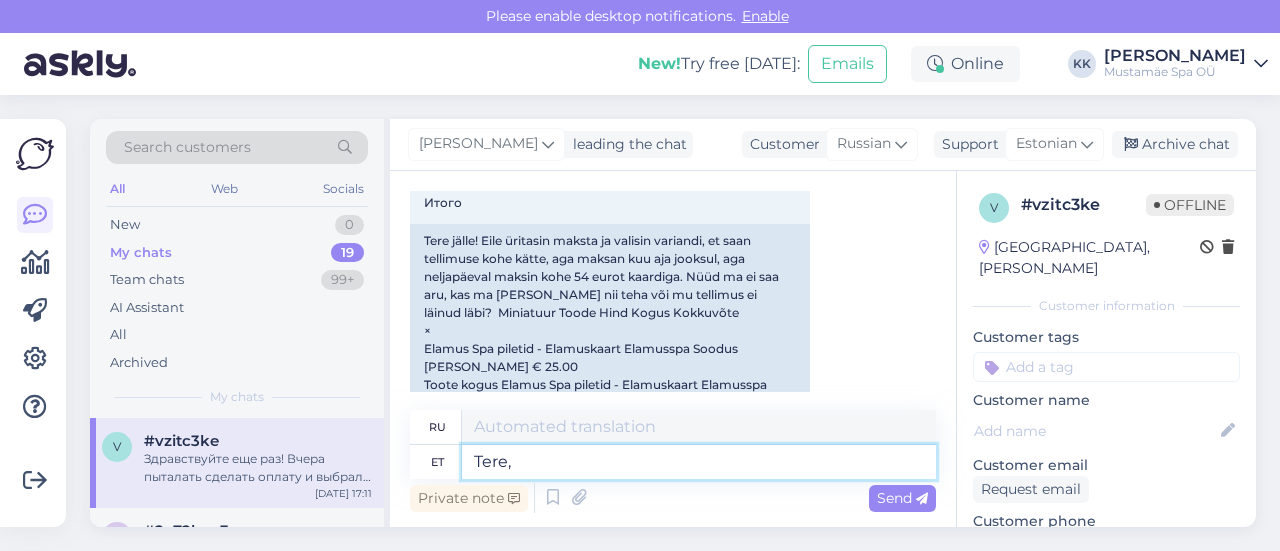 type on "Привет," 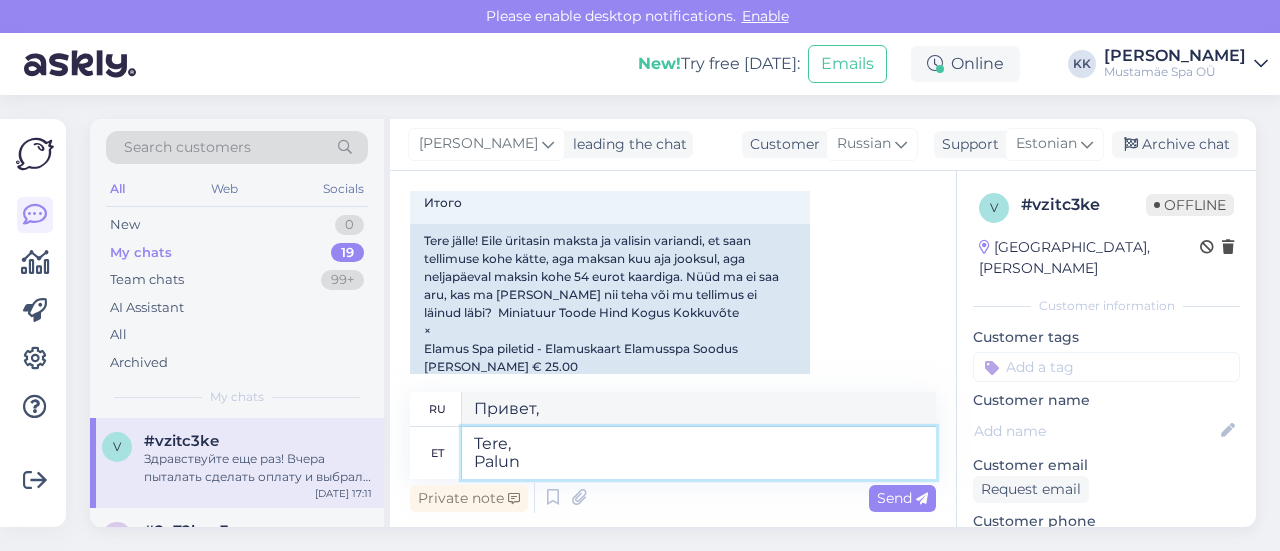 type on "Tere,
Palun" 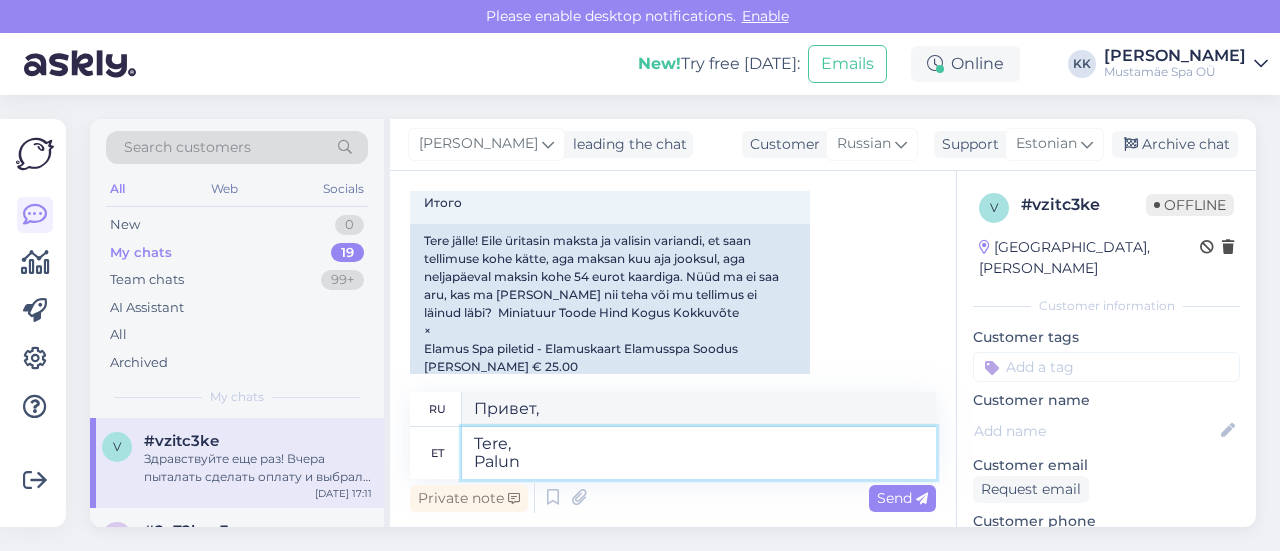 type on "Здравствуйте,
Пожалуйста" 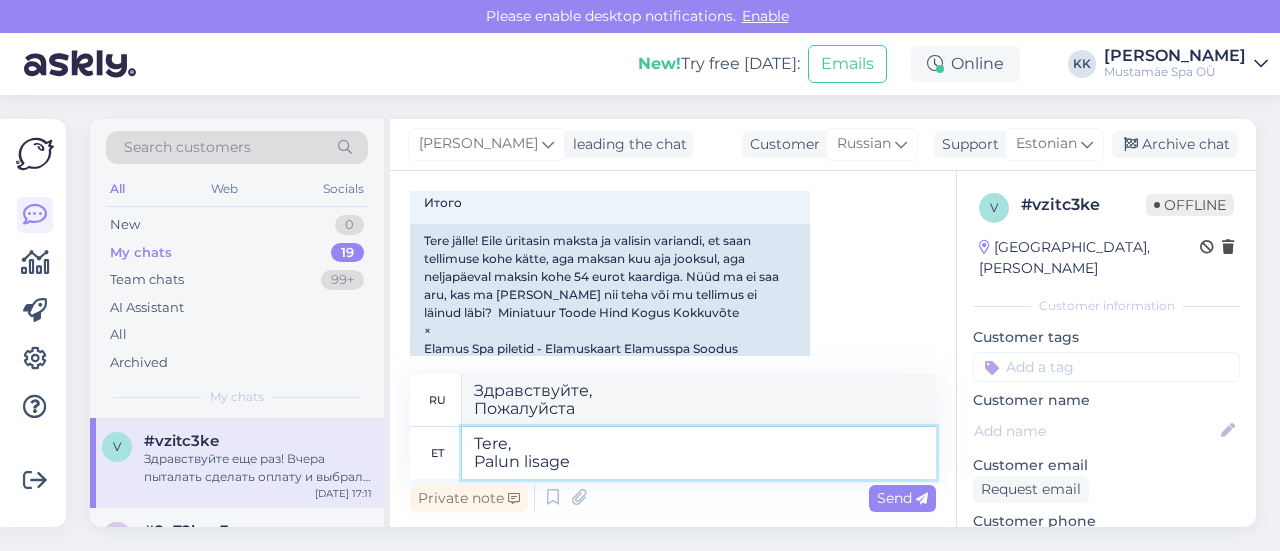 type on "Tere,
Palun lisage s" 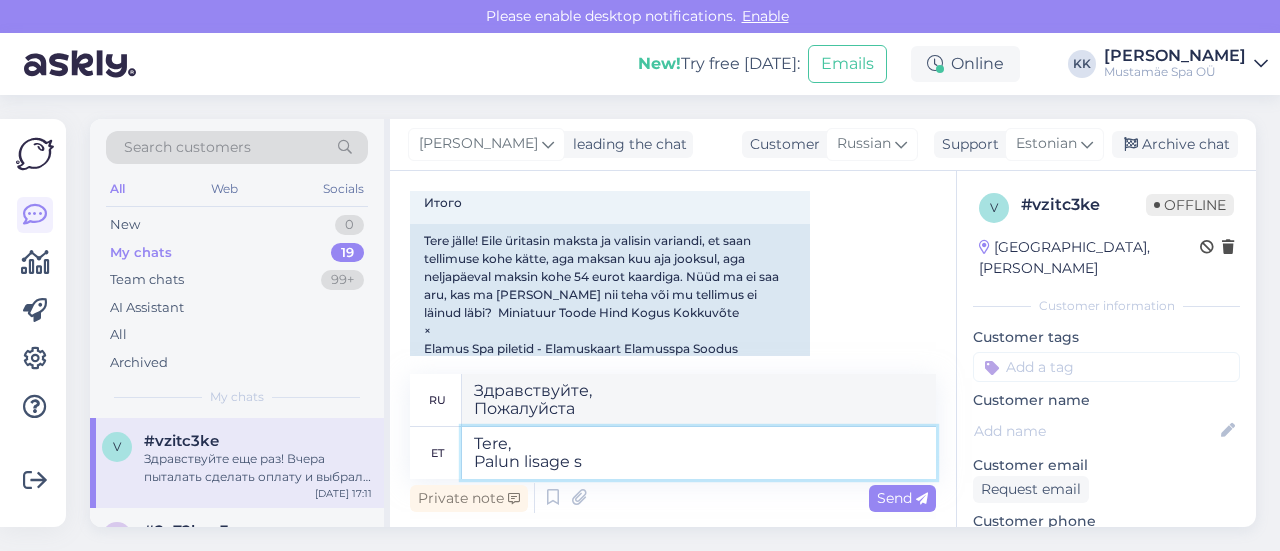 type on "Здравствуйте,
Пожалуйста, добавьте" 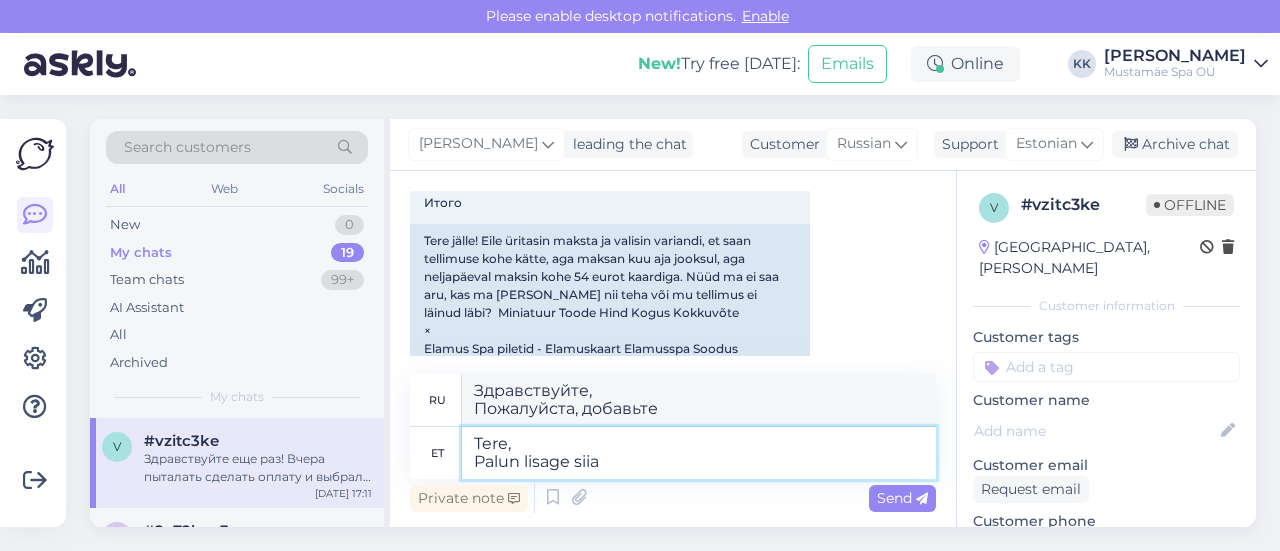 type on "Tere,
Palun lisage siia" 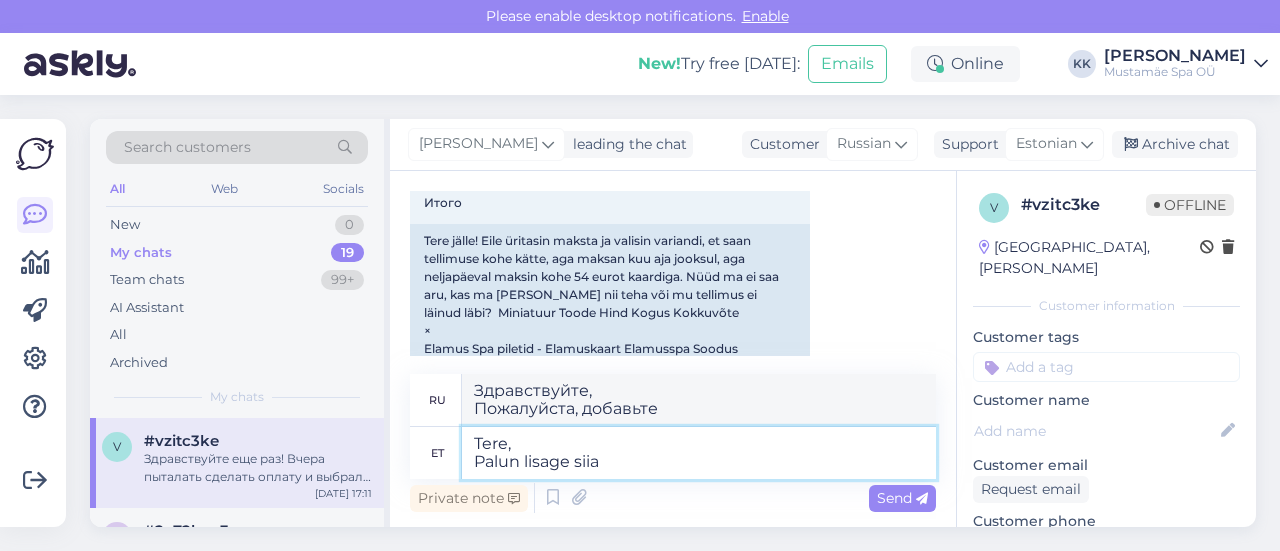 type on "Здравствуйте,
Пожалуйста, добавьте здесь" 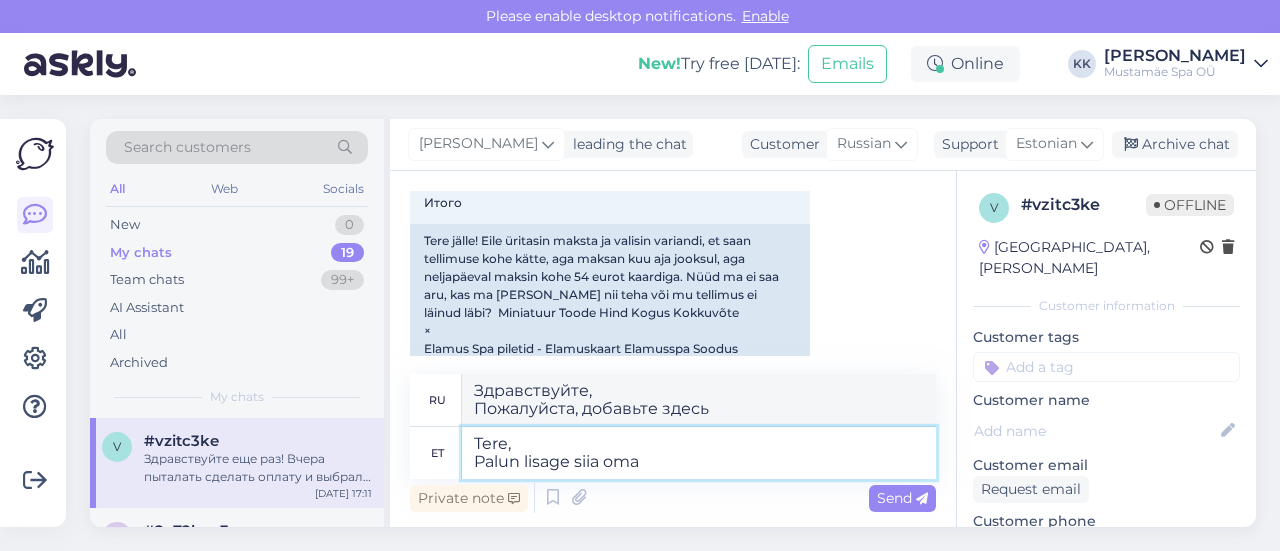 type on "Tere,
Palun lisage siia oma" 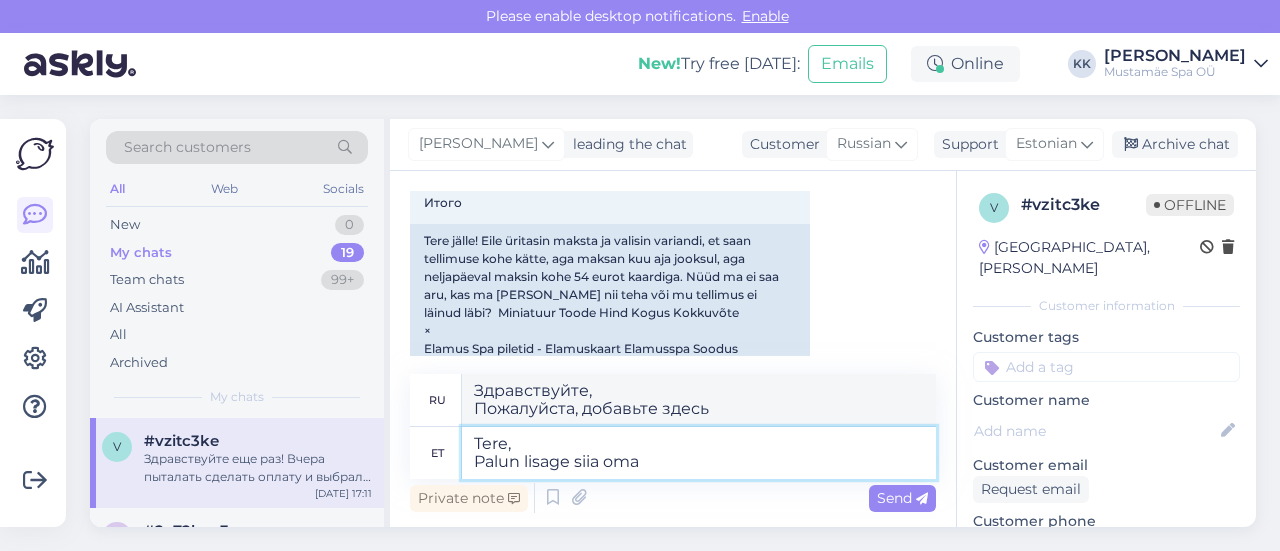 type on "Здравствуйте,
Пожалуйста, добавьте свой здесь" 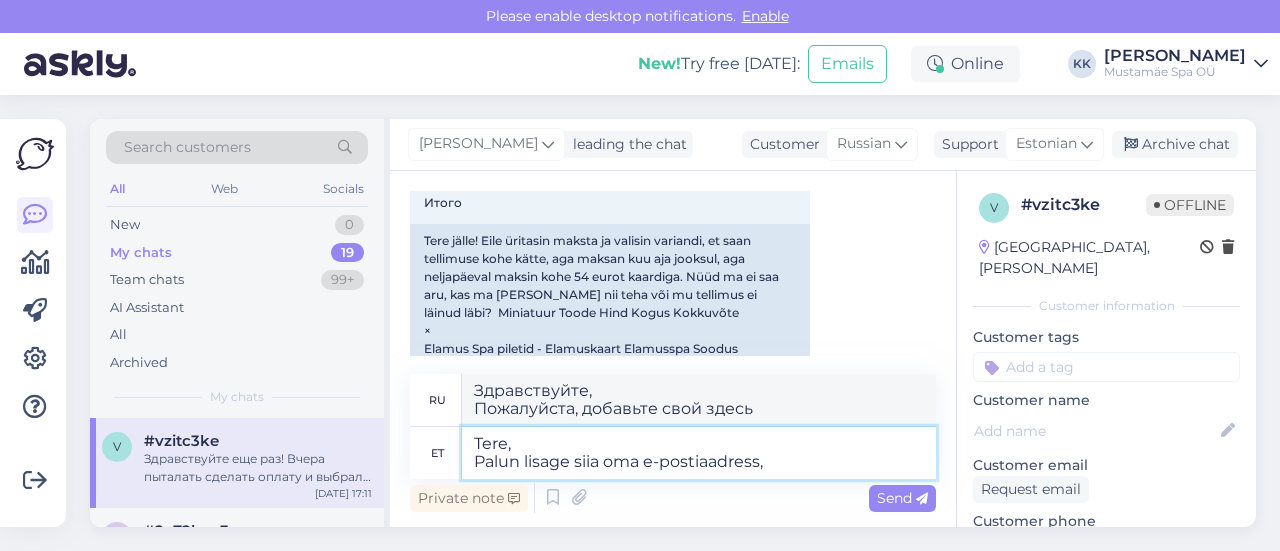 type on "Tere,
Palun lisage siia oma e-postiaadress, m" 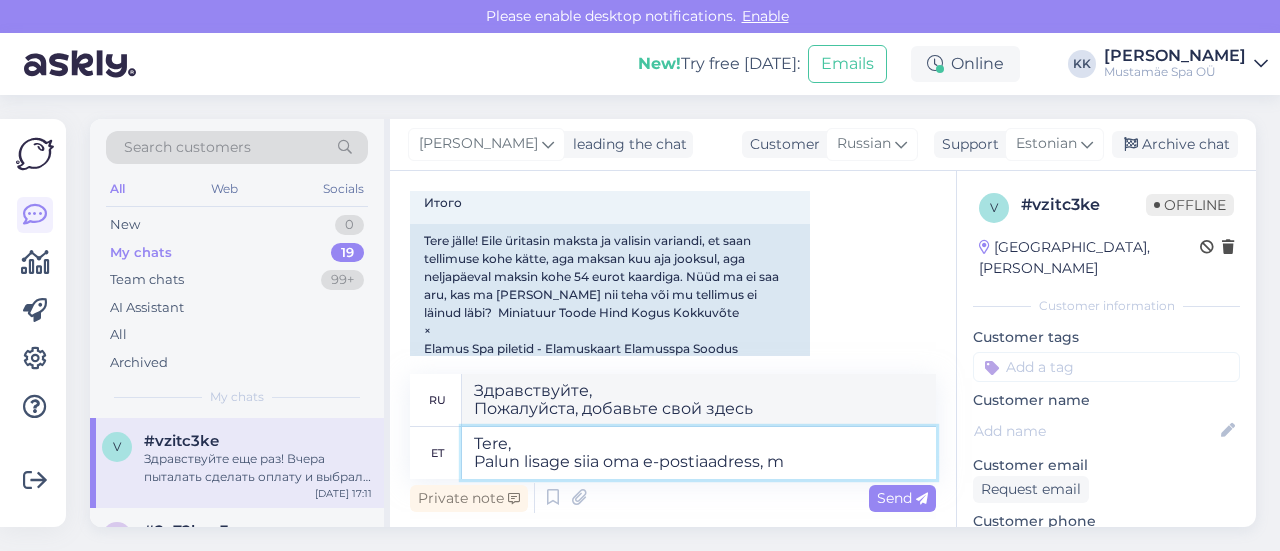 type on "Здравствуйте,
Пожалуйста, введите здесь свой адрес электронной почты," 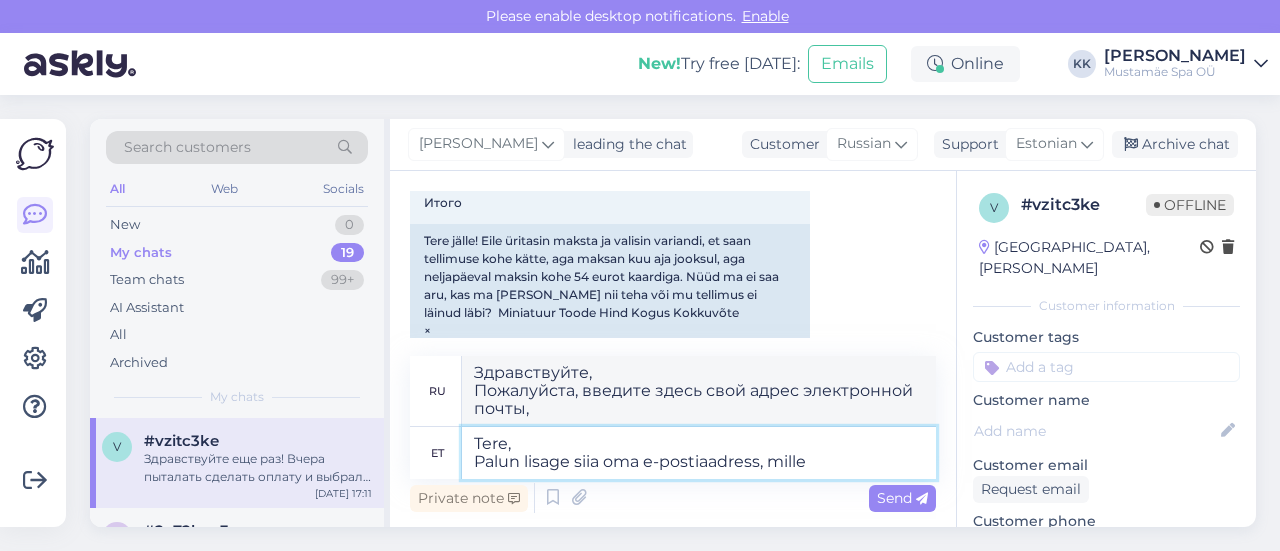 type on "Tere,
Palun lisage siia oma e-postiaadress, mille m" 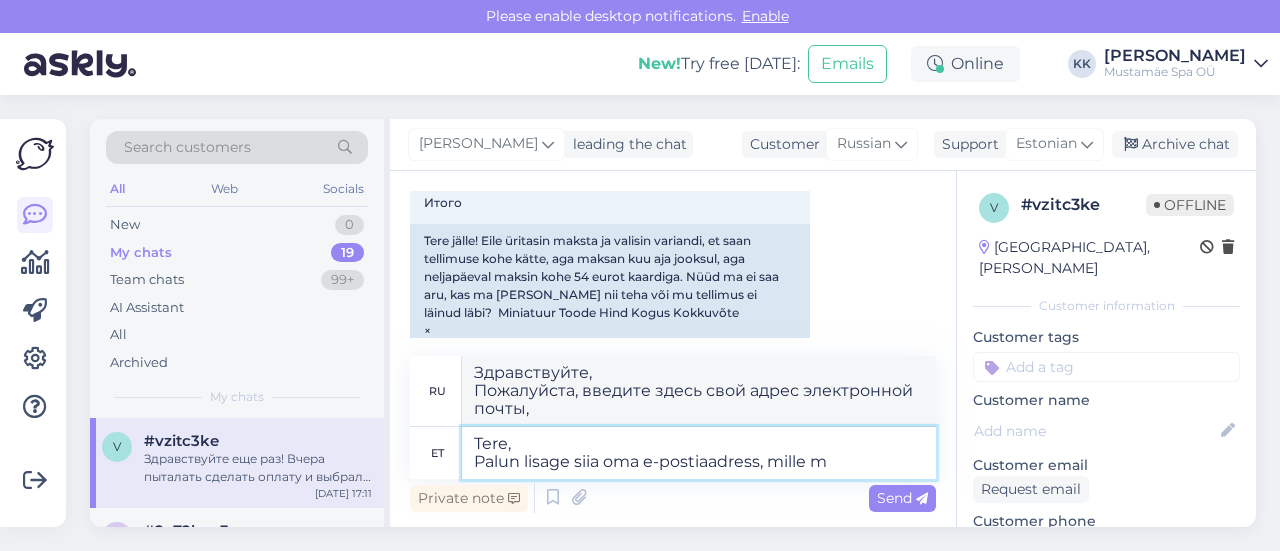 type on "Здравствуйте,
Пожалуйста, введите здесь свой адрес электронной почты, который" 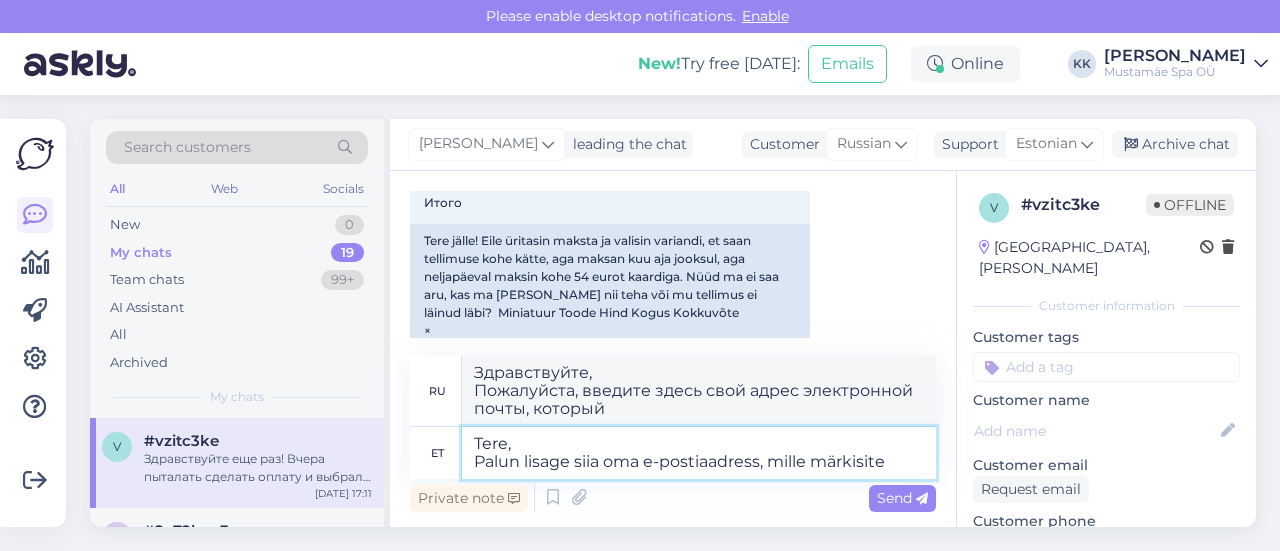 type on "Tere,
Palun lisage siia oma e-postiaadress, mille märkisite t" 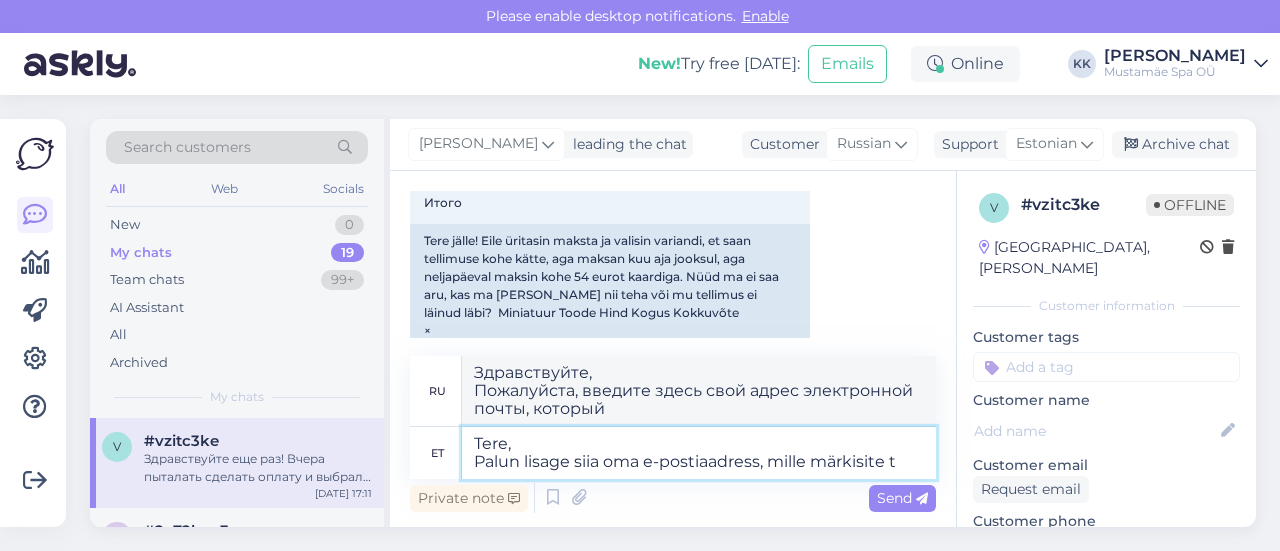 type on "Здравствуйте,
Пожалуйста, введите здесь свой адрес электронной почты, который вы указали." 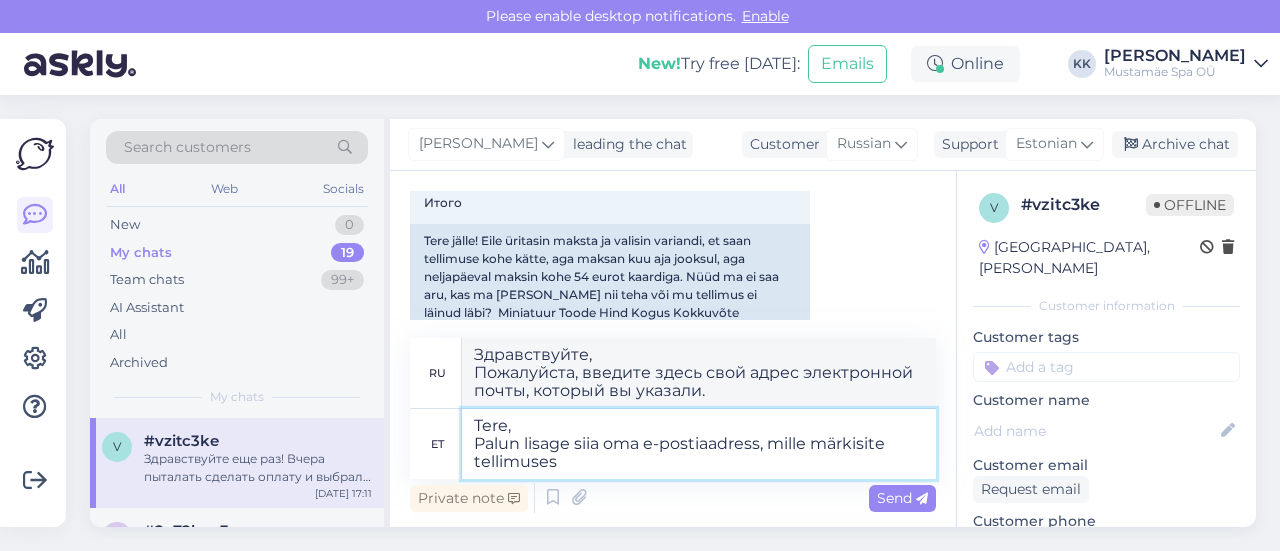 type on "Tere,
Palun lisage siia oma e-postiaadress, mille märkisite tellimuses" 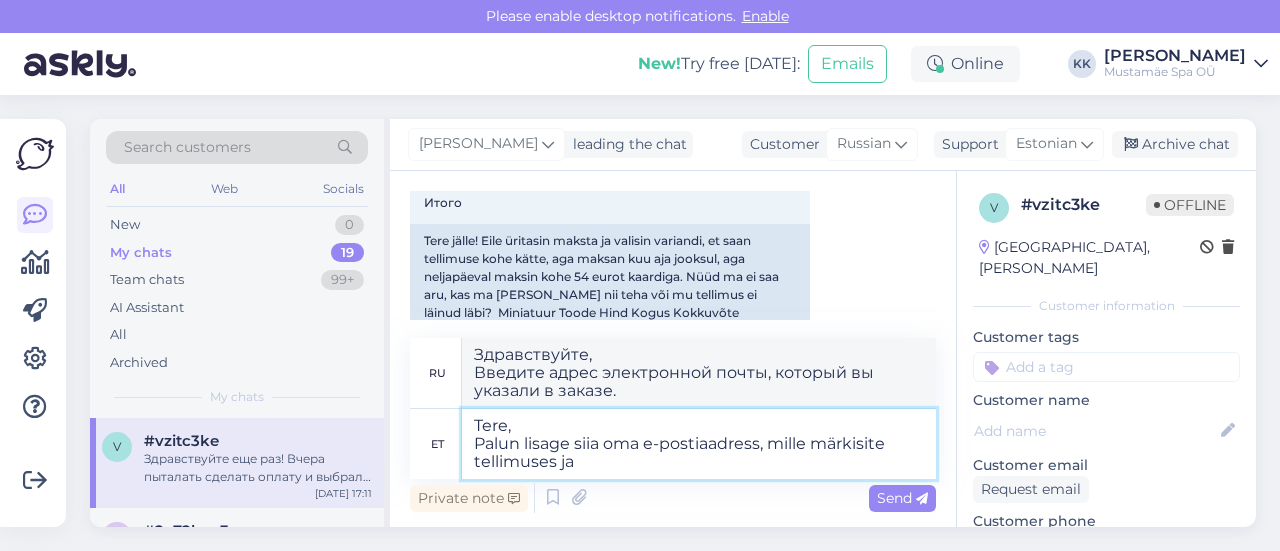 type on "Tere,
Palun lisage siia oma e-postiaadress, mille märkisite tellimuses ja" 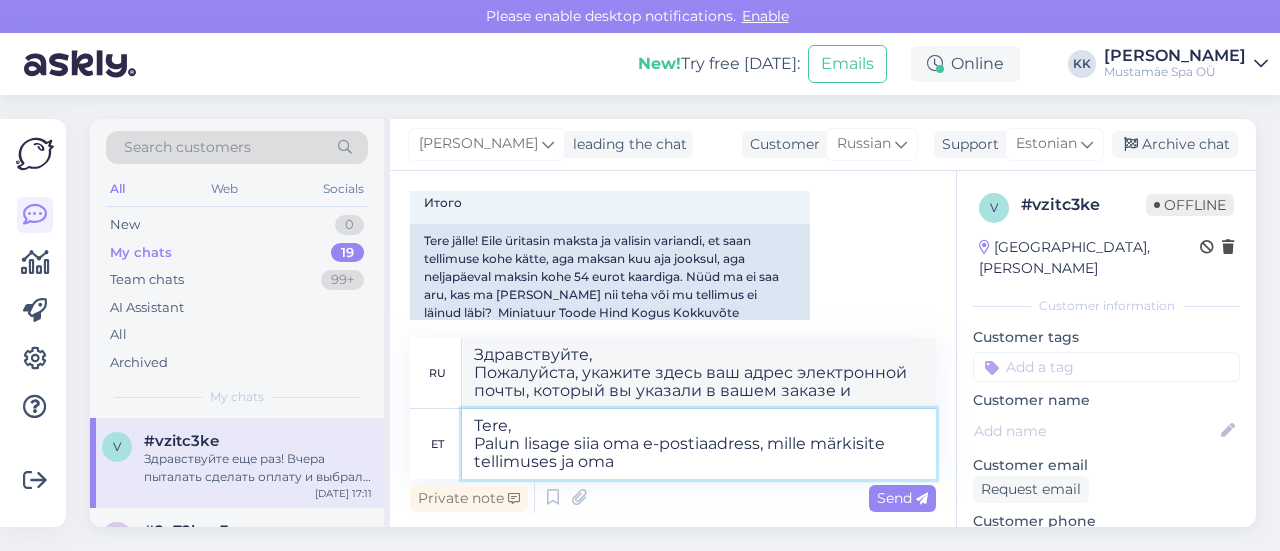 type on "Tere,
Palun lisage siia oma e-postiaadress, mille märkisite tellimuses ja oma n" 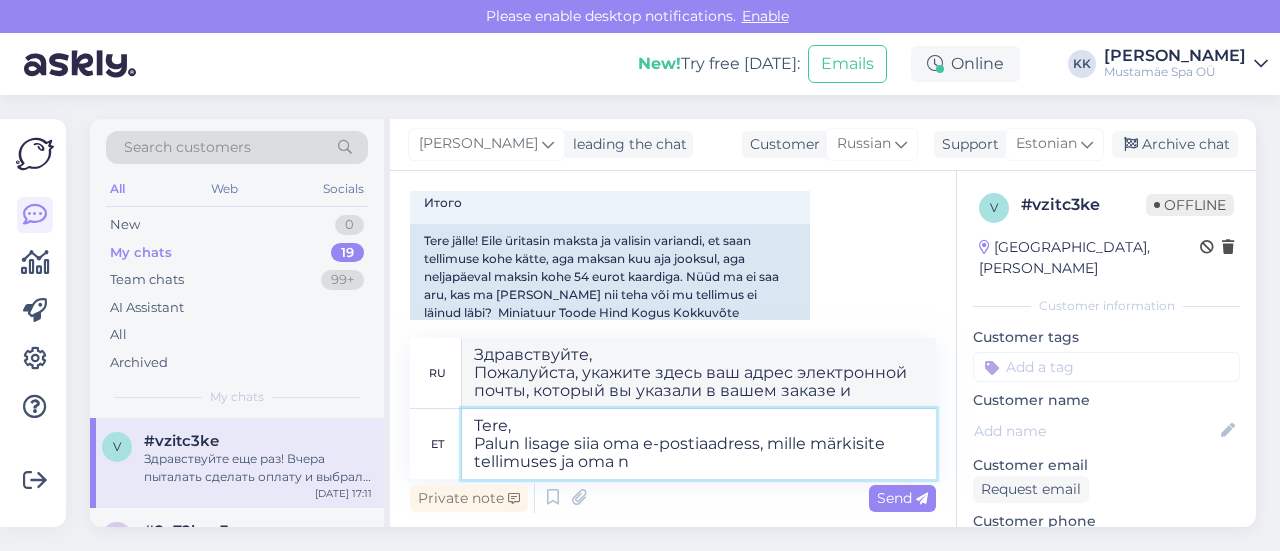 type on "Здравствуйте,
Пожалуйста, укажите ваш адрес электронной почты, который вы указали в вашем заказе, и ваш" 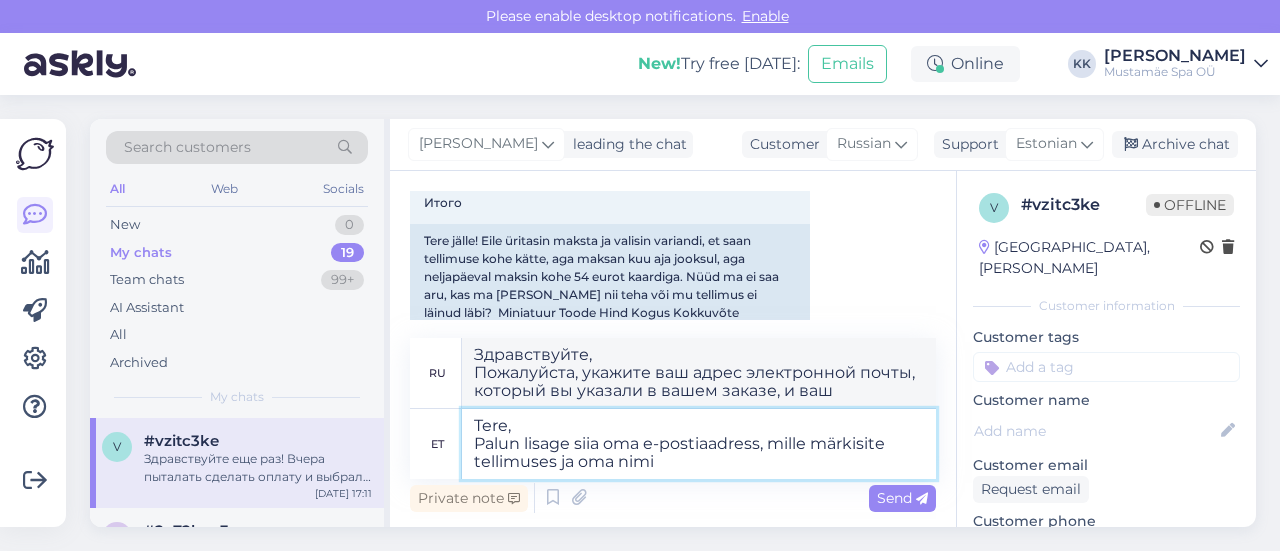 type on "Tere,
Palun lisage siia oma e-postiaadress, mille märkisite tellimuses ja oma nimi." 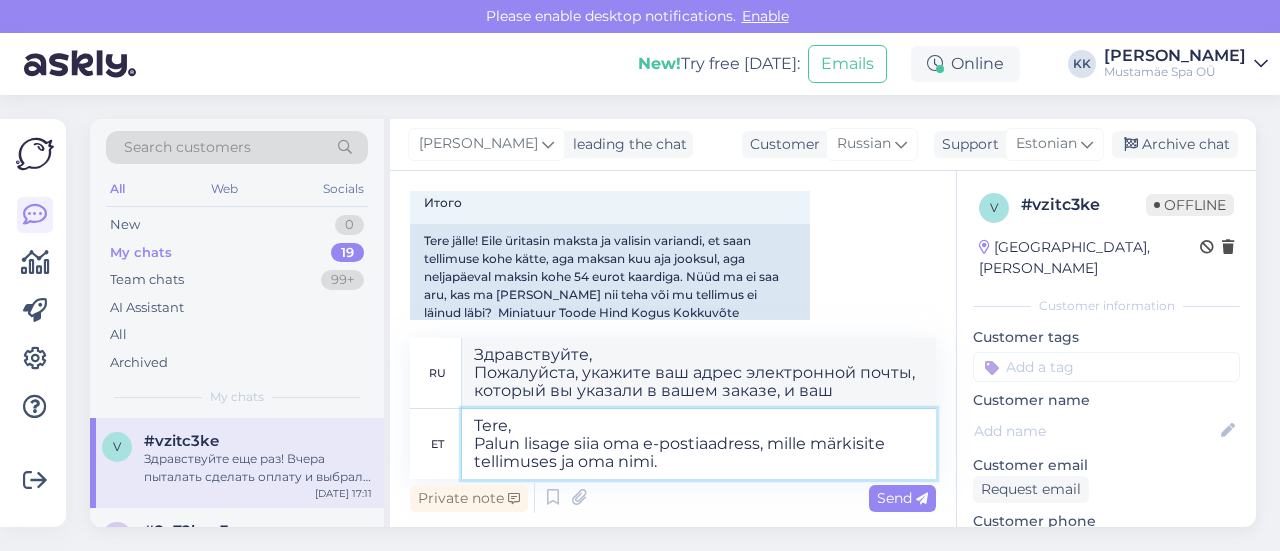 type on "Здравствуйте,
Укажите, пожалуйста, адрес электронной почты, который вы указали в заказе, и свое имя." 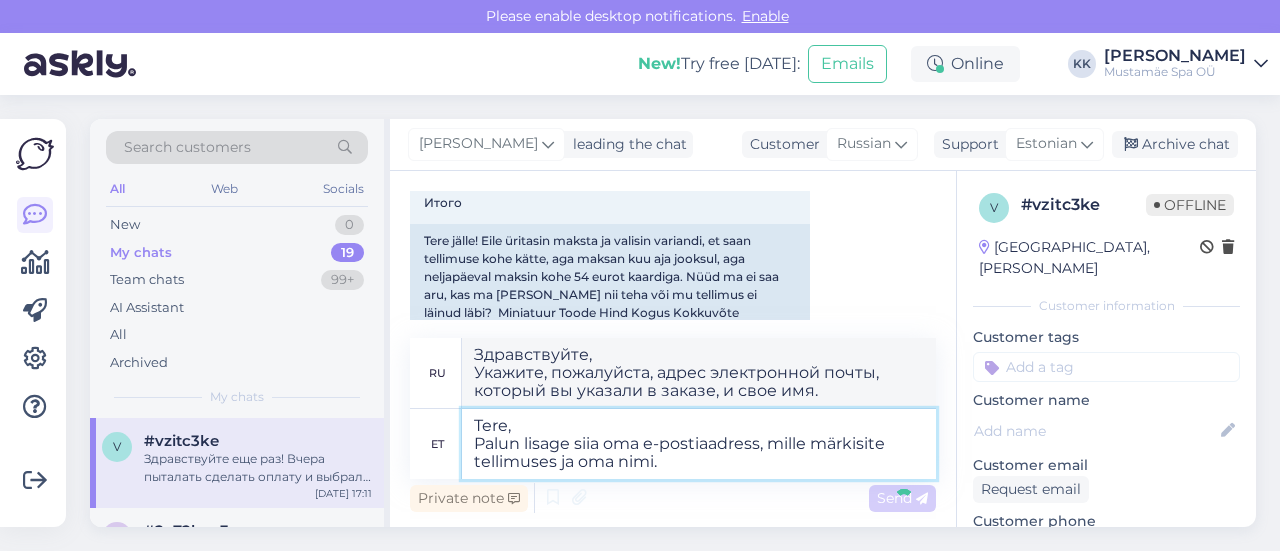 type 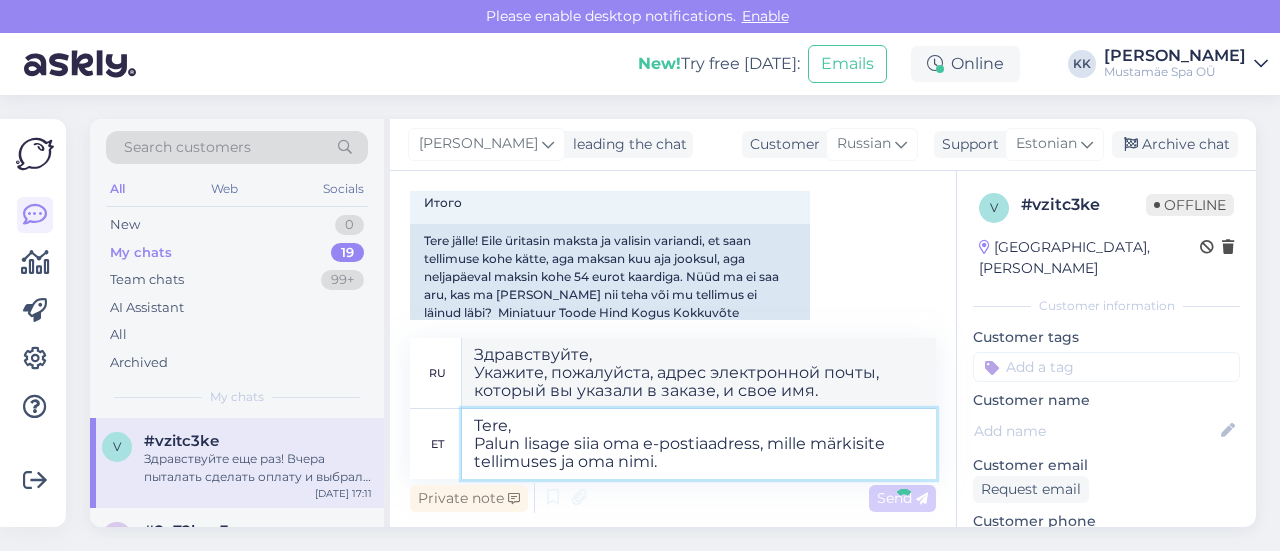 type 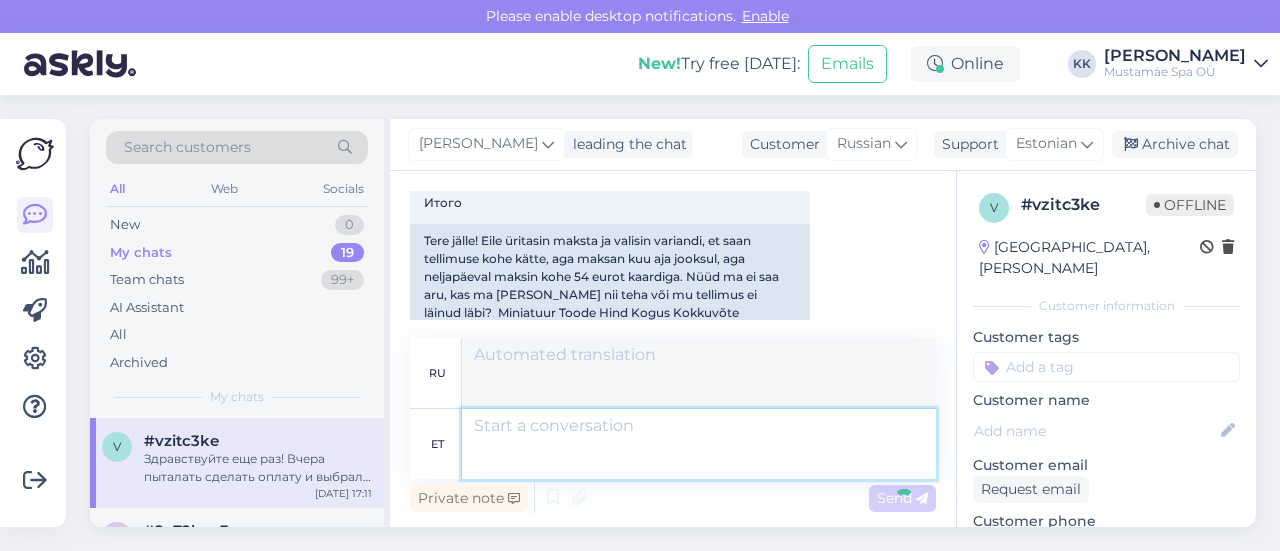 scroll, scrollTop: 2707, scrollLeft: 0, axis: vertical 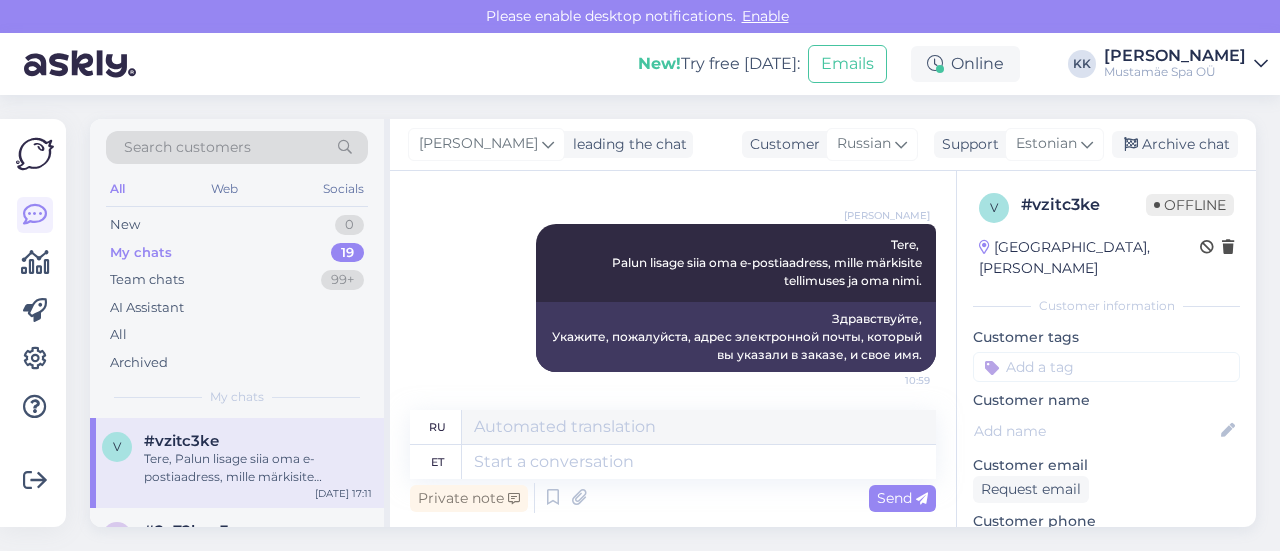 click on "Chat started [DATE] хочу подарить мужчине посещение СПА 21+ и часовой спортивный массаж , но не понимаю как это заказать 13:20  Tahan mehele kinkida 21+ SPA külastust ja tunniajalist spordimassaaži, aga ei saa aru, kuidas seda tellida Elamusspa Tere! Teil on võimalik osta kinkekaardid meie e-poest või saate [PERSON_NAME] kohapeale ja me saame anda füüsilisel [PERSON_NAME] kinkekaardid :) Seen ✓ 14:50  Здравствуйте! Вы можете купить подарочные карты в нашем интернет-магазине или прийти к нам, и мы вручим вам подарочные карты в физической форме :) [DATE] можно ли придти на массаж не посещая бассейна, т.е в другой день, в два приема? 11:48  Kas massaaži saab [PERSON_NAME] [GEOGRAPHIC_DATA] külastamata, s.t mõnel teisel päeval, kahe seansi [PERSON_NAME]? 12:05  ru" at bounding box center (673, 349) 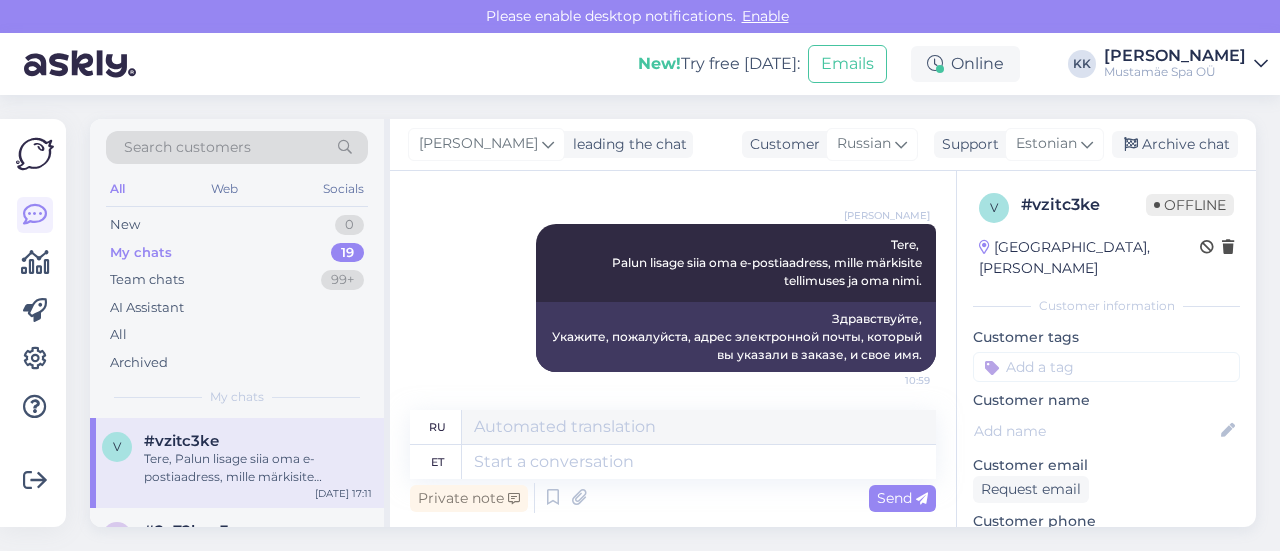 click on "Get more Your checklist to get more value from Askly. Close     Connect FB and IG messages     Add your languages     Add your working hours To reply from your smartphone download Askly Chat app for iOS and Android devices." at bounding box center (39, 323) 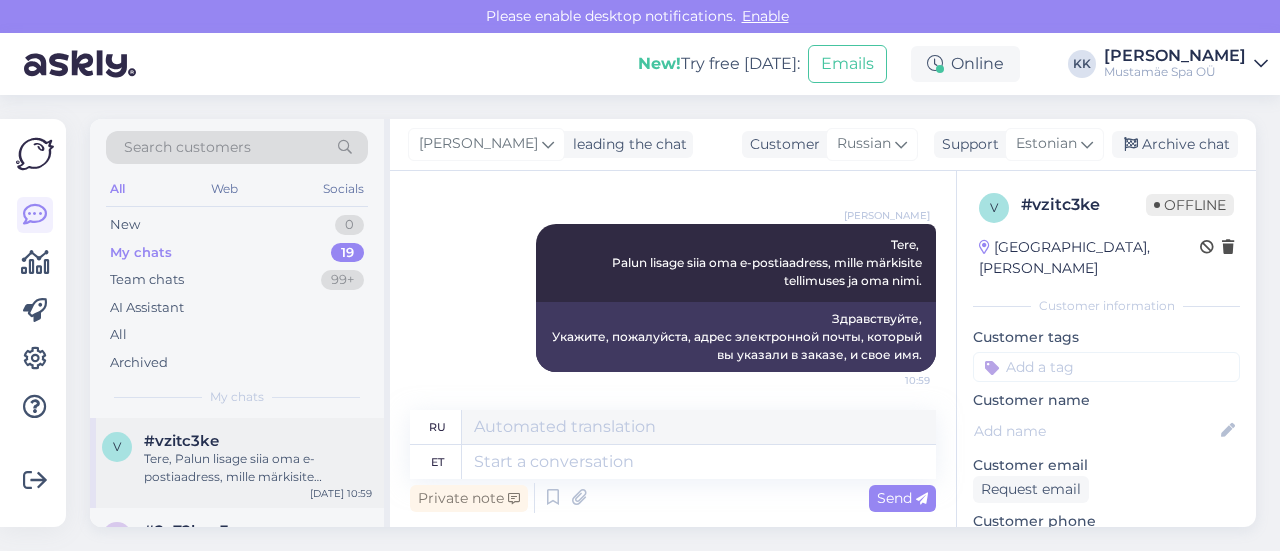 click on "Tere,
Palun lisage siia oma e-postiaadress, mille märkisite tellimuses ja oma nimi." at bounding box center (258, 468) 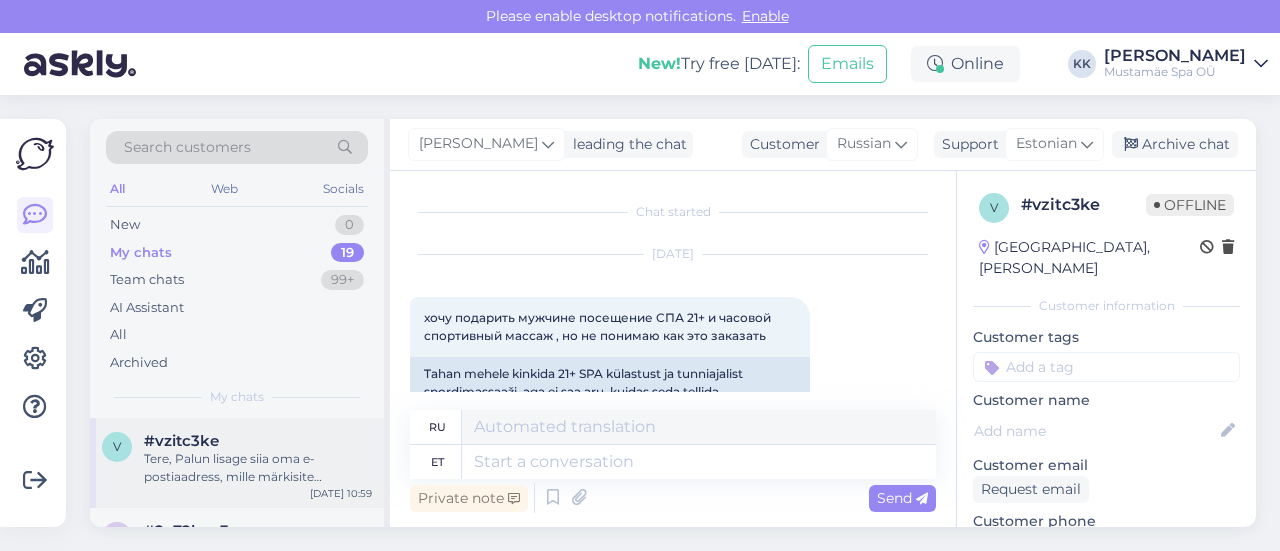 scroll, scrollTop: 2675, scrollLeft: 0, axis: vertical 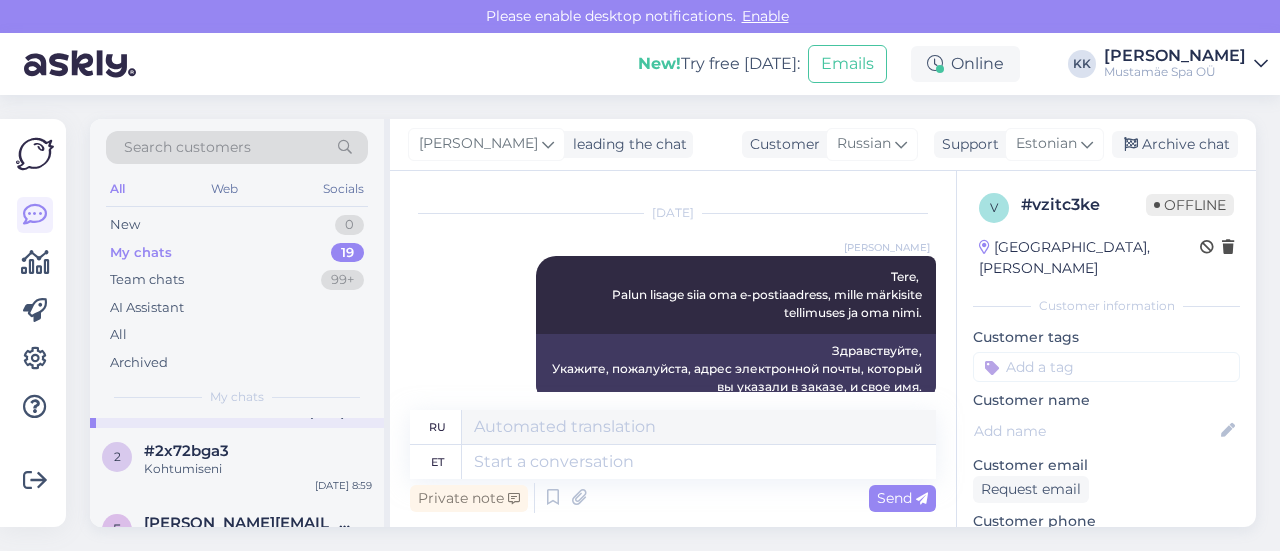 click on "Kohtumiseni" at bounding box center [258, 469] 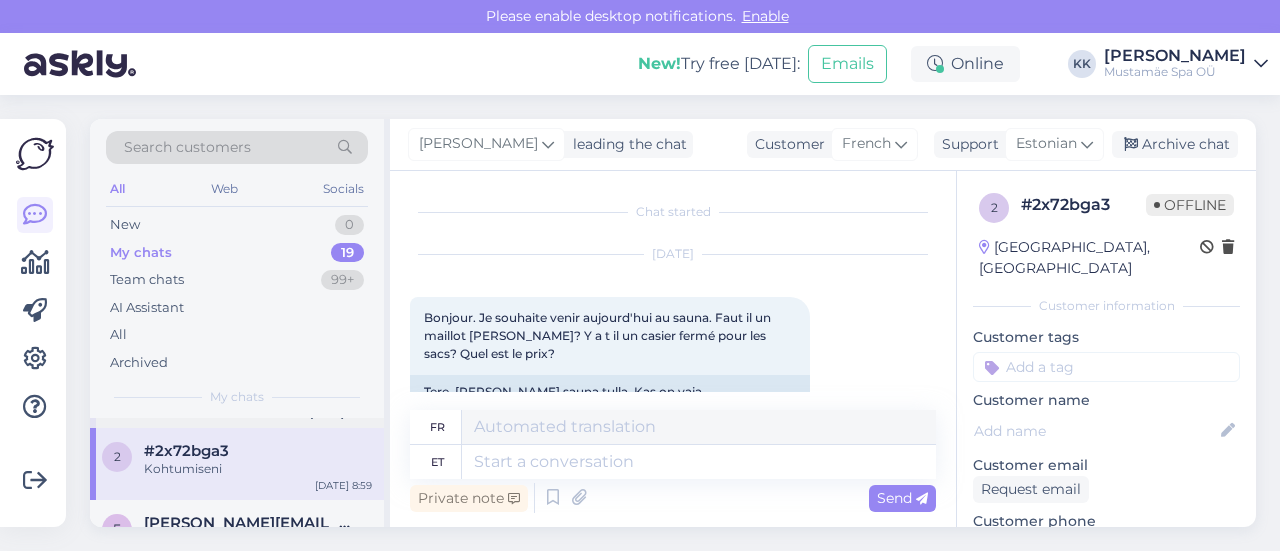 scroll, scrollTop: 2402, scrollLeft: 0, axis: vertical 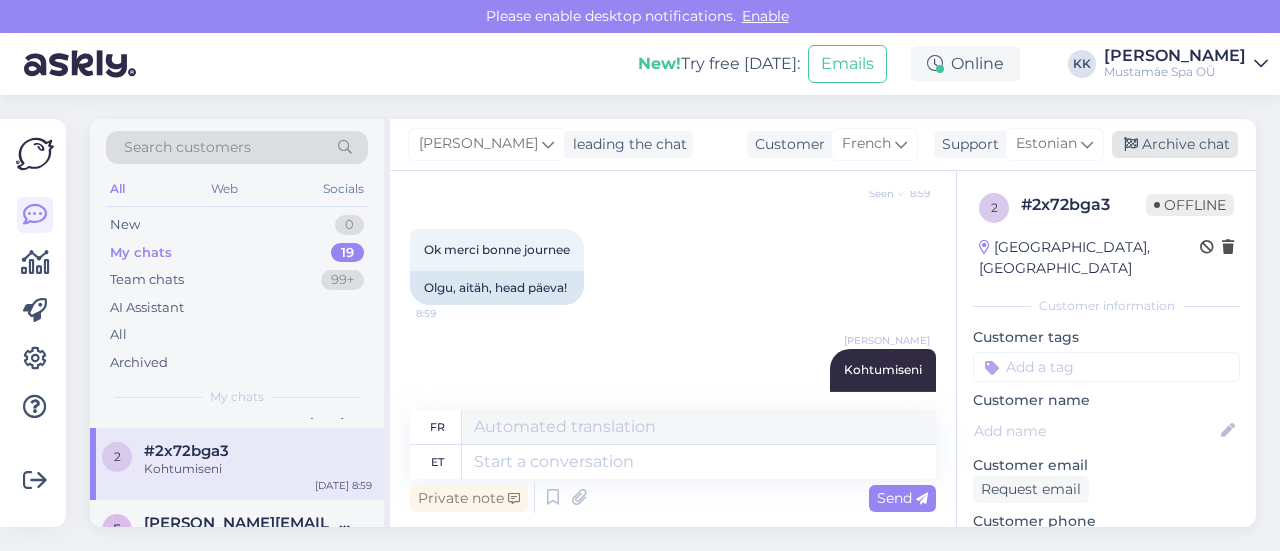 click on "Archive chat" at bounding box center [1175, 144] 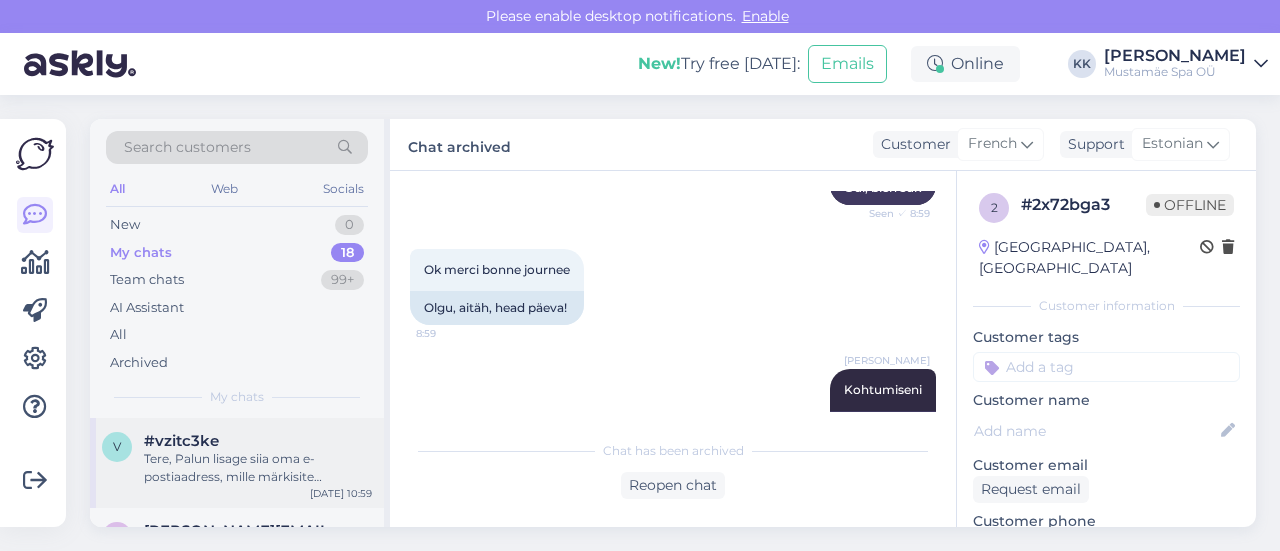 click on "Tere,
Palun lisage siia oma e-postiaadress, mille märkisite tellimuses ja oma nimi." at bounding box center (258, 468) 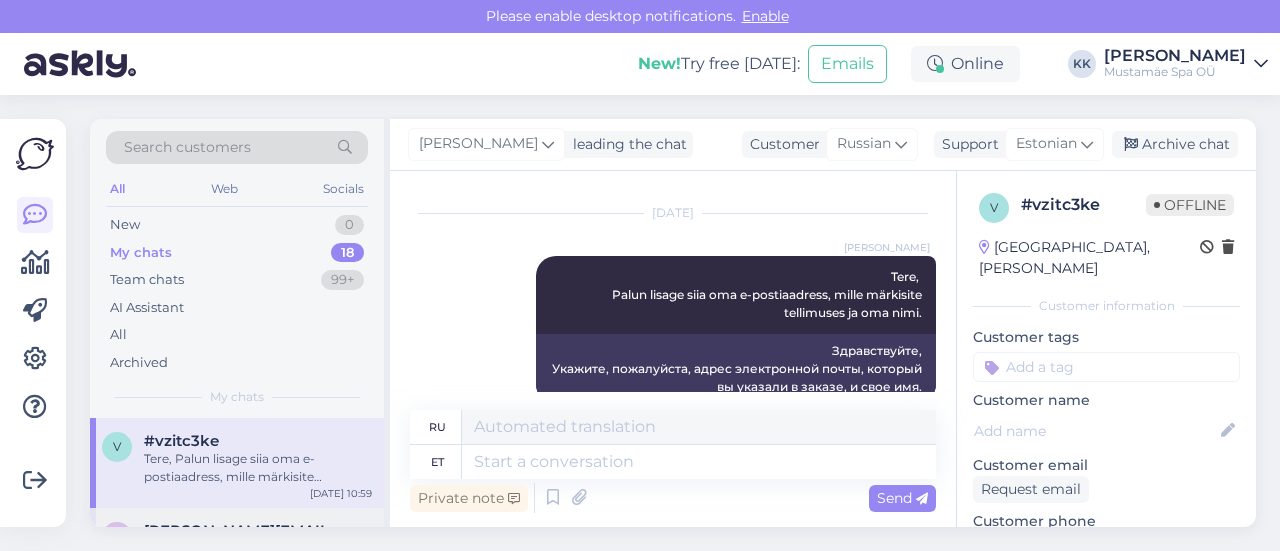 click on "e [PERSON_NAME][EMAIL_ADDRESS][DOMAIN_NAME] Tere,
Kahjuks on alles vaid õhtused [PERSON_NAME]. Hommikusi aegu leiab kolmapäeval. [DATE] 21:01" at bounding box center [237, 553] 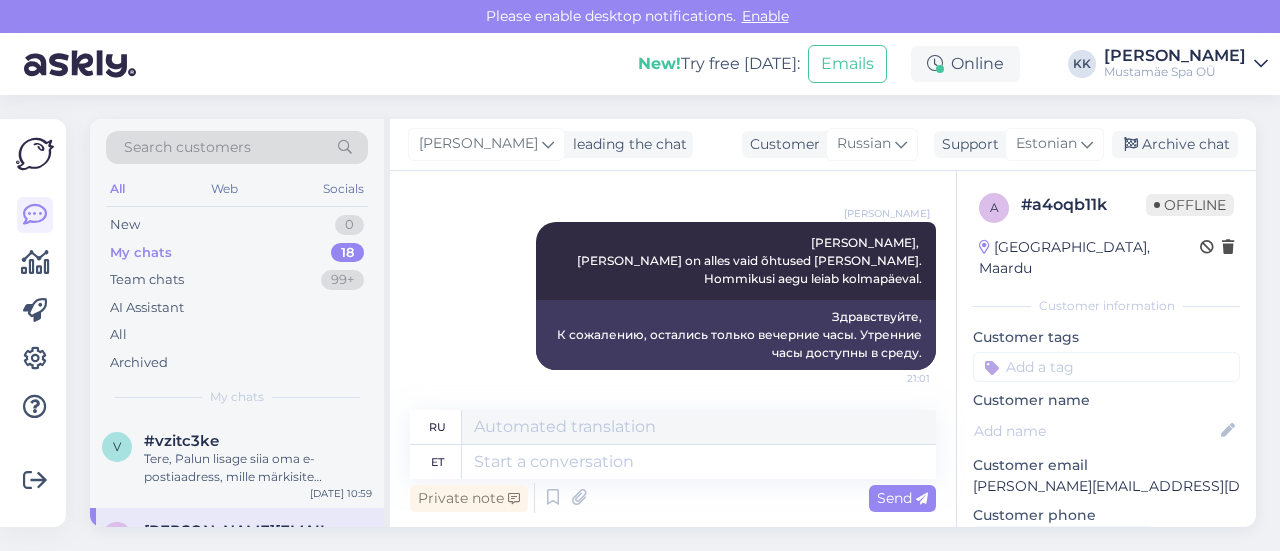 scroll, scrollTop: 512, scrollLeft: 0, axis: vertical 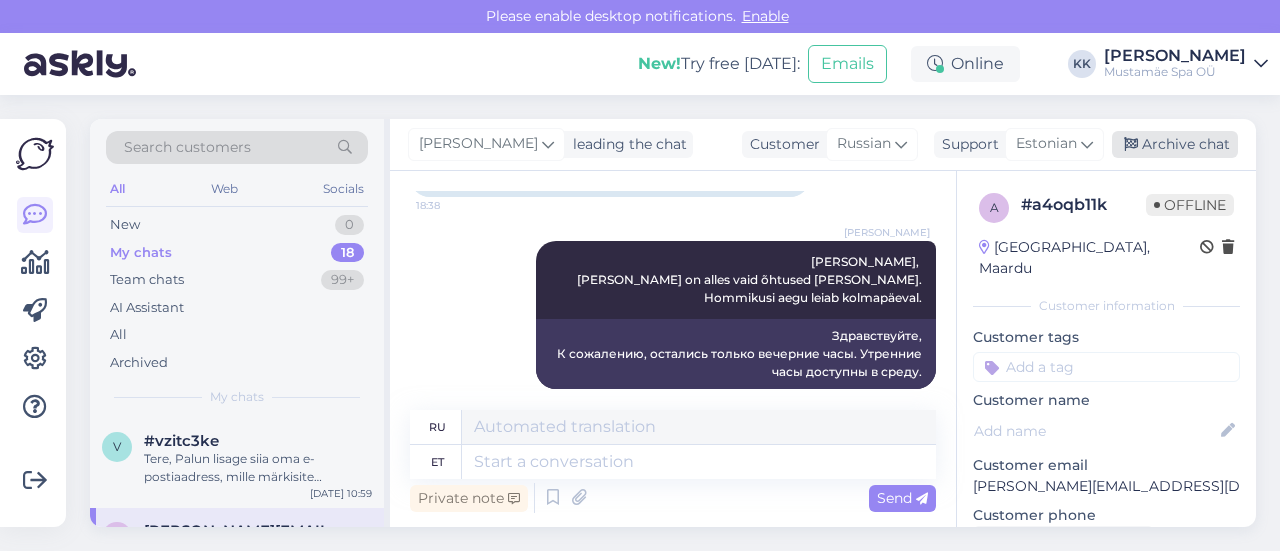 click on "Archive chat" at bounding box center [1175, 144] 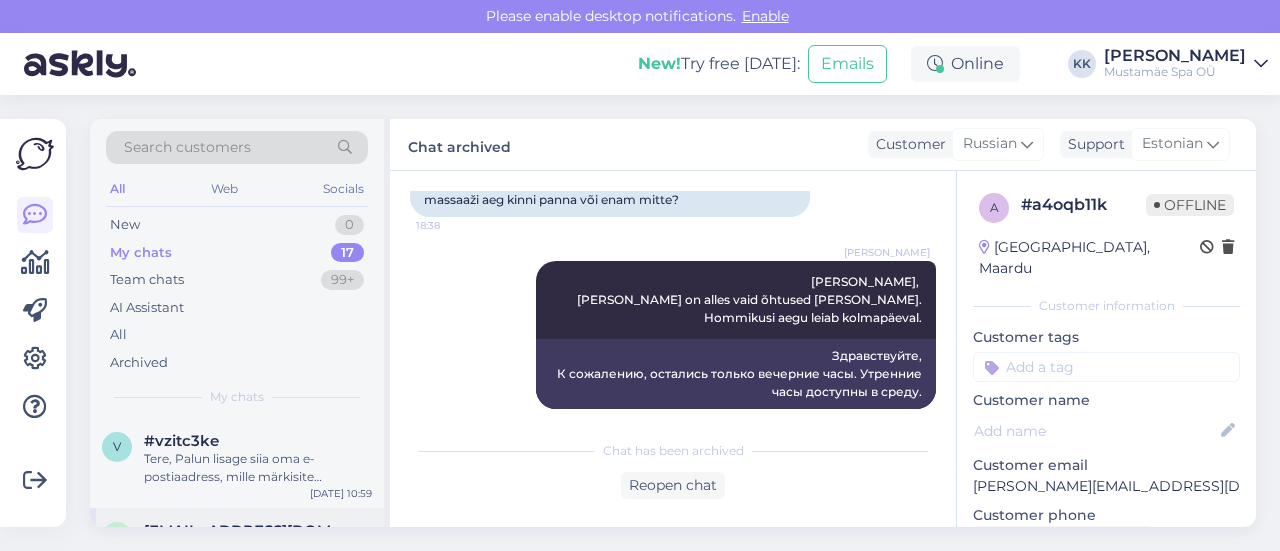 click on "g [EMAIL_ADDRESS][DOMAIN_NAME] Soovitame alati varem broneerida, et [PERSON_NAME], et sobival ajal on vaba massaažiaeg olemas. [DATE] 20:57" at bounding box center [237, 553] 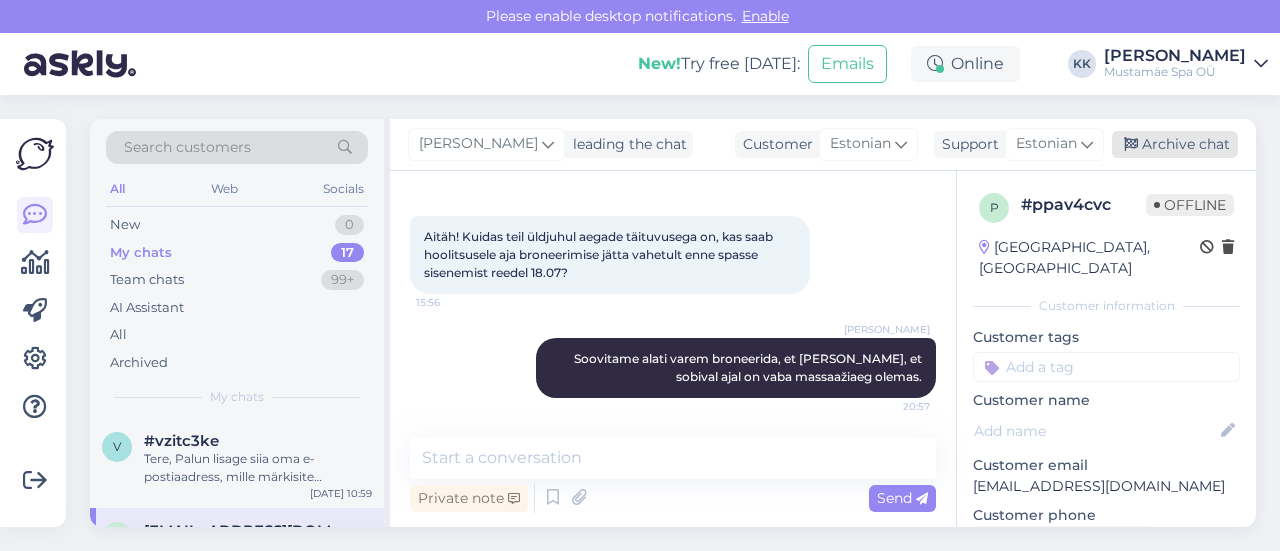 click on "Archive chat" at bounding box center (1175, 144) 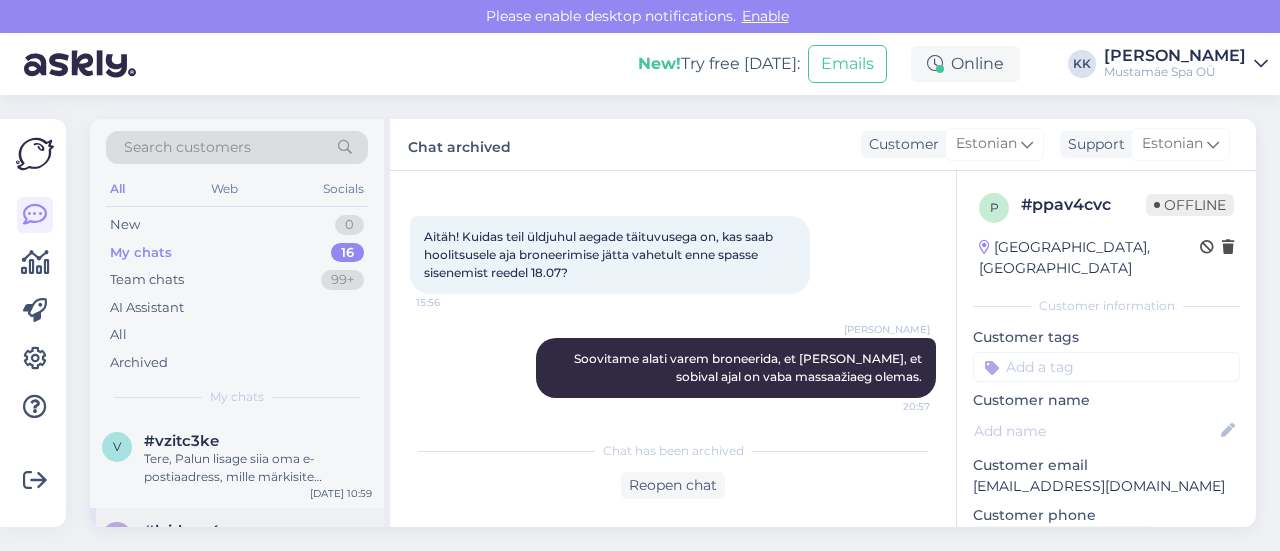 click on "l #lyidrsw4 Tere,
Kui broneerite vähemalt 45min hoolitsuse, siis on Teile Spa21+ pääse [PERSON_NAME] hinnaga. Hind on [PERSON_NAME] 14:00 - 17€, alates 14.00 - 19,50€, L-P - 26€ .  [DATE] 20:56" at bounding box center (237, 553) 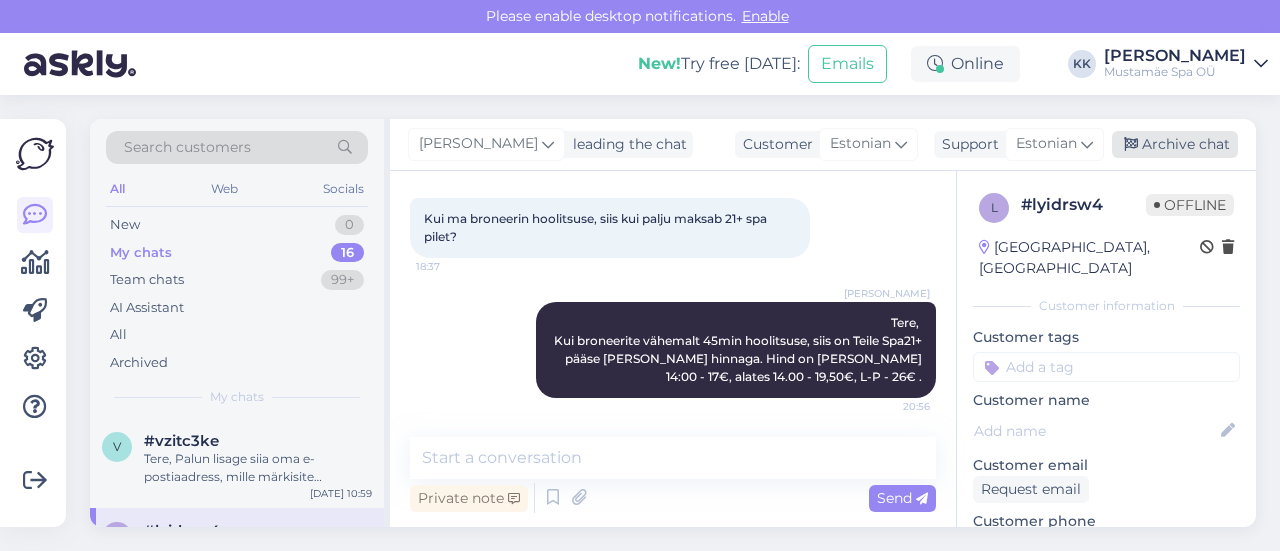 click on "Archive chat" at bounding box center [1175, 144] 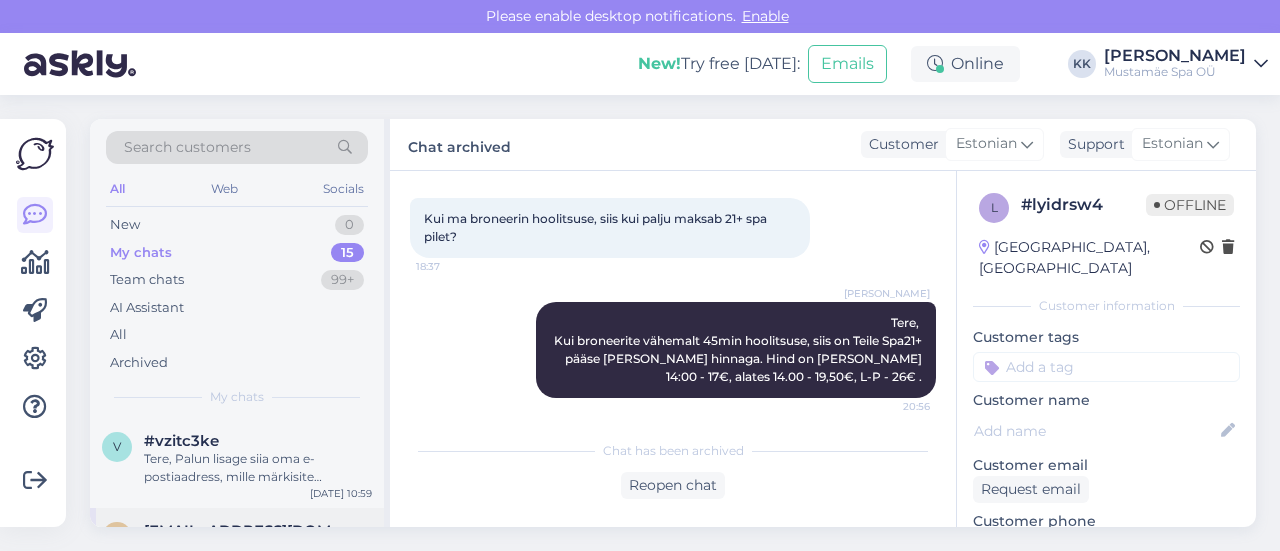 click on "s [EMAIL_ADDRESS][DOMAIN_NAME] Tere,
Meil on madal sportbassein lastele sügavusega 90cm. See on  osaliselt broneeritud laste treeninguteks. Broneeringute aegu näeb siit: [URL][DOMAIN_NAME][PERSON_NAME] [DATE] 20:51" at bounding box center (237, 553) 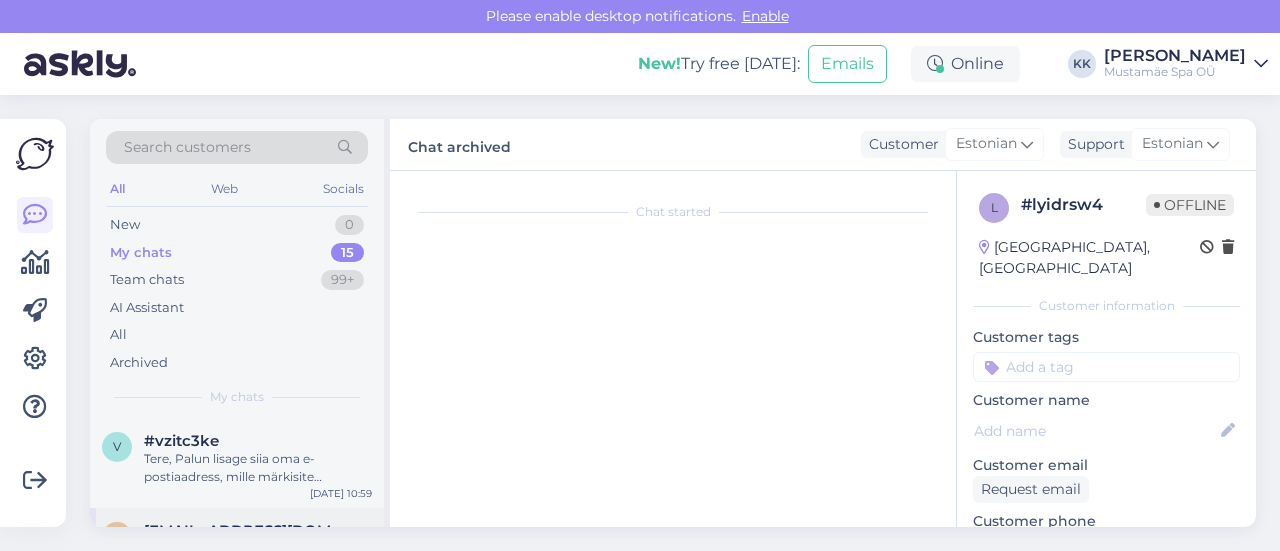 scroll, scrollTop: 99, scrollLeft: 0, axis: vertical 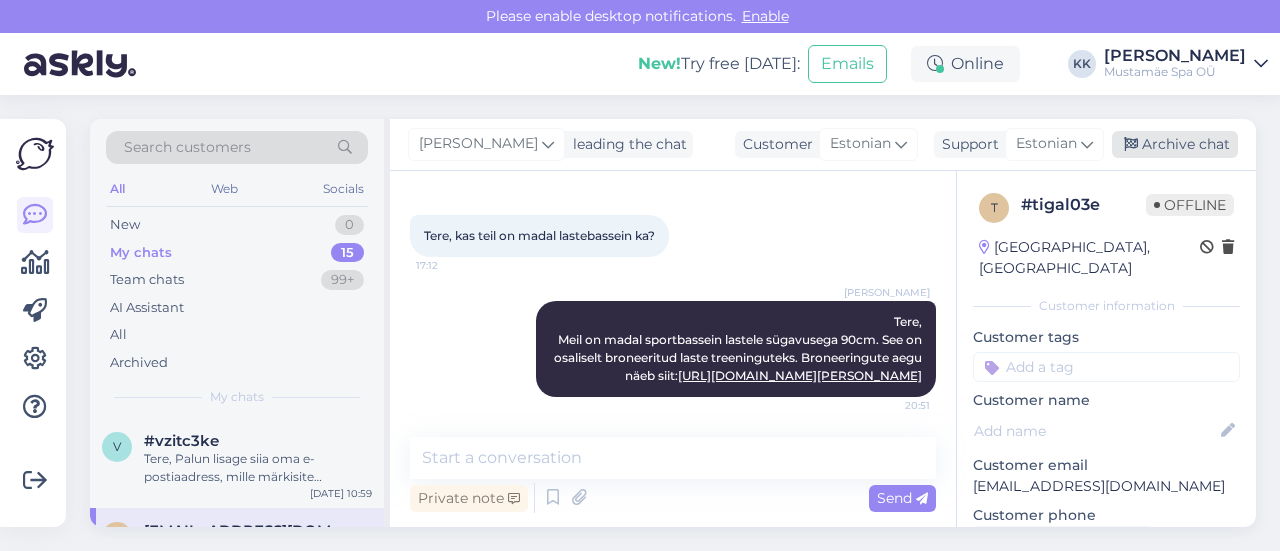 click on "Archive chat" at bounding box center (1175, 144) 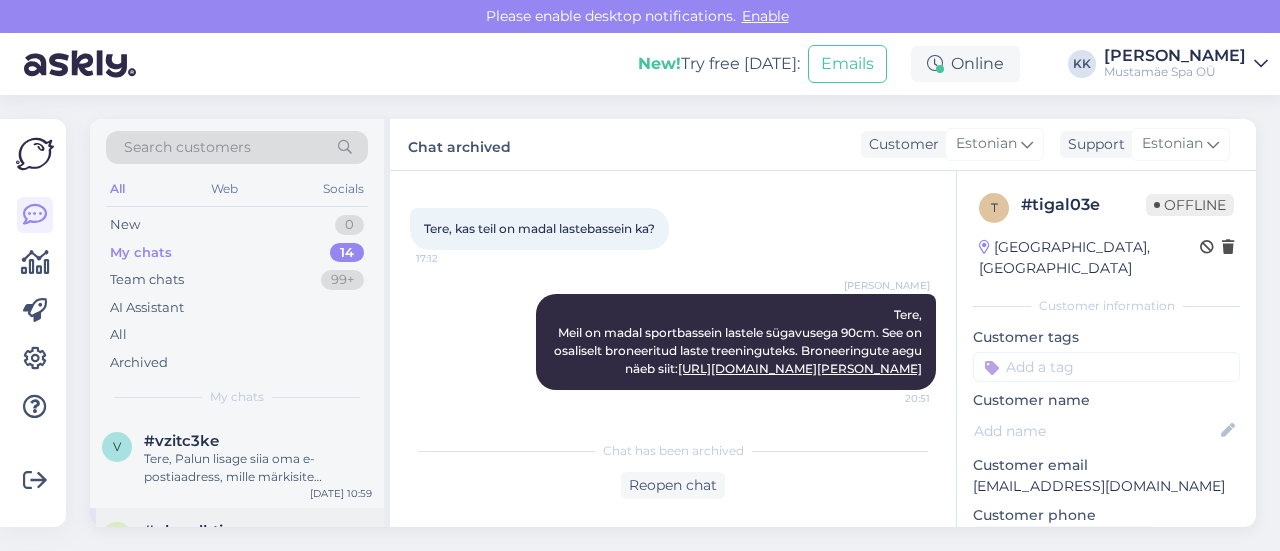 click on "u #ubaydkti Teie õpilaspilet kehtib sel juhul kuni [DATE]. [DATE] 20:48" at bounding box center [237, 553] 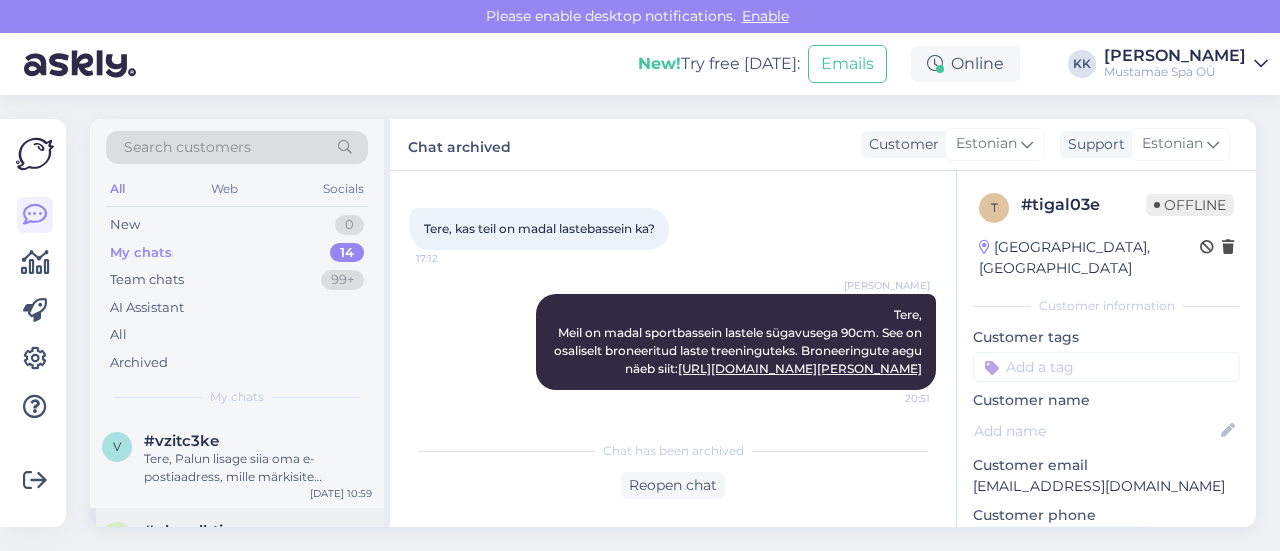 scroll, scrollTop: 253, scrollLeft: 0, axis: vertical 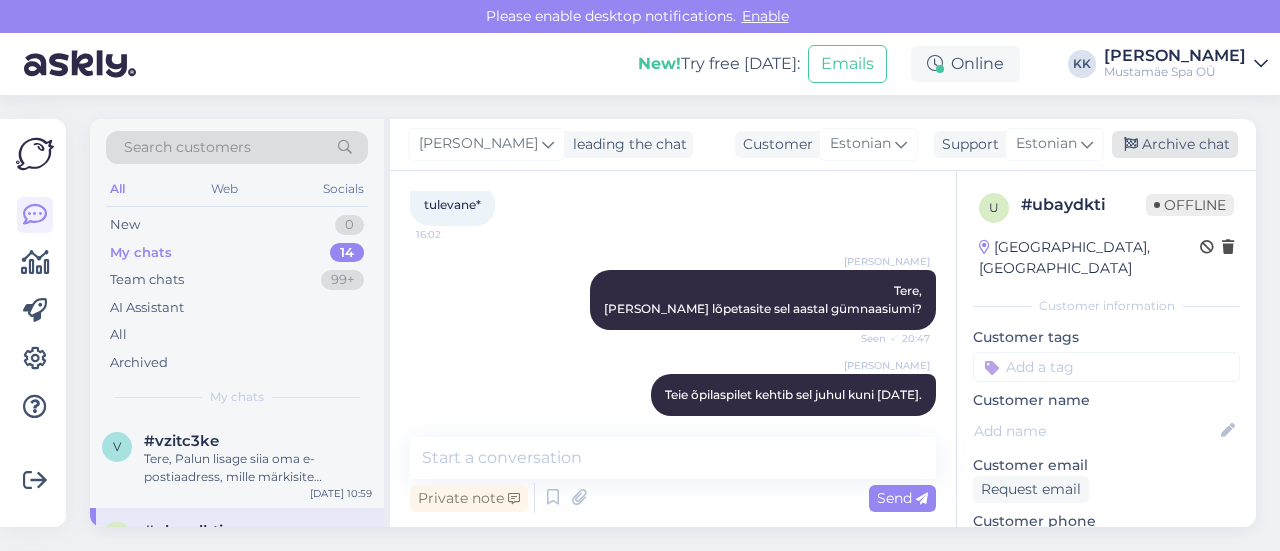 click on "Archive chat" at bounding box center [1175, 144] 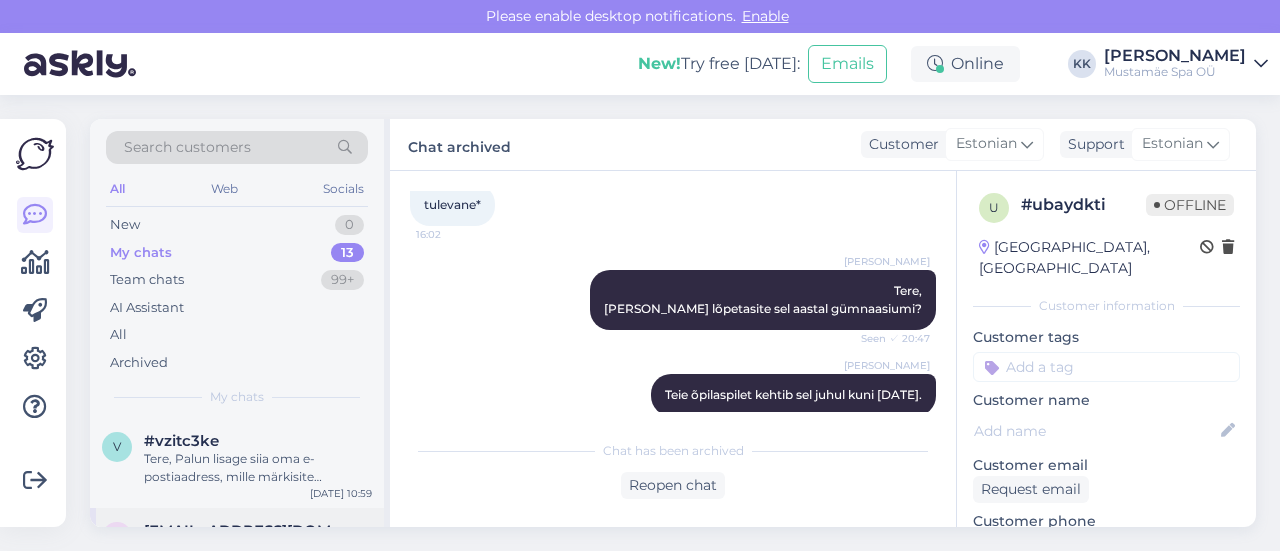 click on "[EMAIL_ADDRESS][DOMAIN_NAME]" at bounding box center (258, 531) 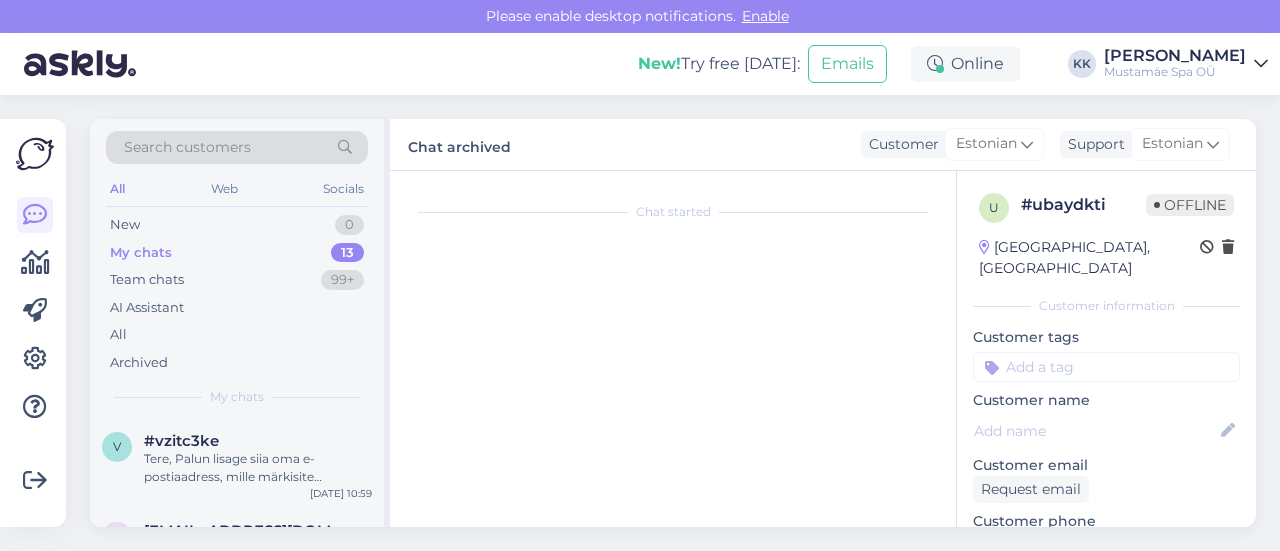 scroll, scrollTop: 716, scrollLeft: 0, axis: vertical 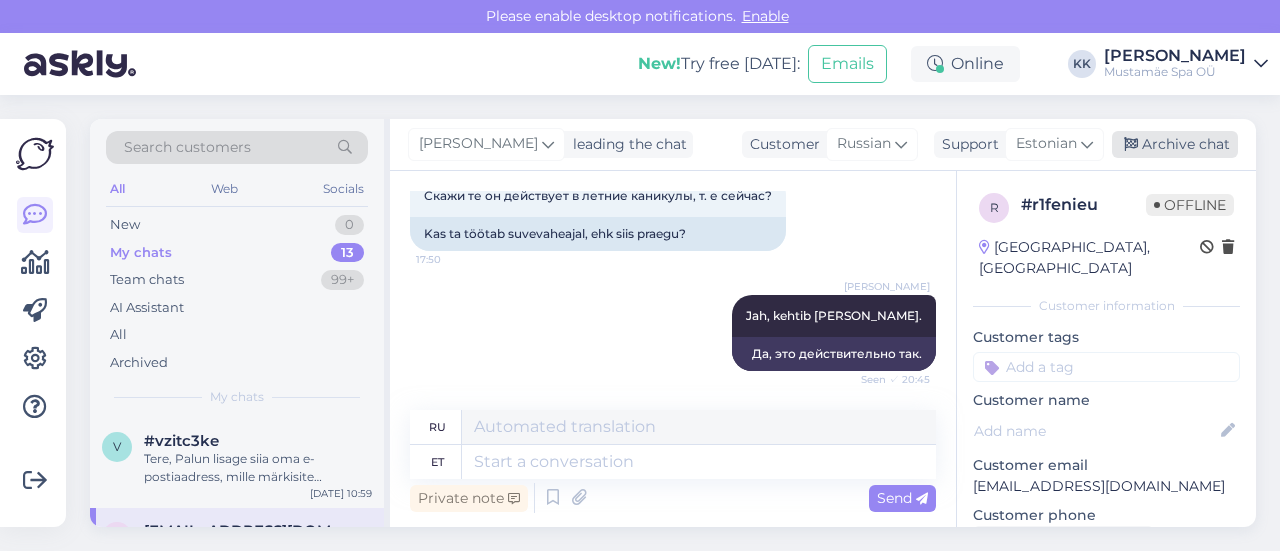 click on "Archive chat" at bounding box center [1175, 144] 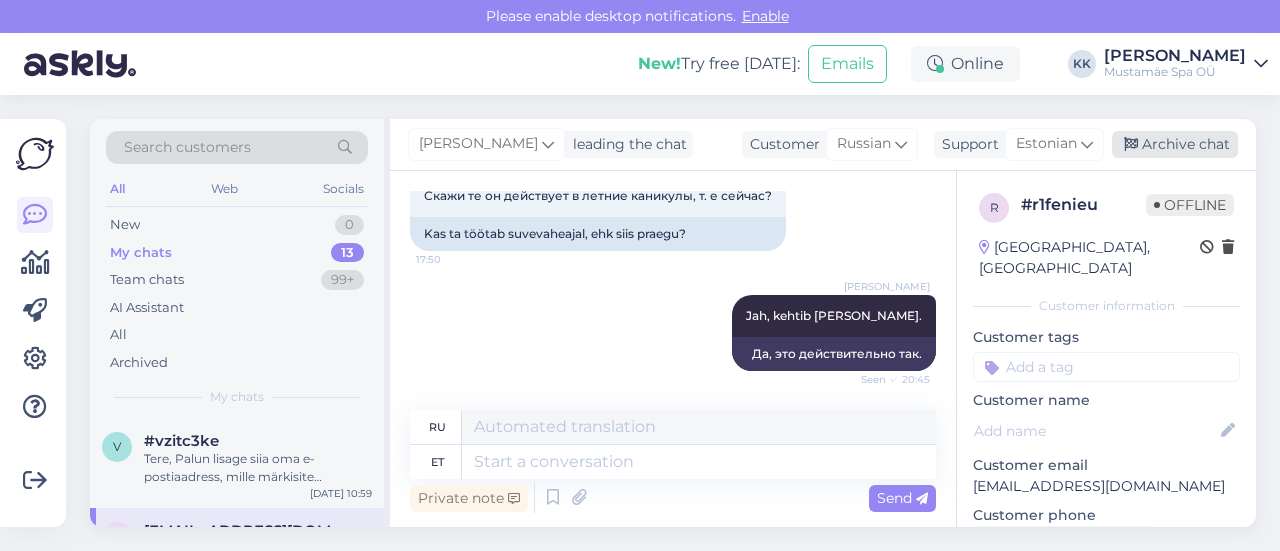 scroll, scrollTop: 696, scrollLeft: 0, axis: vertical 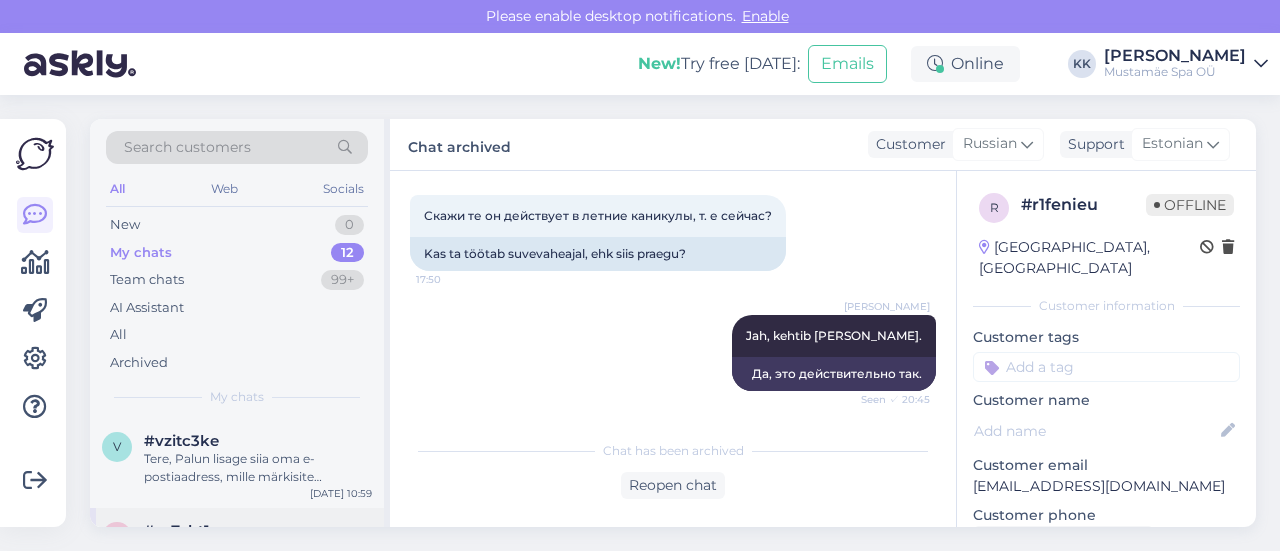 click on "m #m7aht1yx Jääme teid ootama. [DATE] 20:44" at bounding box center [237, 544] 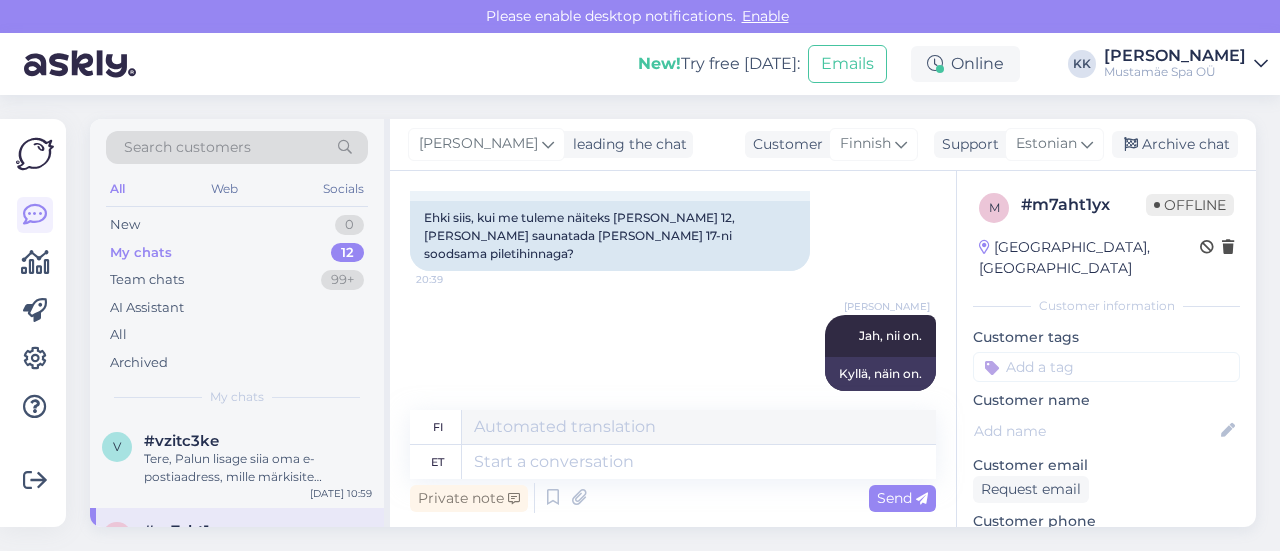 scroll, scrollTop: 1112, scrollLeft: 0, axis: vertical 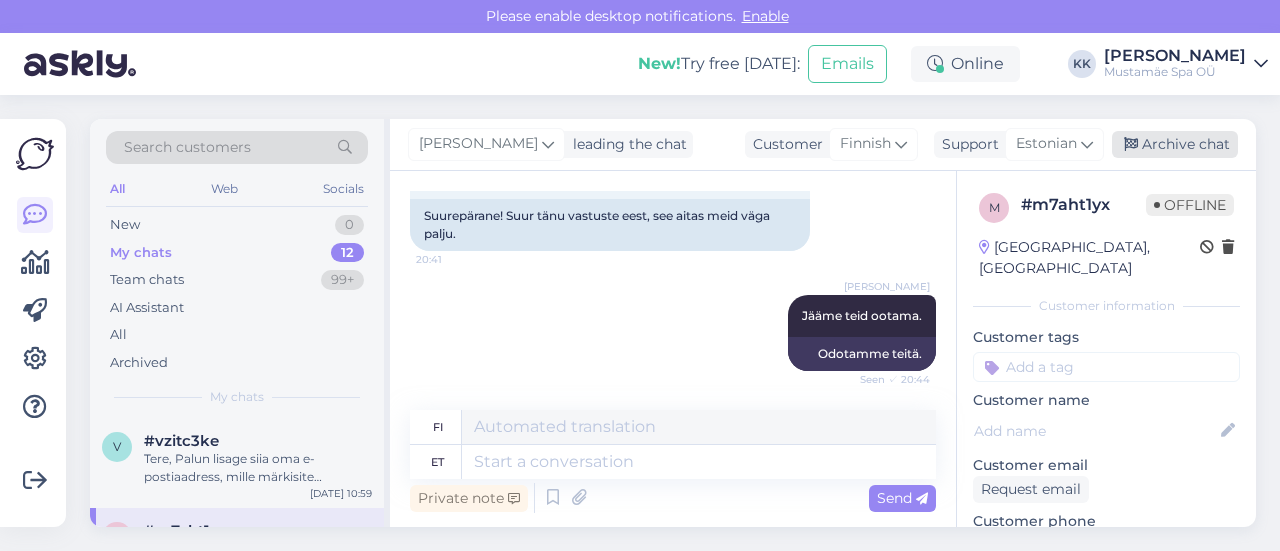 click on "Archive chat" at bounding box center [1175, 144] 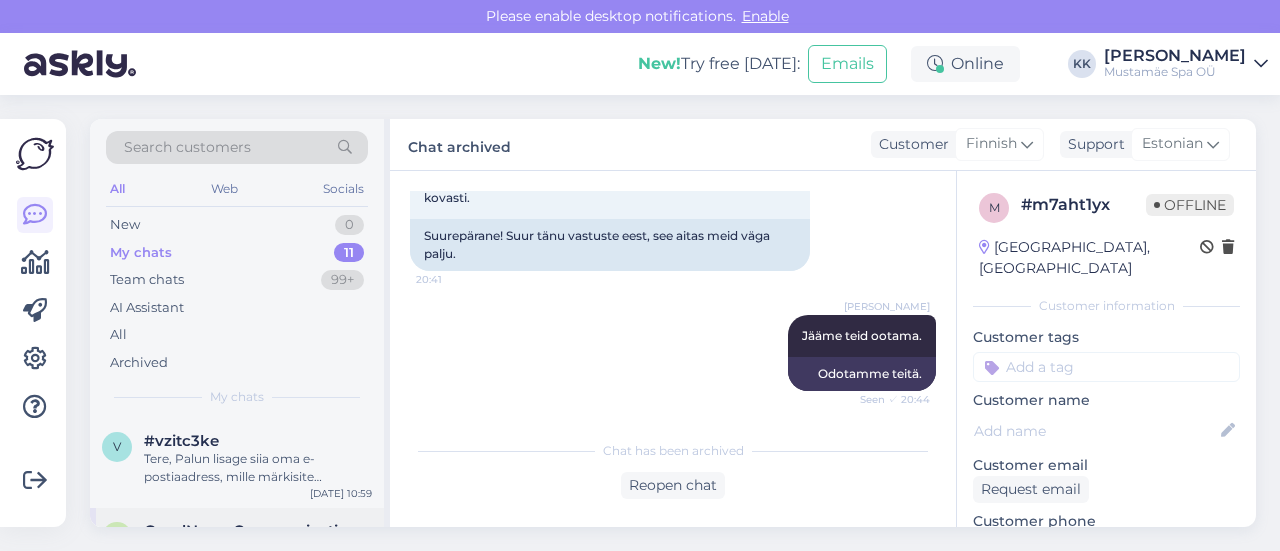 click on "G GoodNews Communication Attachment [DATE] 20:09" at bounding box center (237, 544) 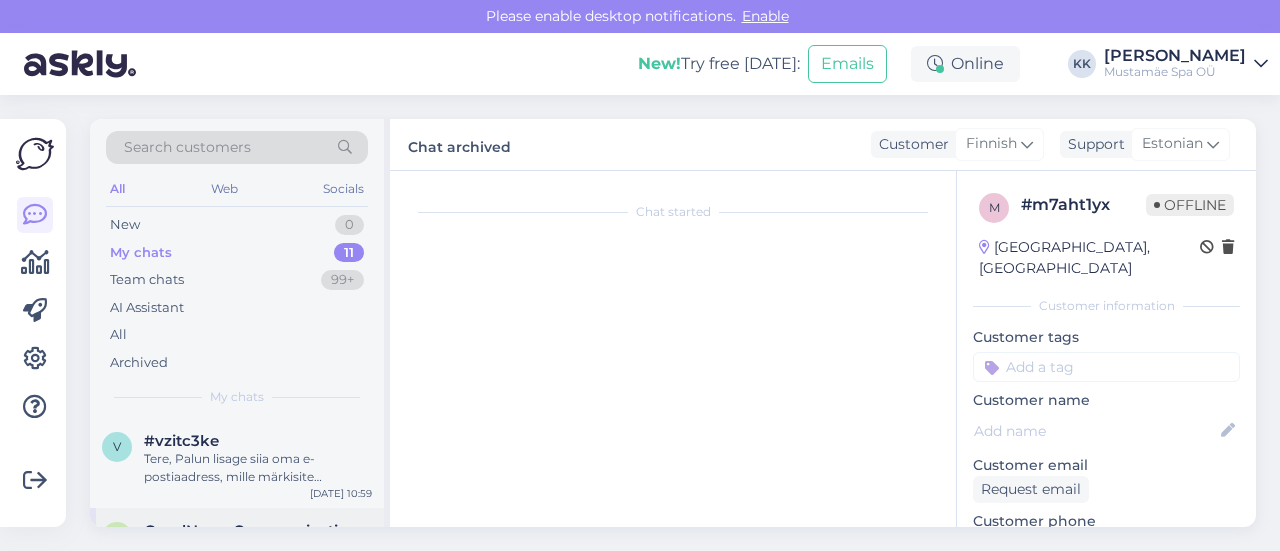 scroll, scrollTop: 0, scrollLeft: 0, axis: both 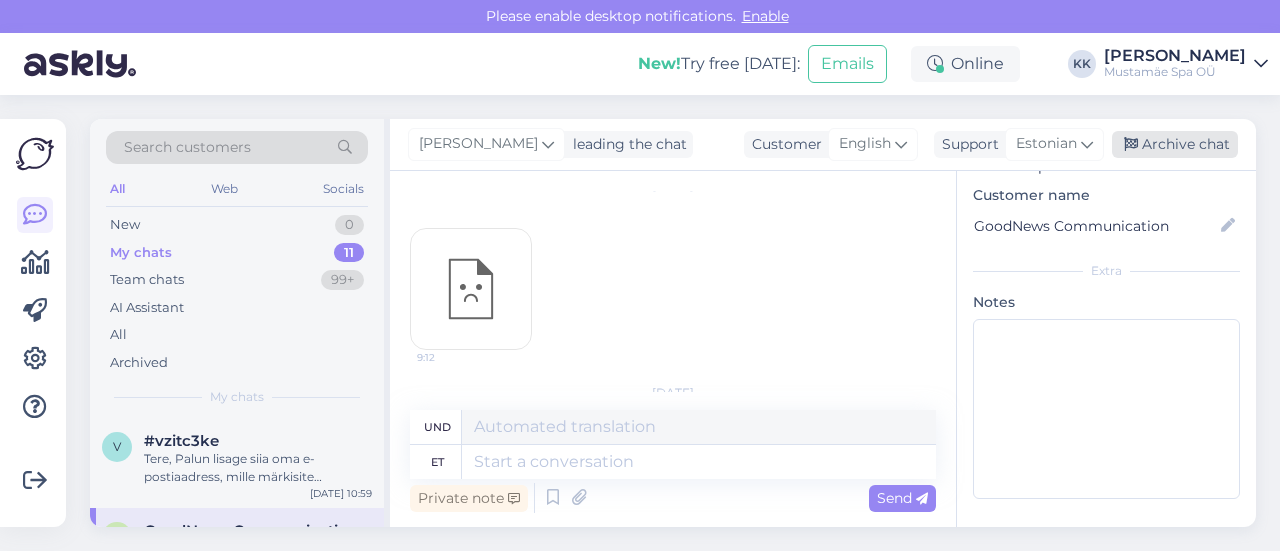 click on "Archive chat" at bounding box center (1175, 144) 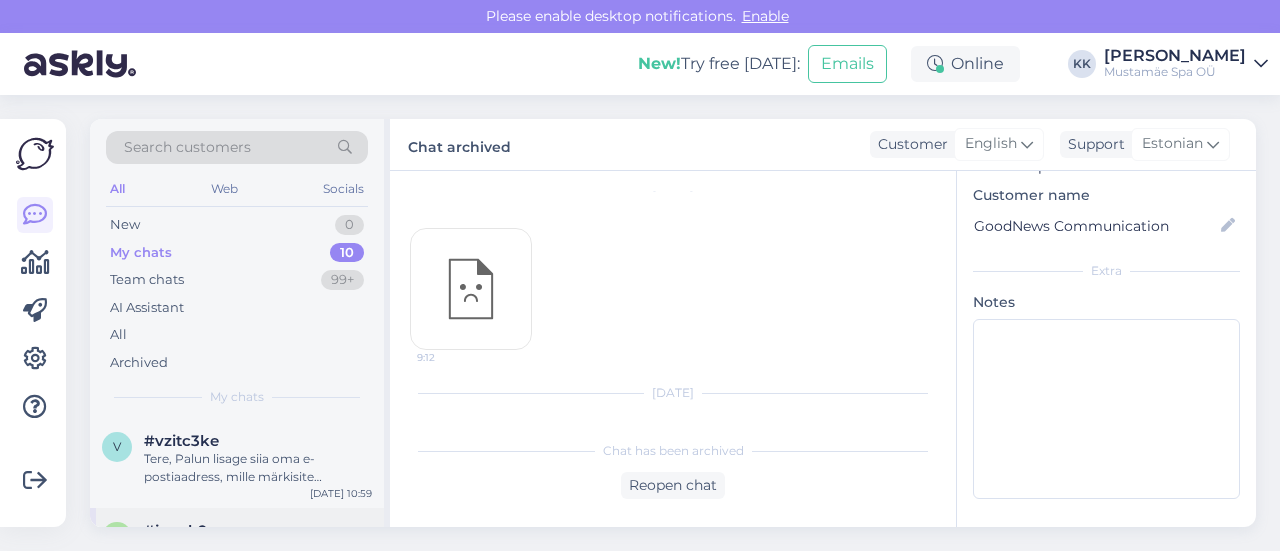 click on "j #jgypk9rr Tööpäevadel kuni 14:00 on soodsam osta pääsmeid kohapeal. Muudel kellaaegadel on pääsmed sama hinnaga nagu e-poes. [DATE] 22:27" at bounding box center (237, 553) 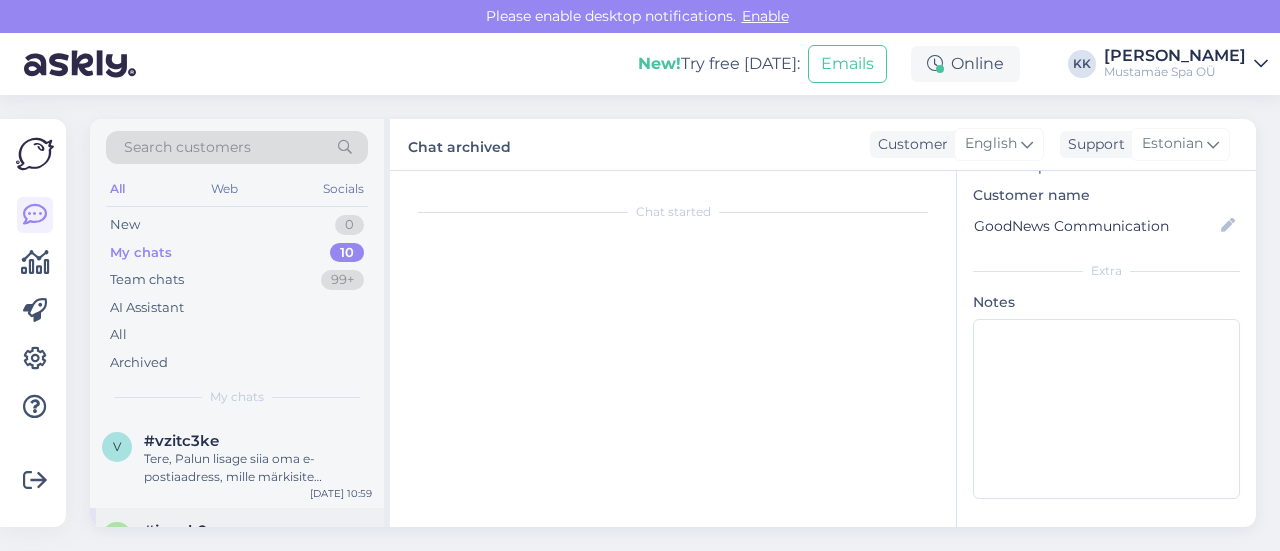 scroll, scrollTop: 632, scrollLeft: 0, axis: vertical 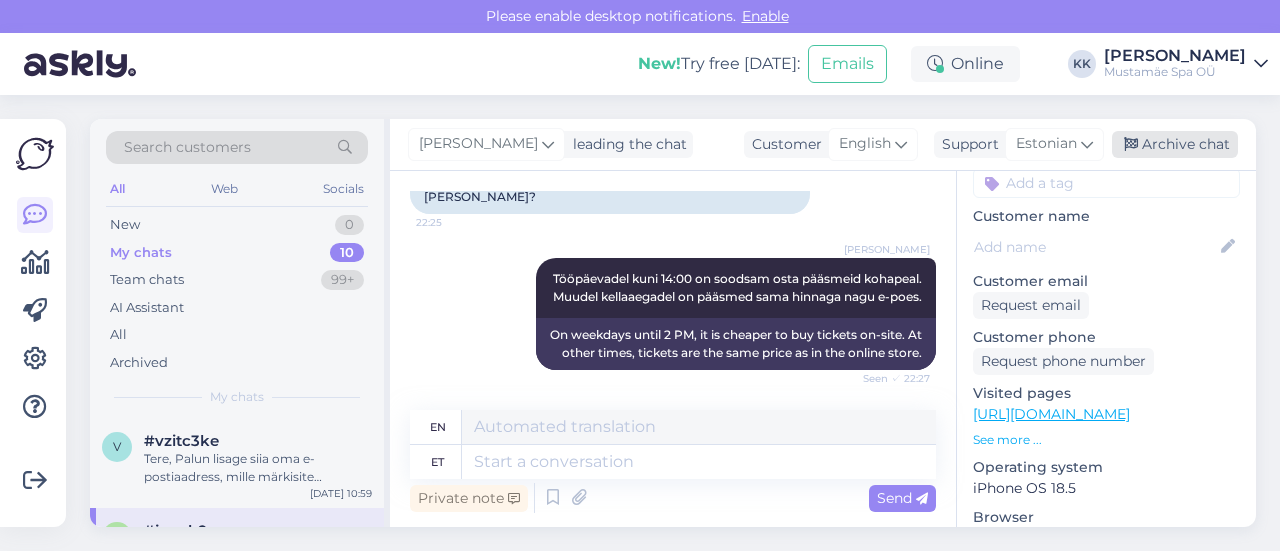 click on "Archive chat" at bounding box center [1175, 144] 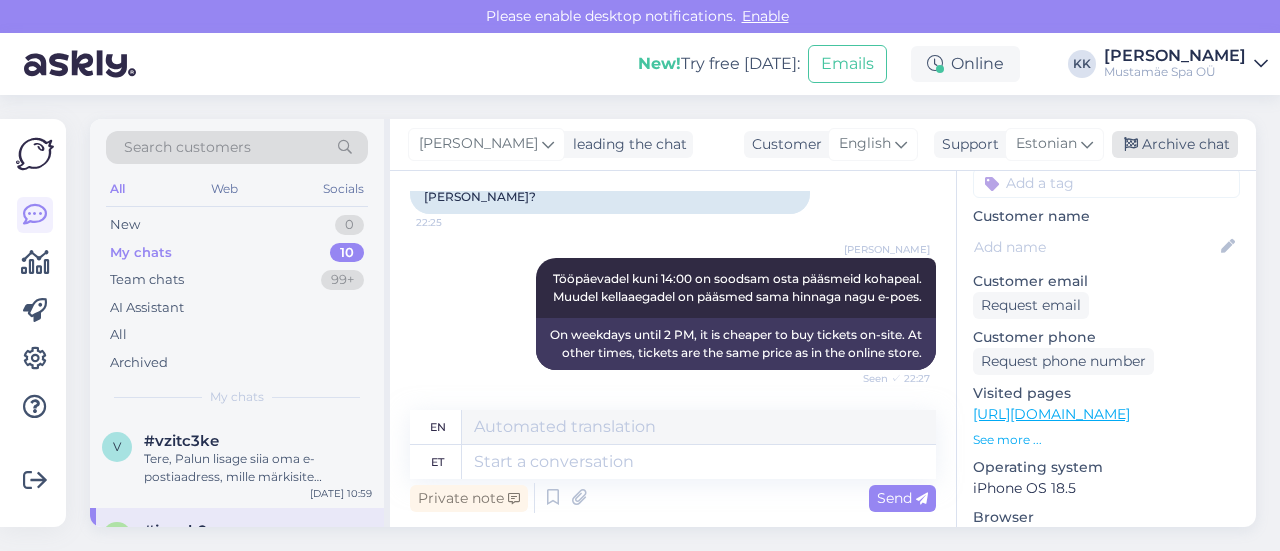 scroll, scrollTop: 612, scrollLeft: 0, axis: vertical 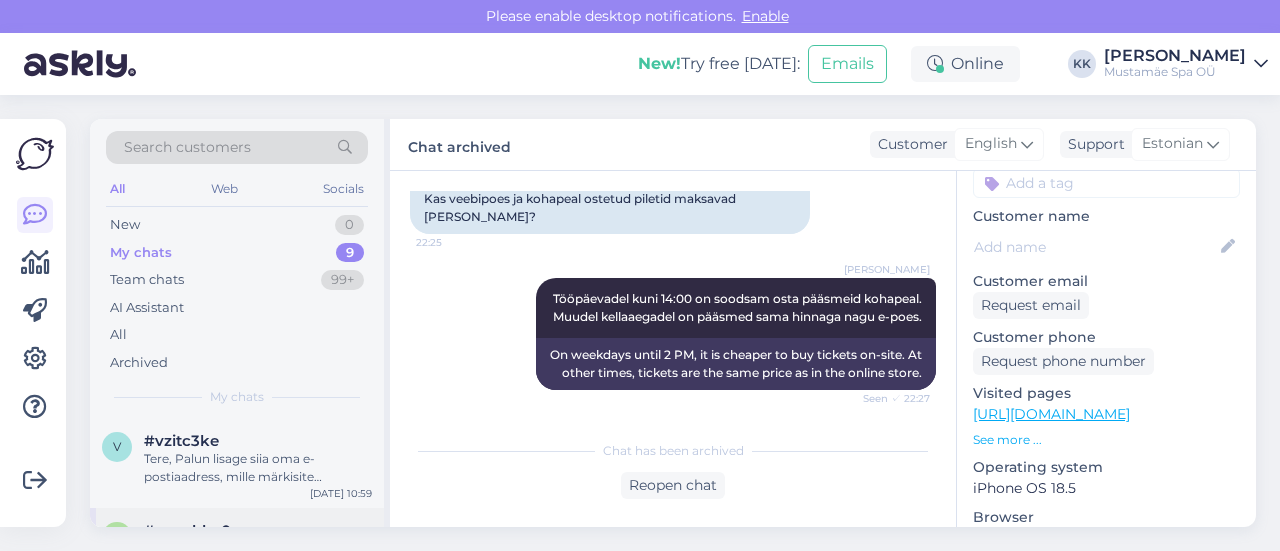 click on "u #uqxskbc0 Saatsime Teie e-kirjale vastuse. Vabandame viivituse pärast. [DATE] 22:21" at bounding box center (237, 553) 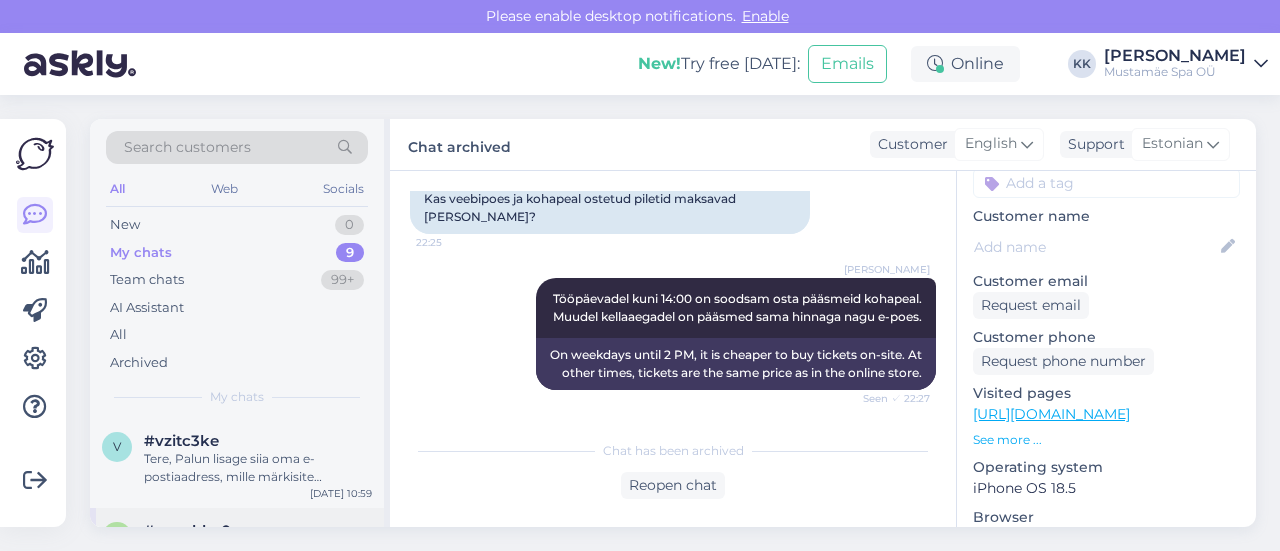 scroll, scrollTop: 425, scrollLeft: 0, axis: vertical 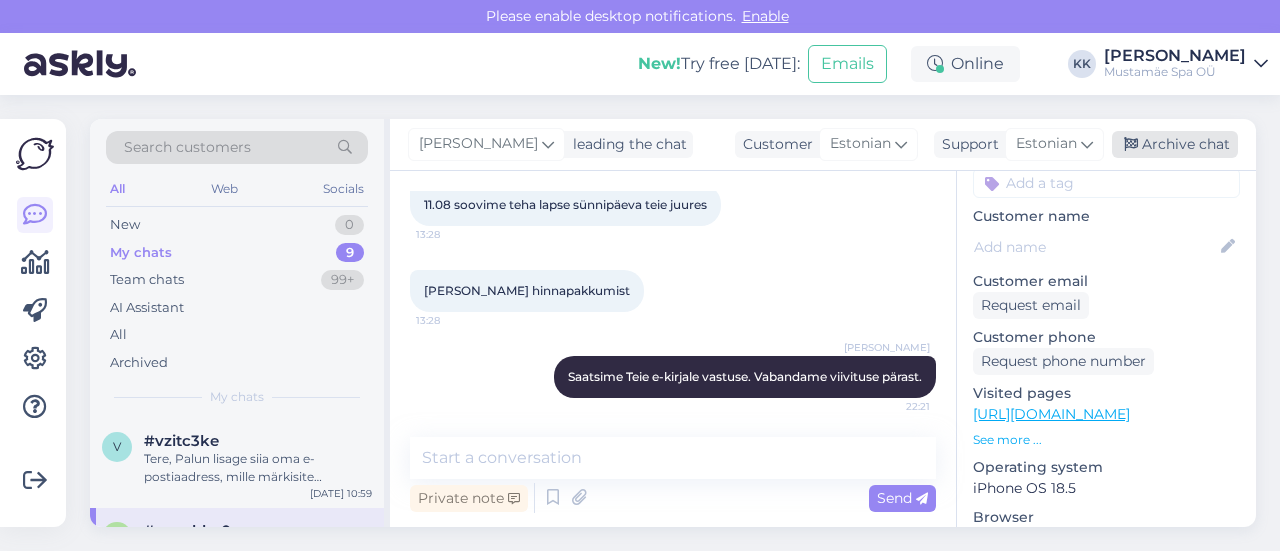 click on "Archive chat" at bounding box center (1175, 144) 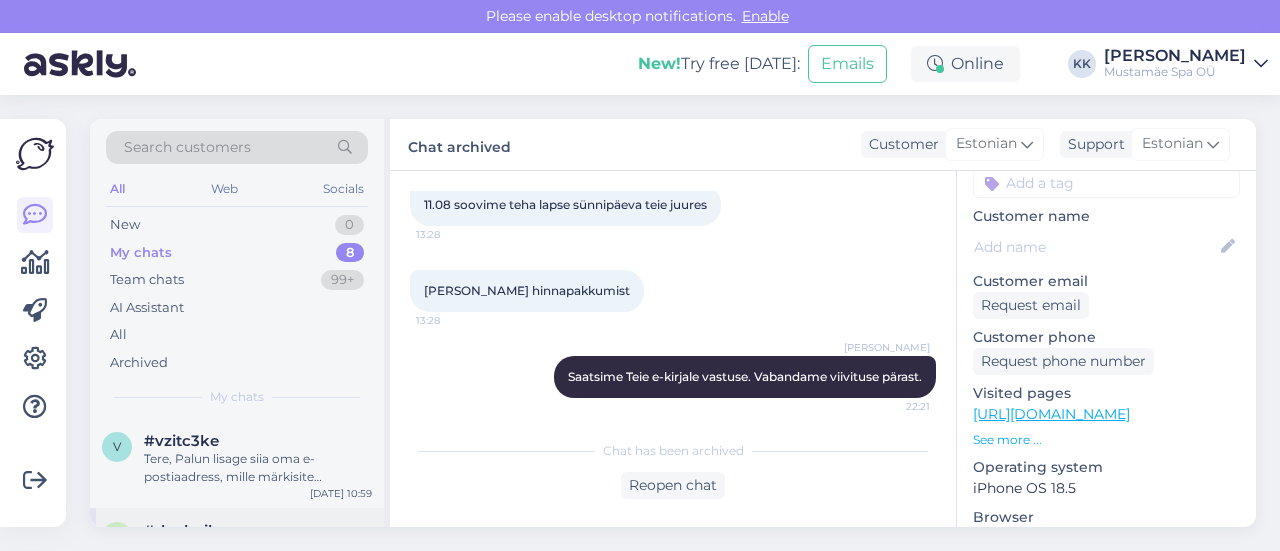 click on "#dvpbgihw" at bounding box center (188, 531) 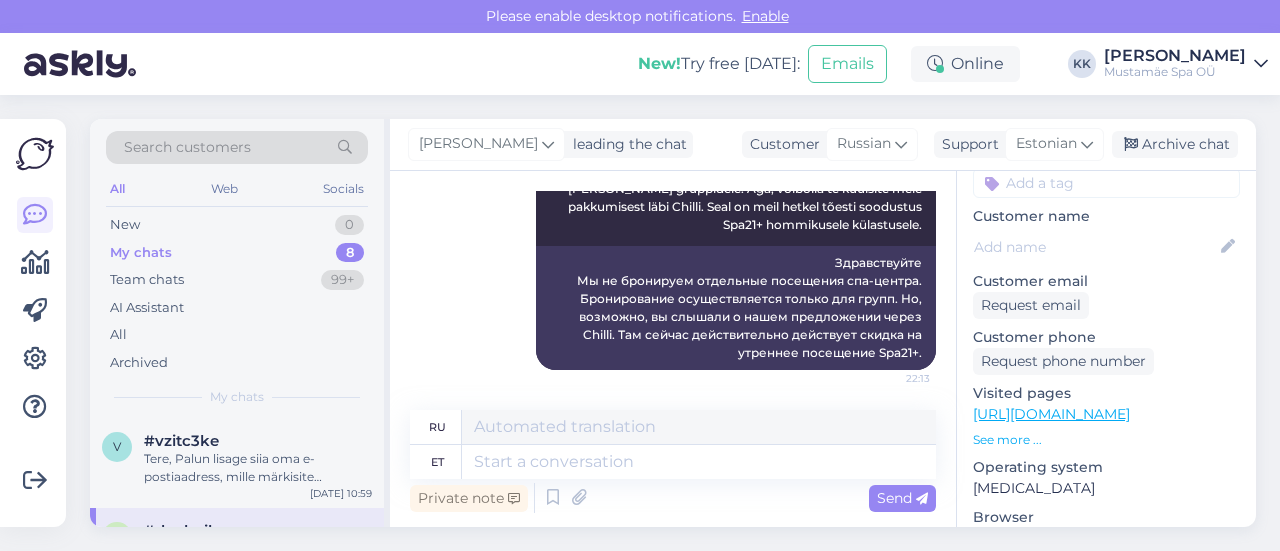 scroll, scrollTop: 276, scrollLeft: 0, axis: vertical 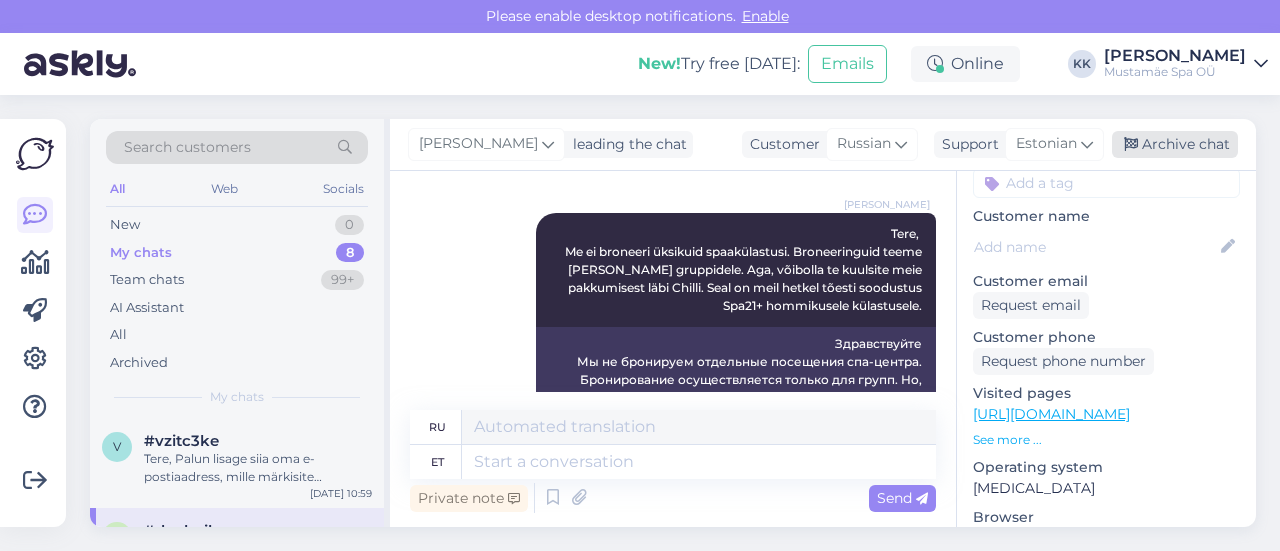 click on "Archive chat" at bounding box center (1175, 144) 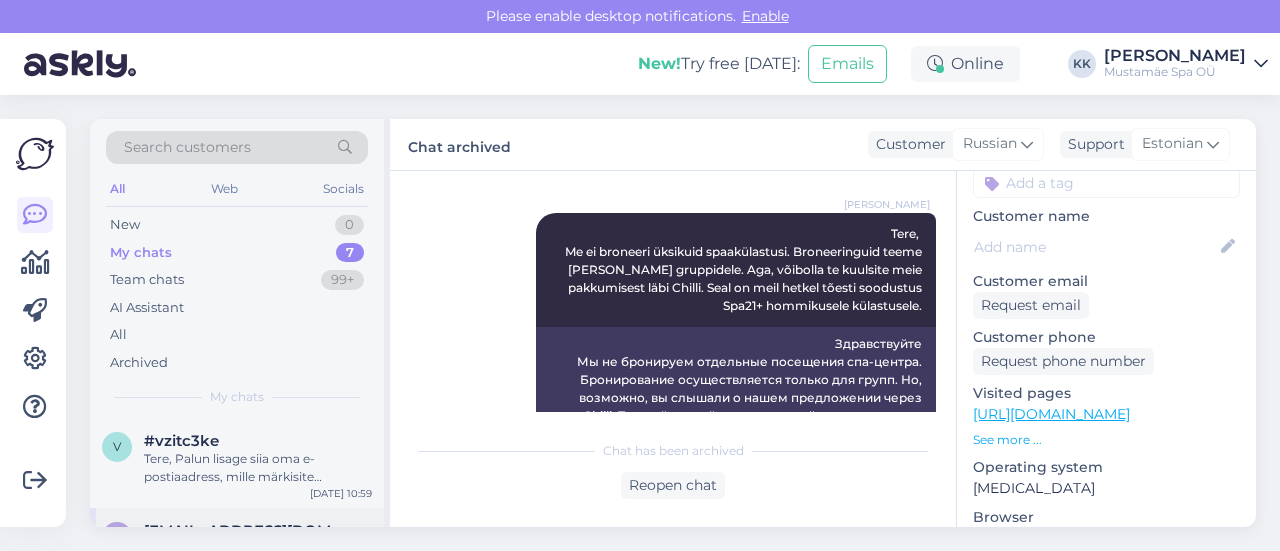 click on "v [EMAIL_ADDRESS][DOMAIN_NAME] Piletil puudub ajaline piirang [DATE] 21:53" at bounding box center (237, 544) 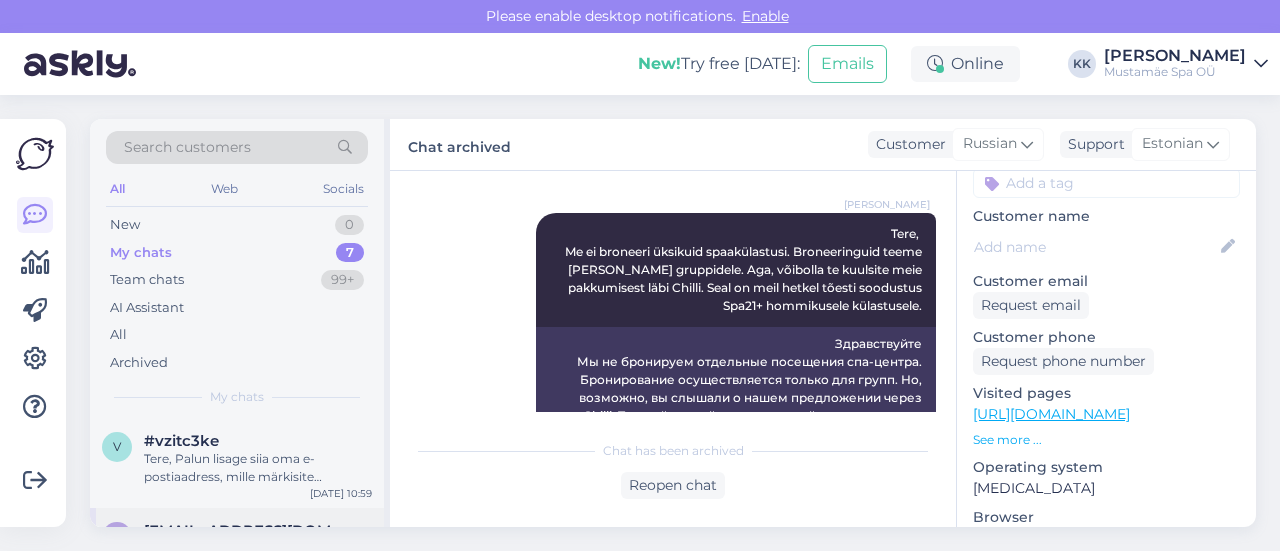 scroll, scrollTop: 491, scrollLeft: 0, axis: vertical 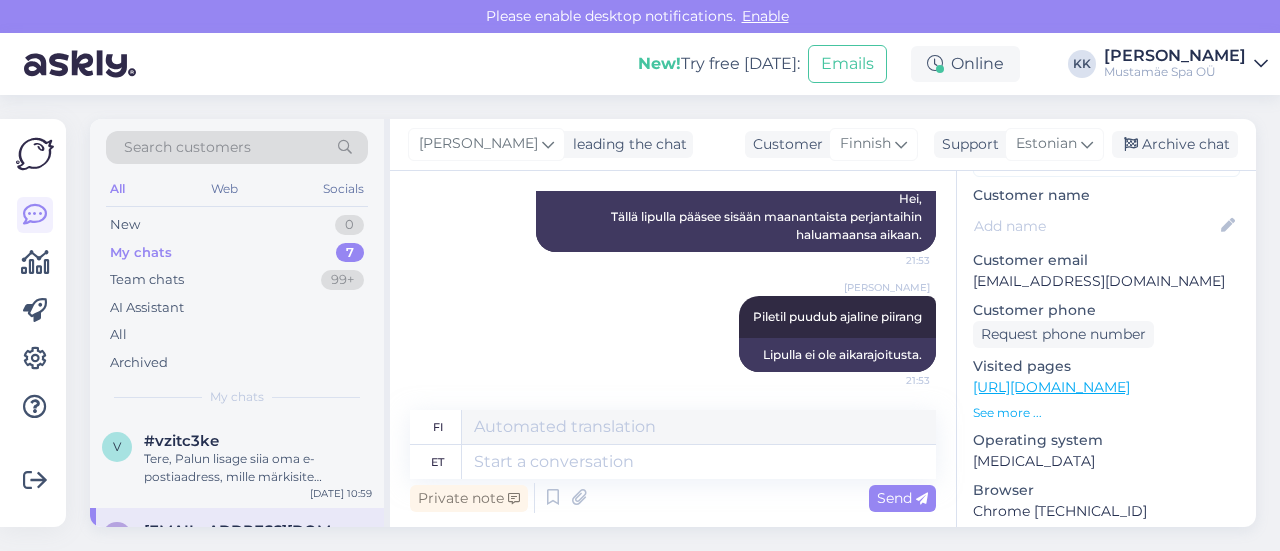 click on "[PERSON_NAME] leading the chat Customer Finnish Support Estonian Archive chat" at bounding box center (823, 145) 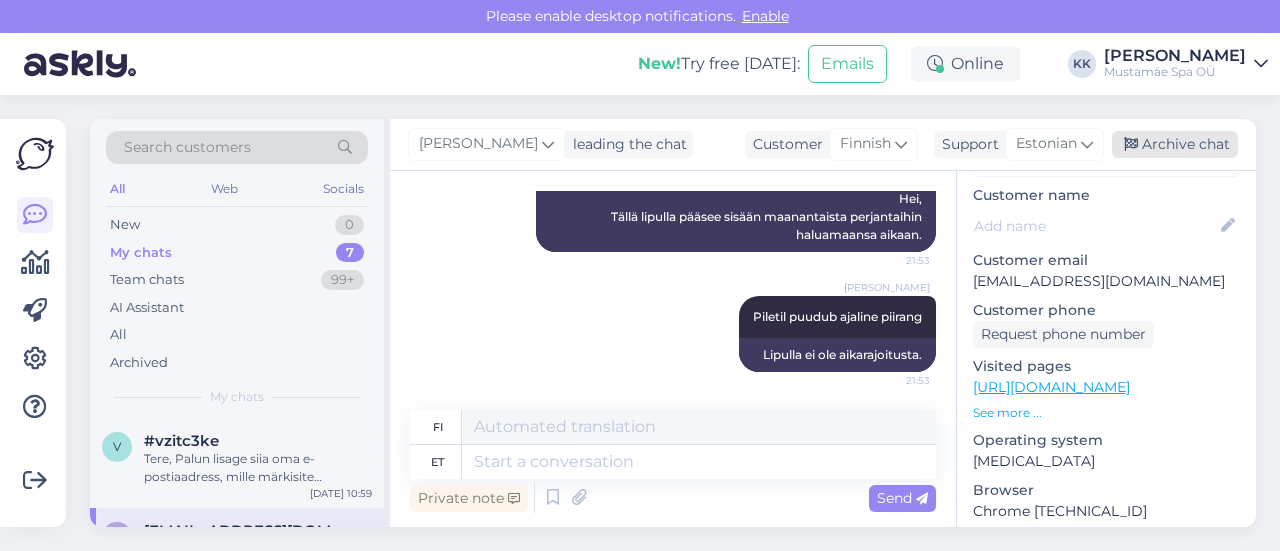 drag, startPoint x: 1194, startPoint y: 116, endPoint x: 1190, endPoint y: 142, distance: 26.305893 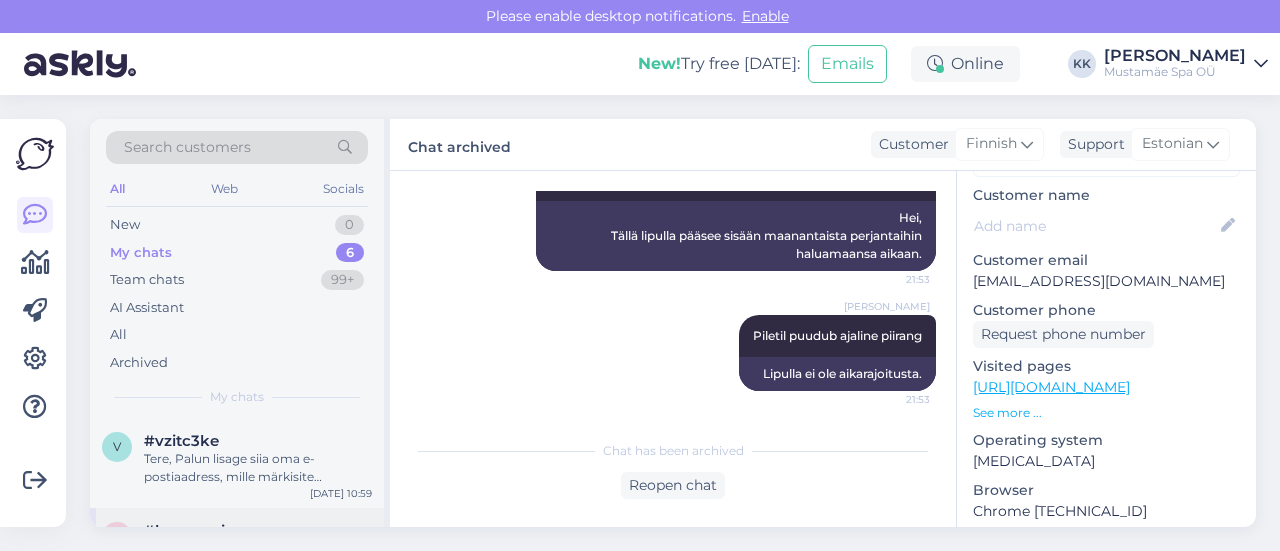click on "b #bwcrnsai Edastan Kaupo mure: "[PERSON_NAME] Triinule korduvalt [PERSON_NAME], kärtte ei saa [PERSON_NAME] saatnud [PERSON_NAME], [PERSON_NAME] kõik kirjas mida tyegema peab ja saatsin sõnumi, et helistaks mul tagasi. Kui ta peaks kuhugi mujale taas helistama siis tead, et talle on kõik info edastatud ja ta lihtsalt ei ole ise reageerinud. " [DATE] 14:54" at bounding box center [237, 553] 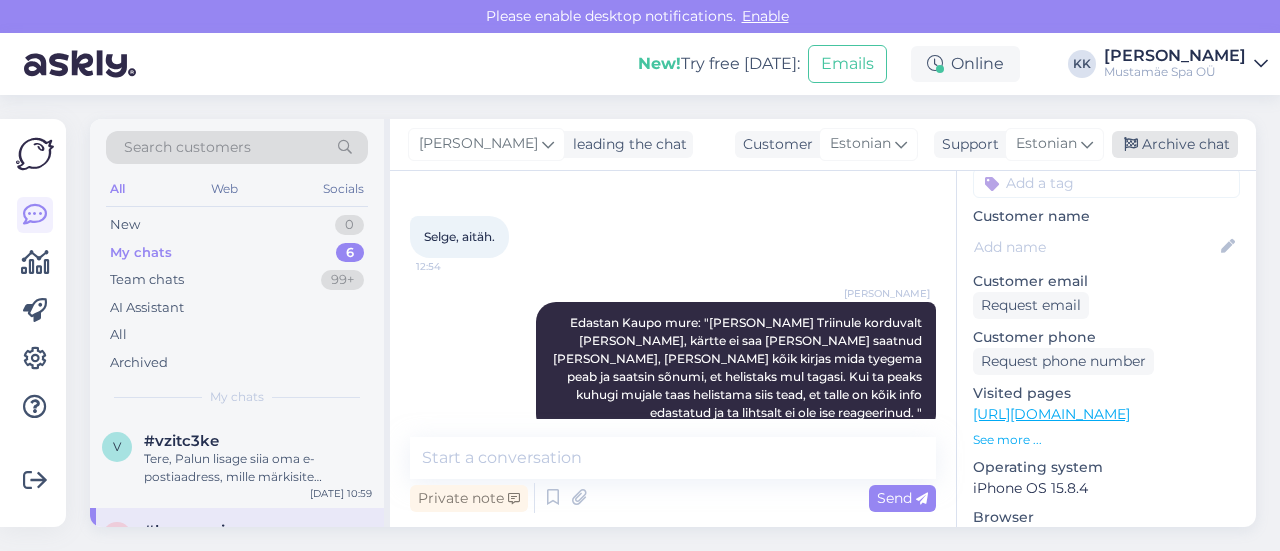 click on "Archive chat" at bounding box center [1175, 144] 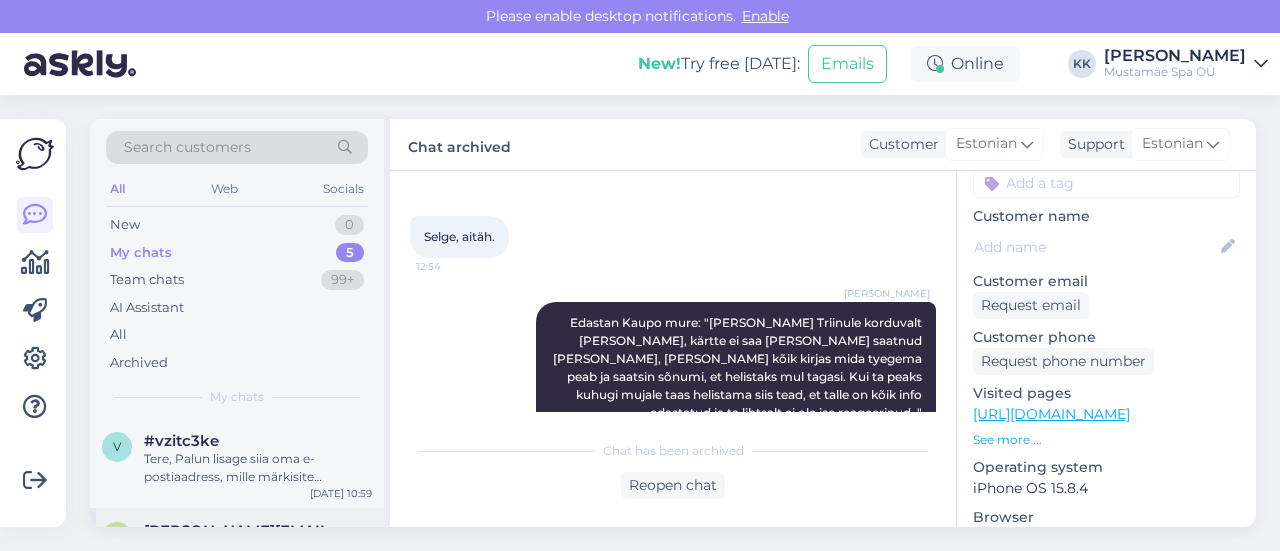 click on "[PERSON_NAME][EMAIL_ADDRESS][DOMAIN_NAME]" at bounding box center (248, 531) 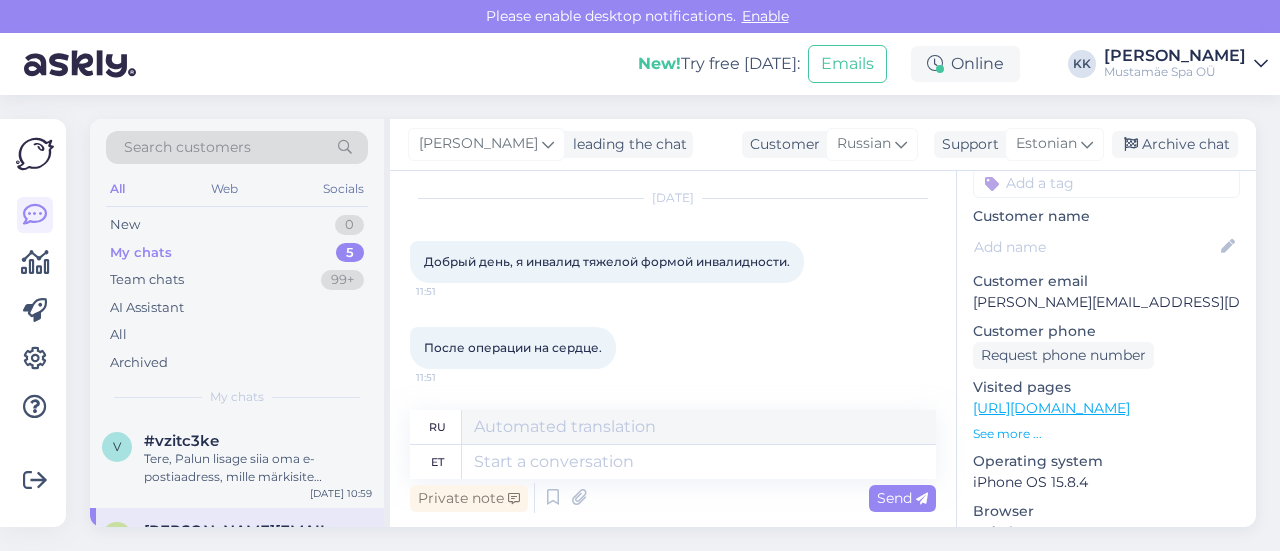 scroll, scrollTop: 60, scrollLeft: 0, axis: vertical 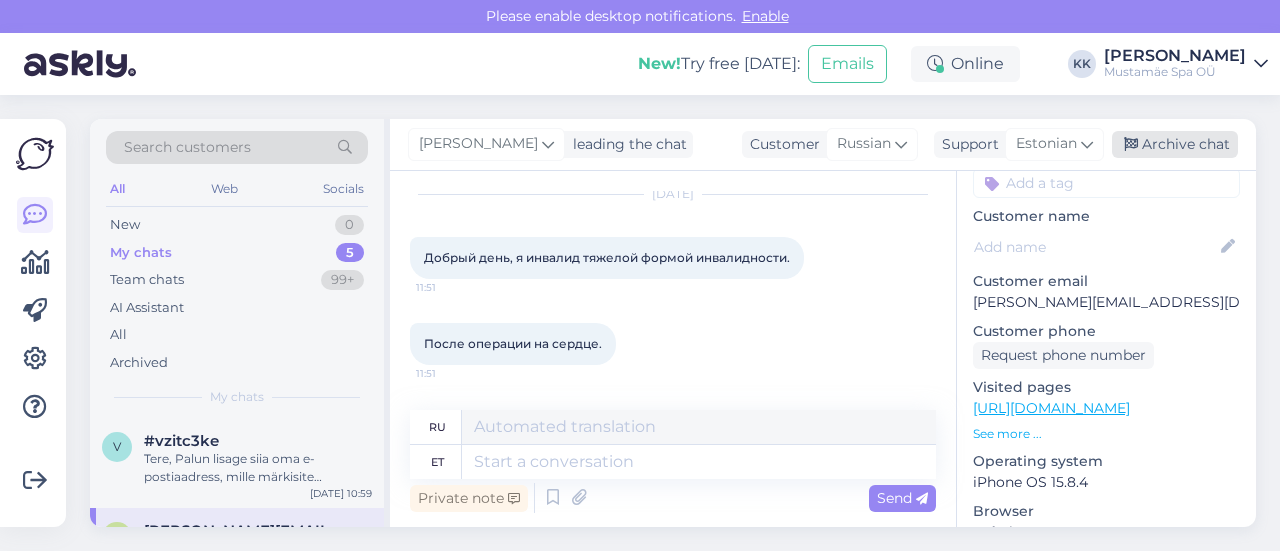 click on "Archive chat" at bounding box center (1175, 144) 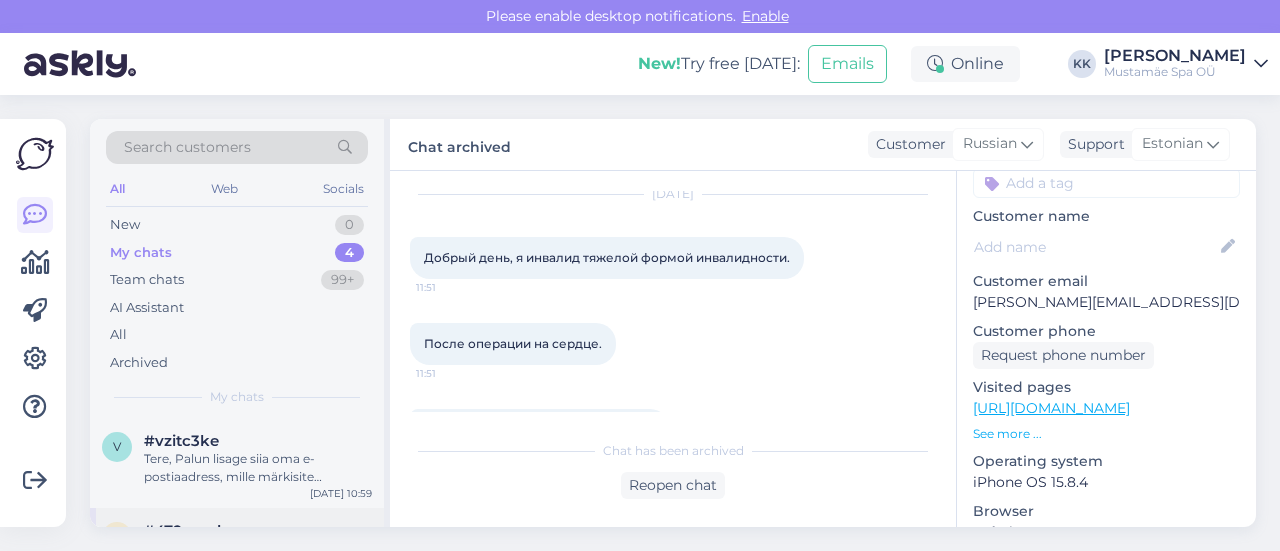 click on "#479rqxnk" at bounding box center (258, 531) 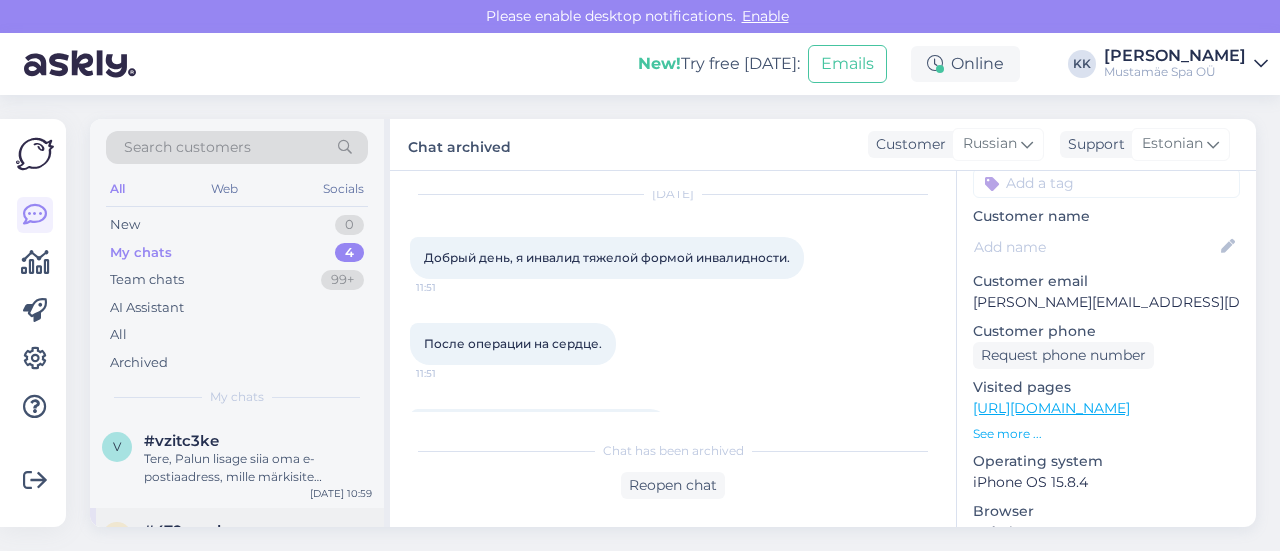 scroll, scrollTop: 176, scrollLeft: 0, axis: vertical 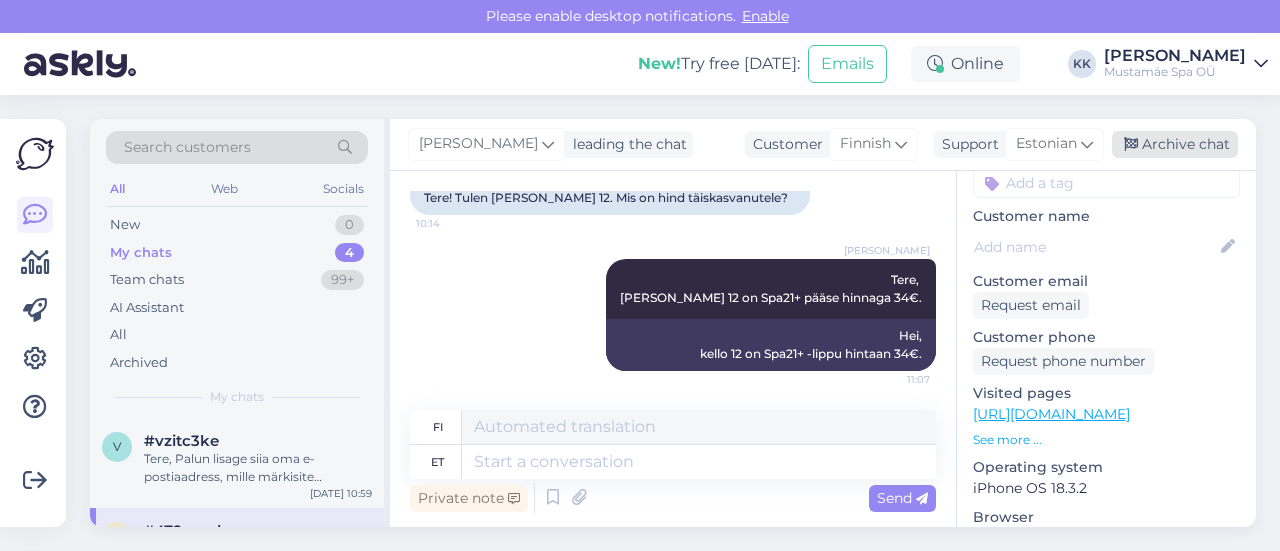 click on "Archive chat" at bounding box center (1175, 144) 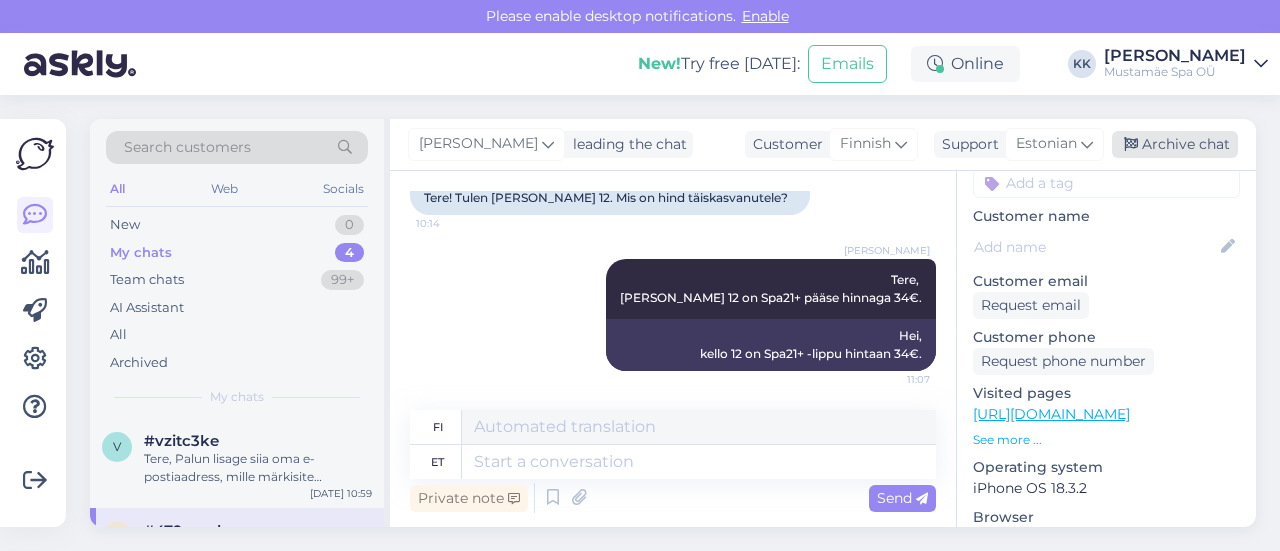 scroll, scrollTop: 156, scrollLeft: 0, axis: vertical 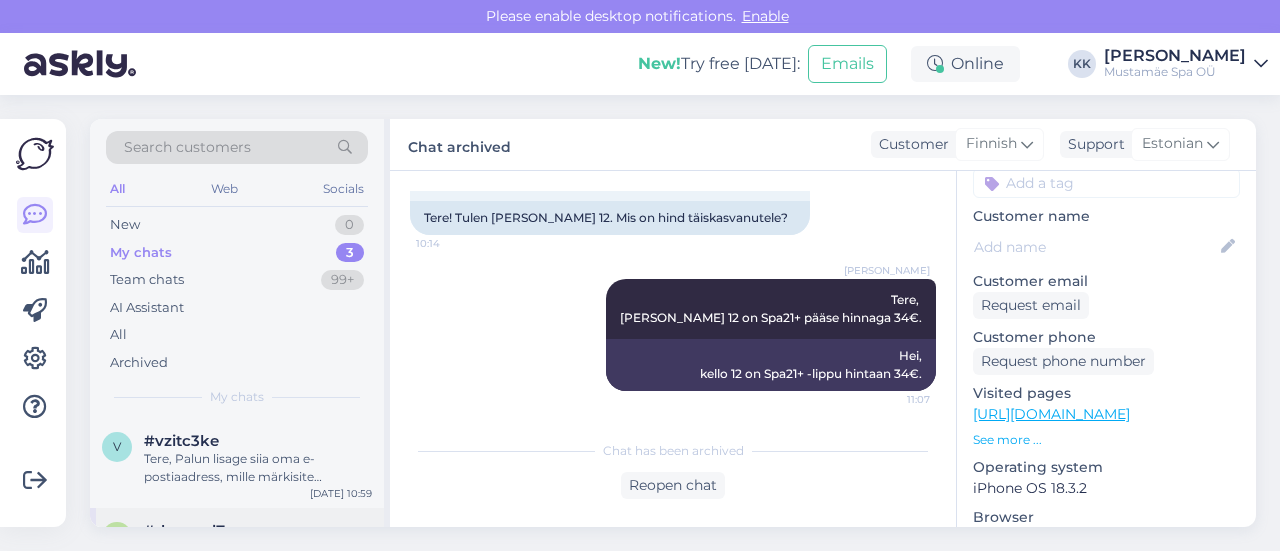 click on "#dnxvpxl7" at bounding box center (184, 531) 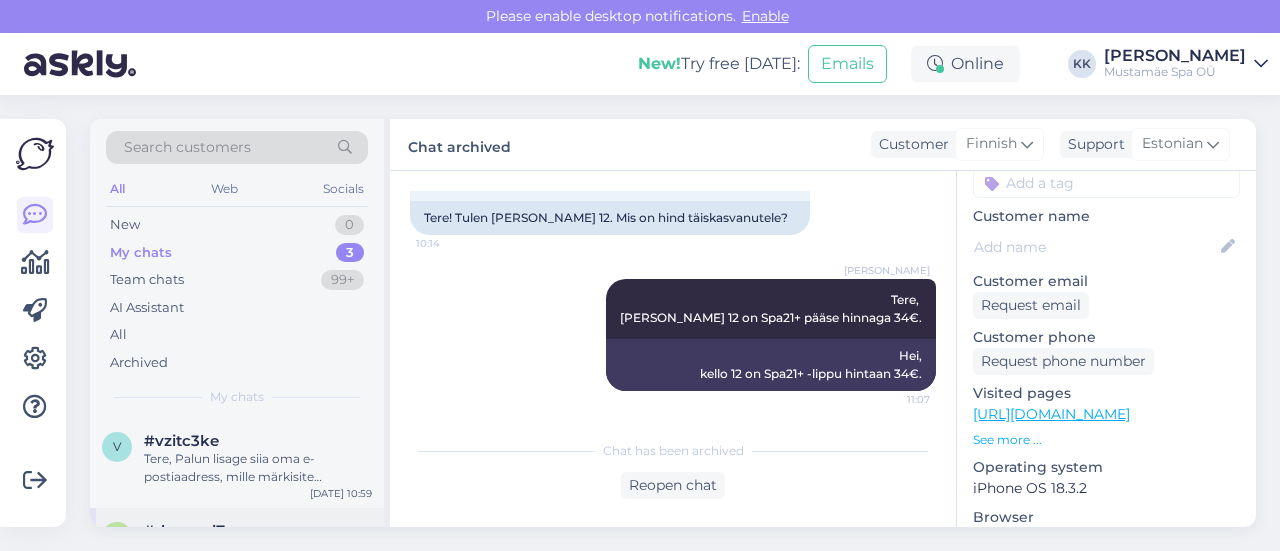 scroll, scrollTop: 714, scrollLeft: 0, axis: vertical 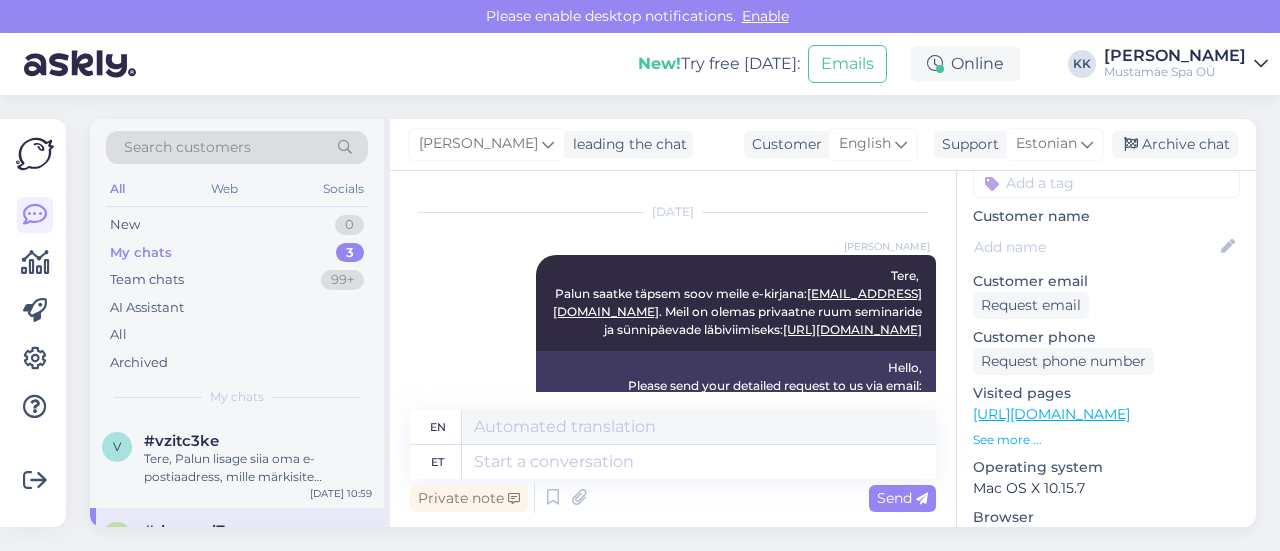 click on "[PERSON_NAME] leading the chat Customer English Support Estonian Archive chat" at bounding box center (823, 145) 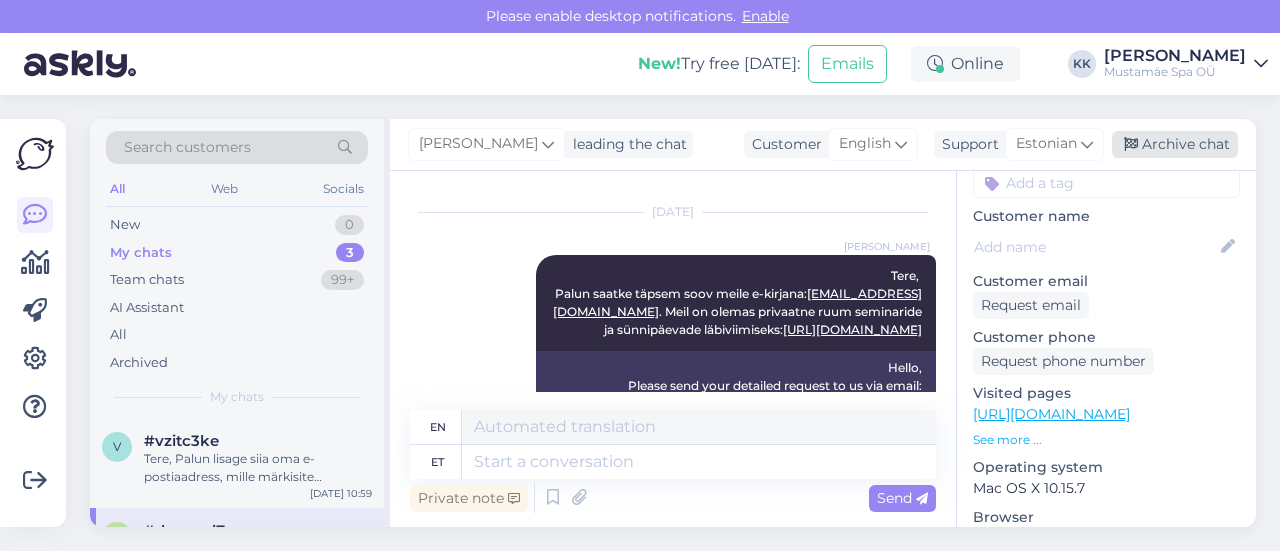 click on "Archive chat" at bounding box center (1175, 144) 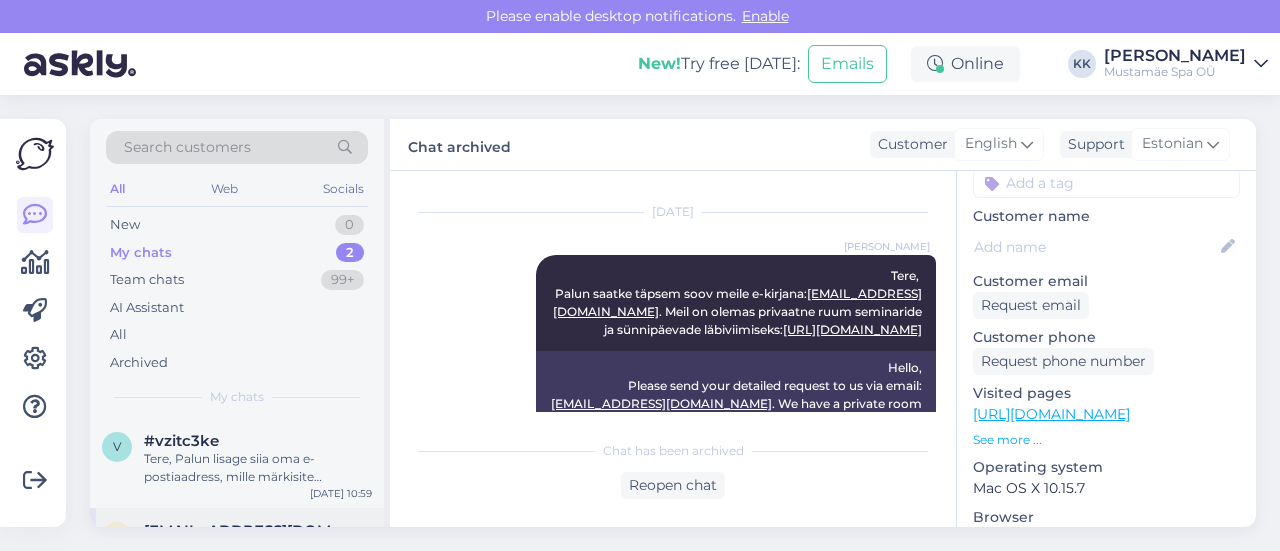 click on "t [EMAIL_ADDRESS][DOMAIN_NAME] Ja kas laua broneerimine on eraldi tasuga? (2 neljaliikmelist pere) [DATE] 10:55" at bounding box center [237, 553] 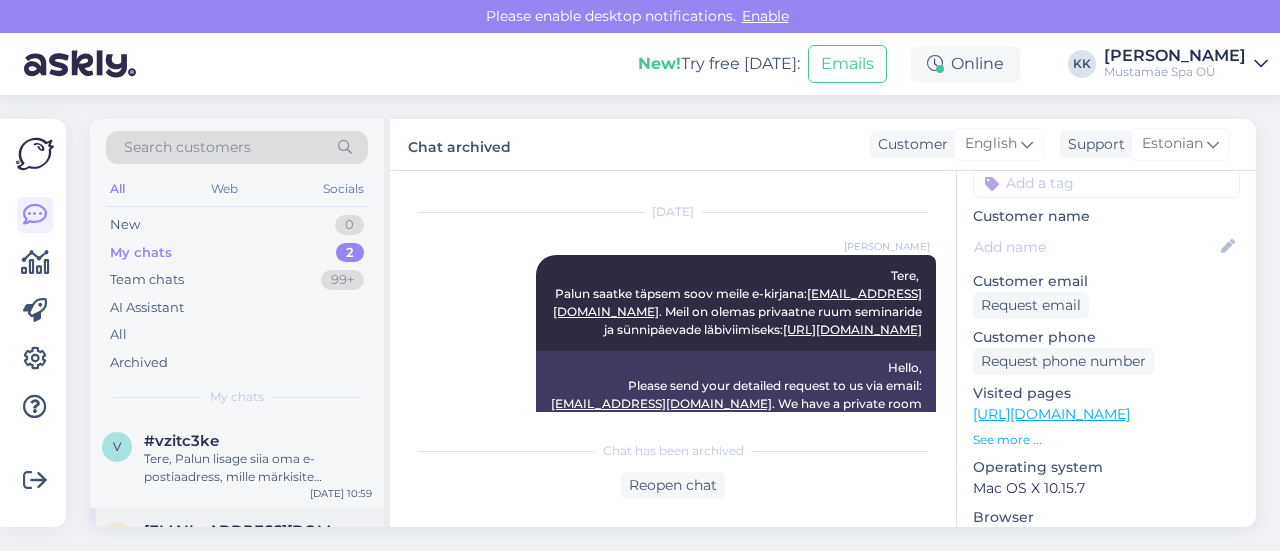 scroll, scrollTop: 63, scrollLeft: 0, axis: vertical 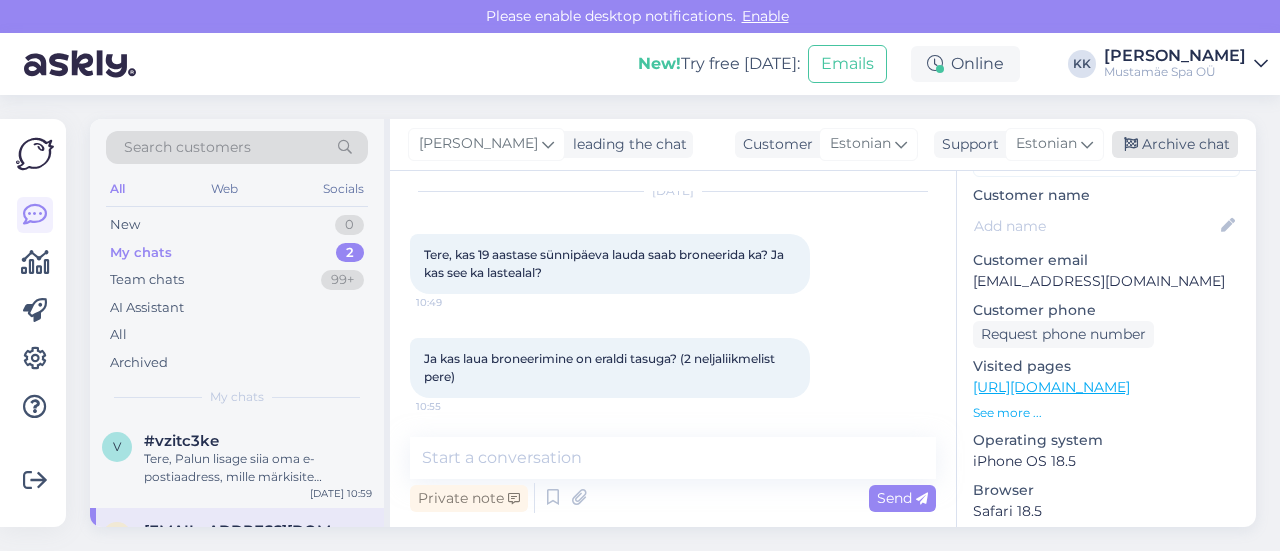 click on "Archive chat" at bounding box center (1175, 144) 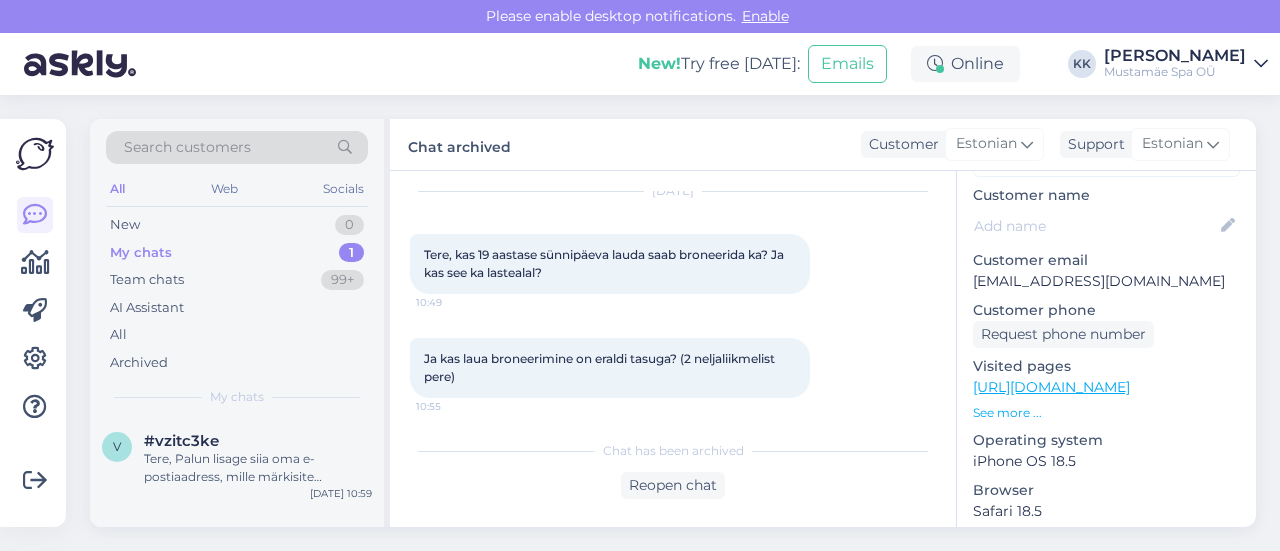 click on "v #vzitc3ke Tere,
Palun lisage siia oma e-postiaadress, mille märkisite tellimuses ja oma nimi. [DATE] 10:59" at bounding box center [237, 472] 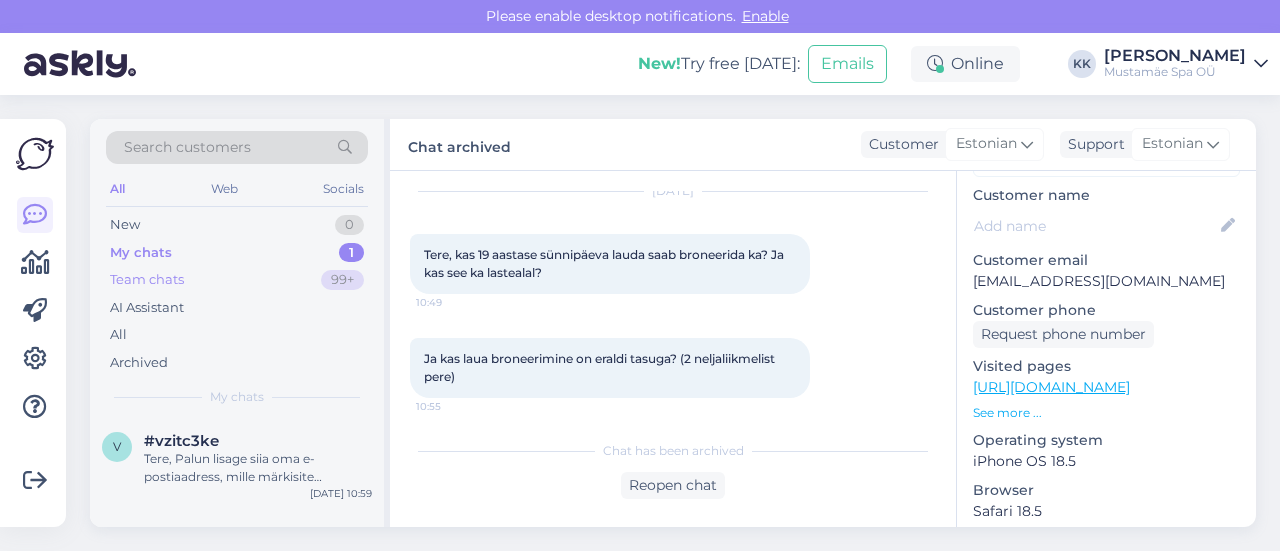 click on "Team chats" at bounding box center [147, 280] 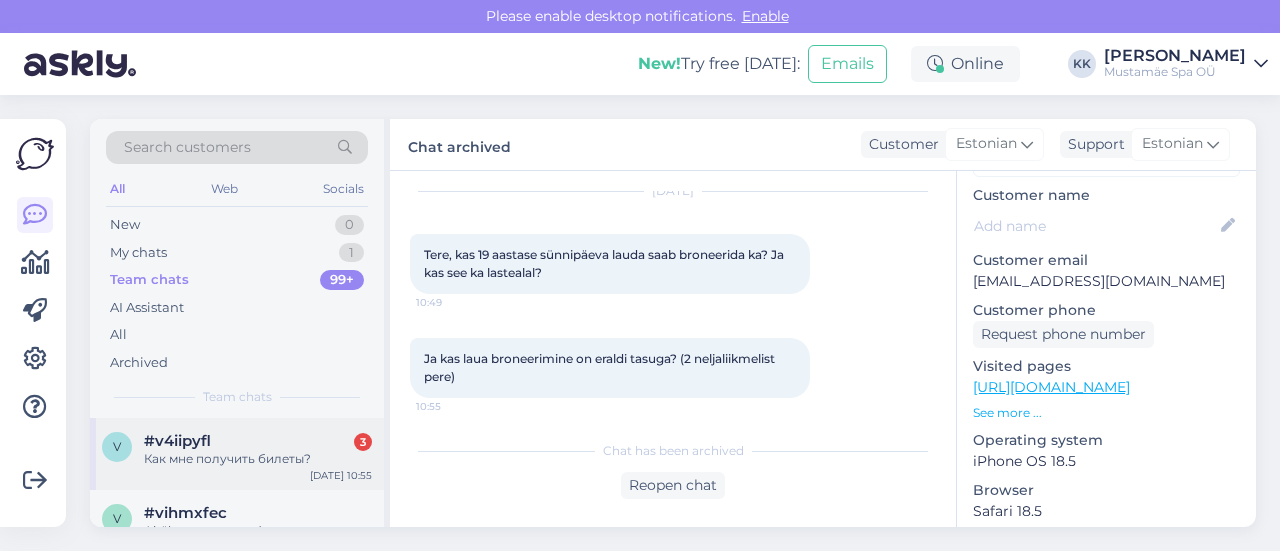 click on "Как мне получить билеты?" at bounding box center (258, 459) 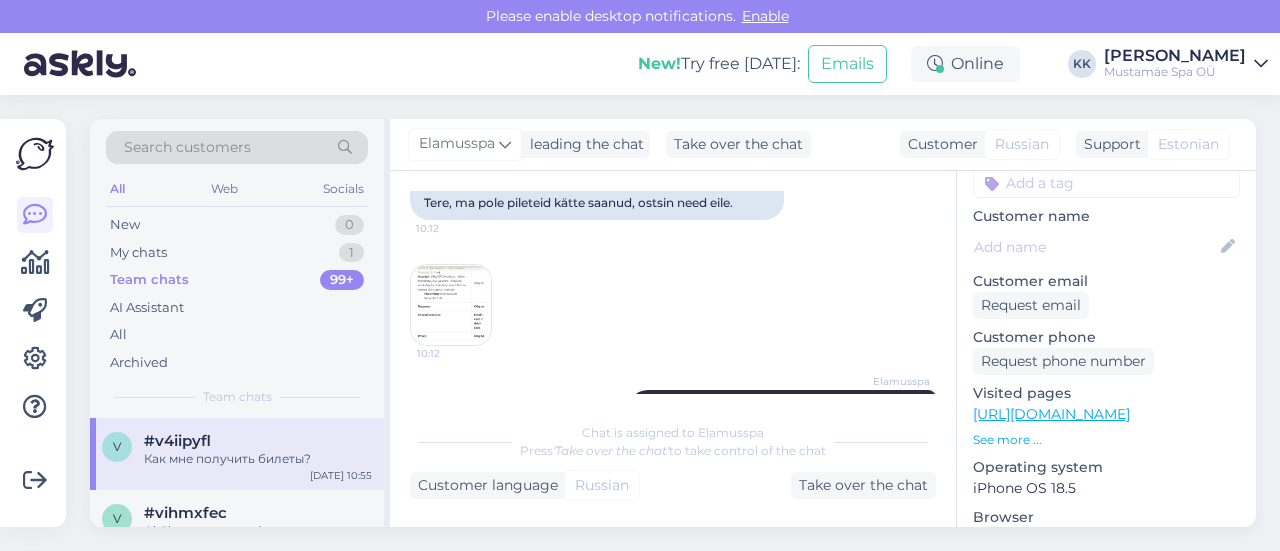 scroll, scrollTop: 156, scrollLeft: 0, axis: vertical 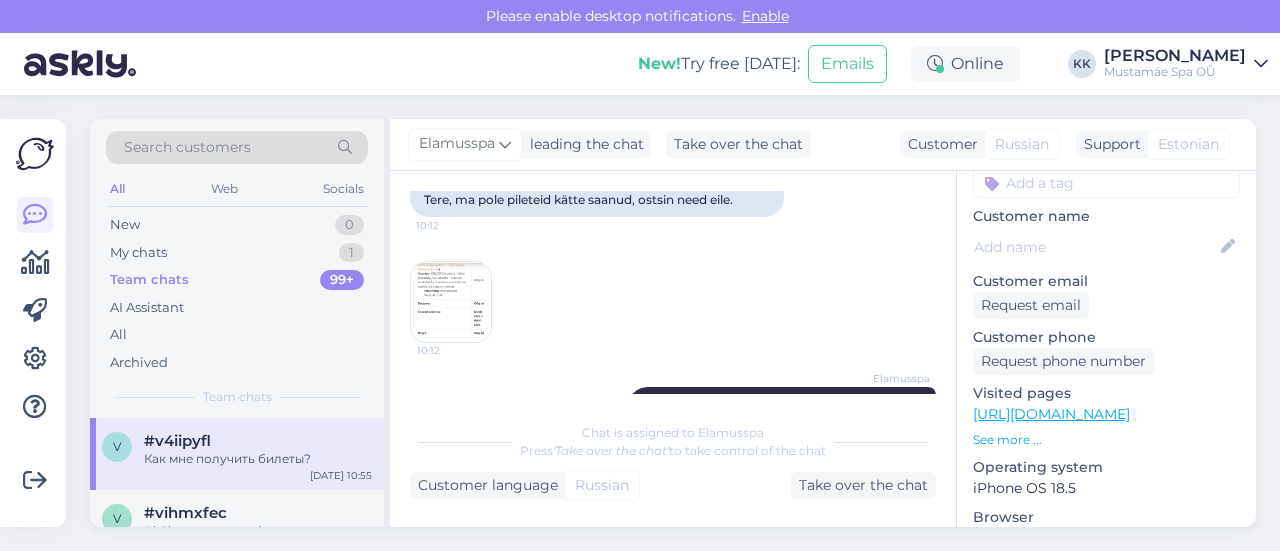 click at bounding box center (451, 302) 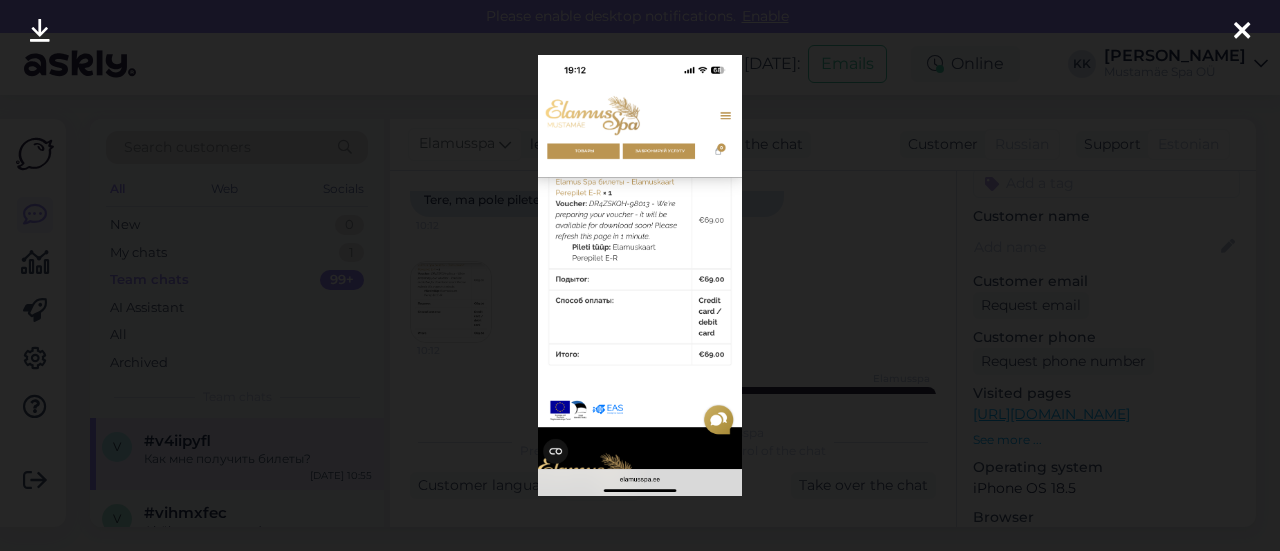 click at bounding box center (1242, 32) 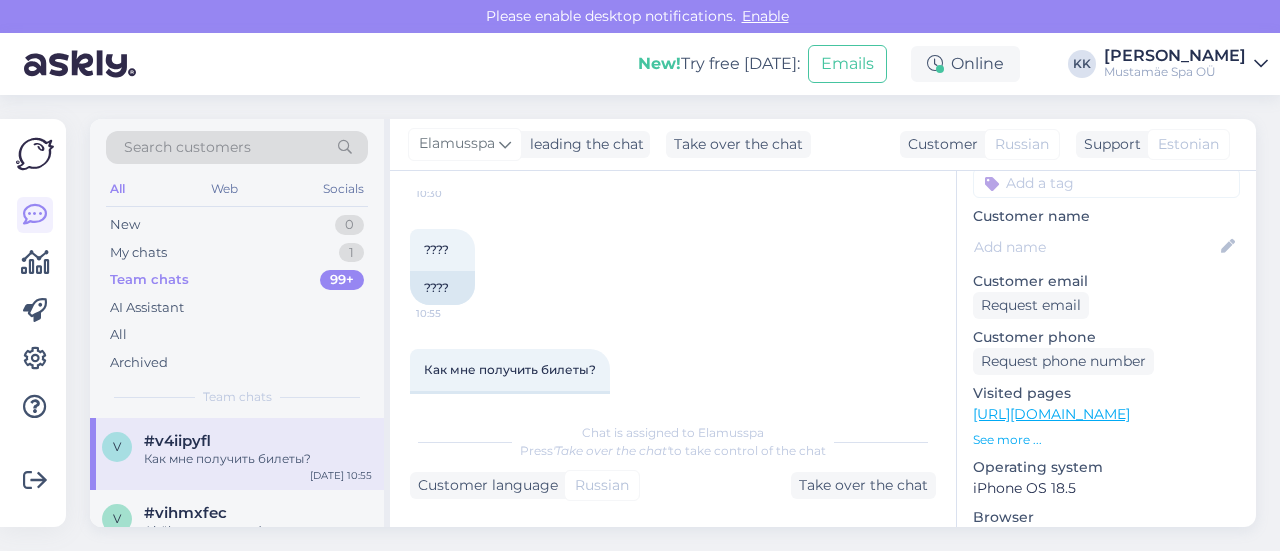 scroll, scrollTop: 624, scrollLeft: 0, axis: vertical 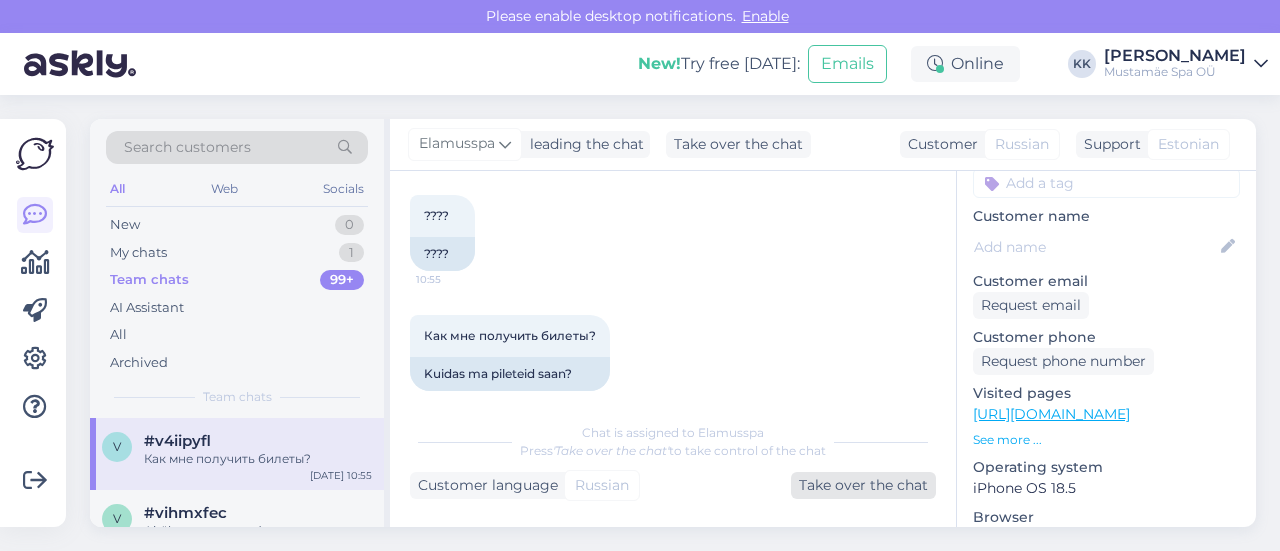 click on "Take over the chat" at bounding box center [863, 485] 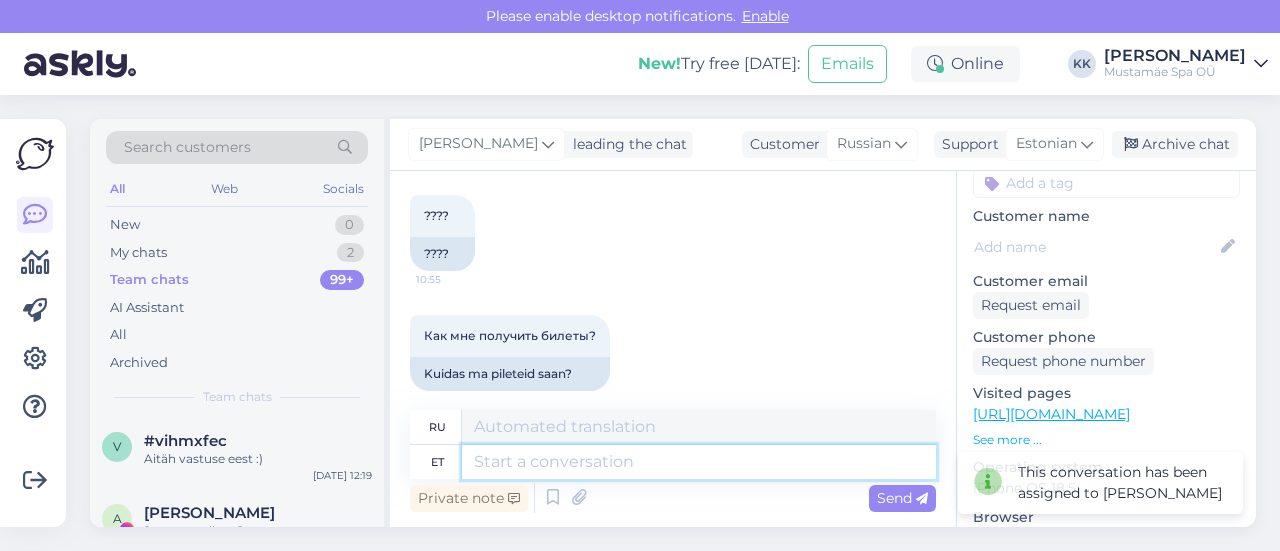 click at bounding box center (699, 462) 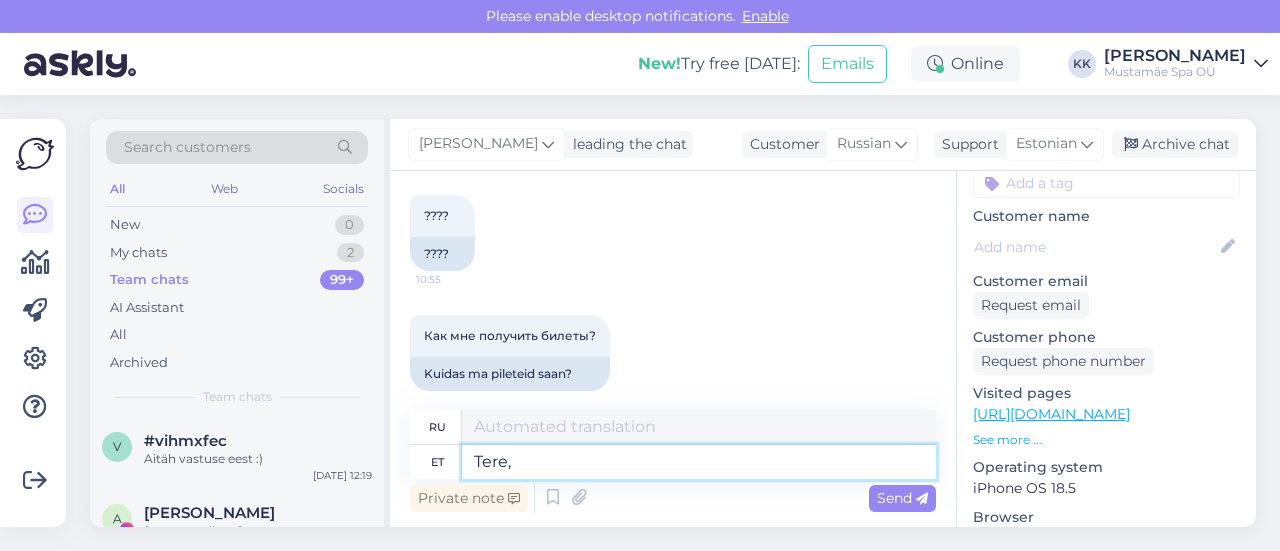 type on "Tere," 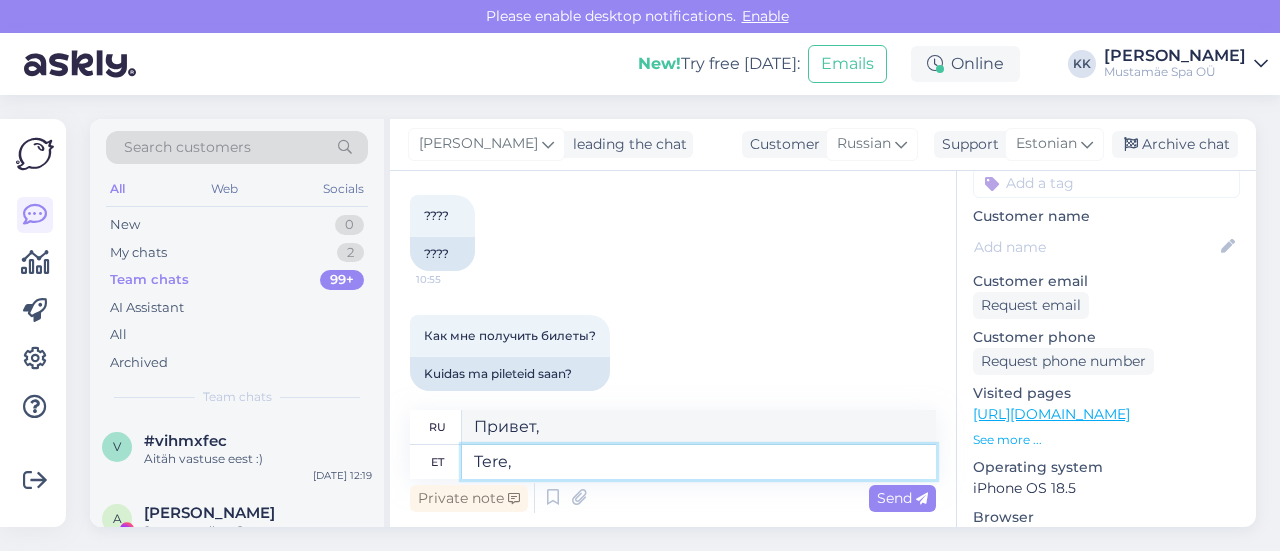 type on "Привет," 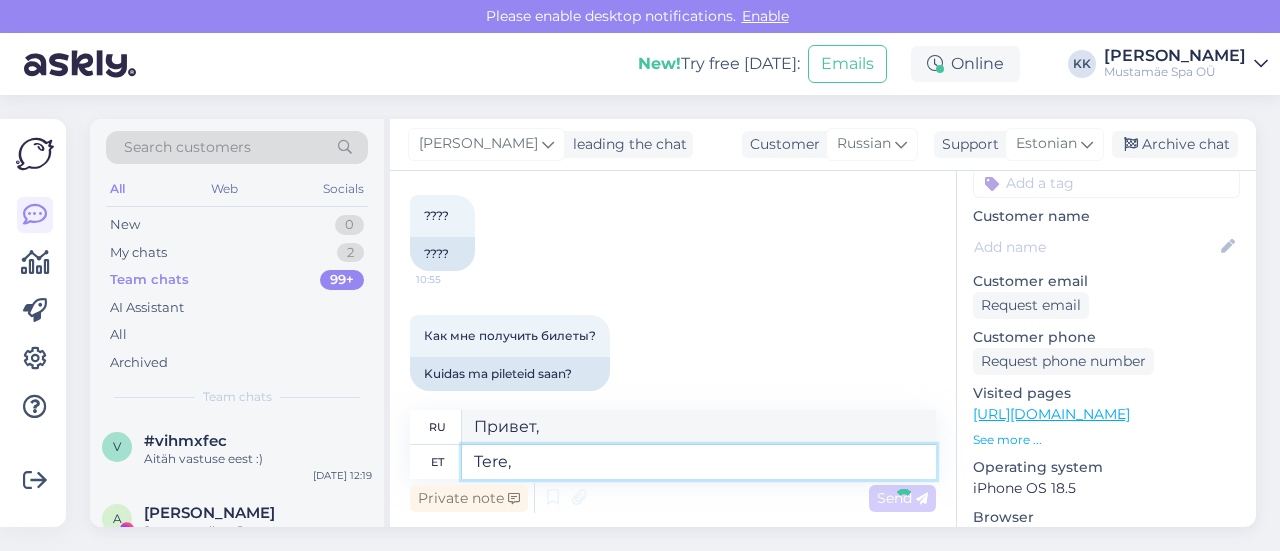 type 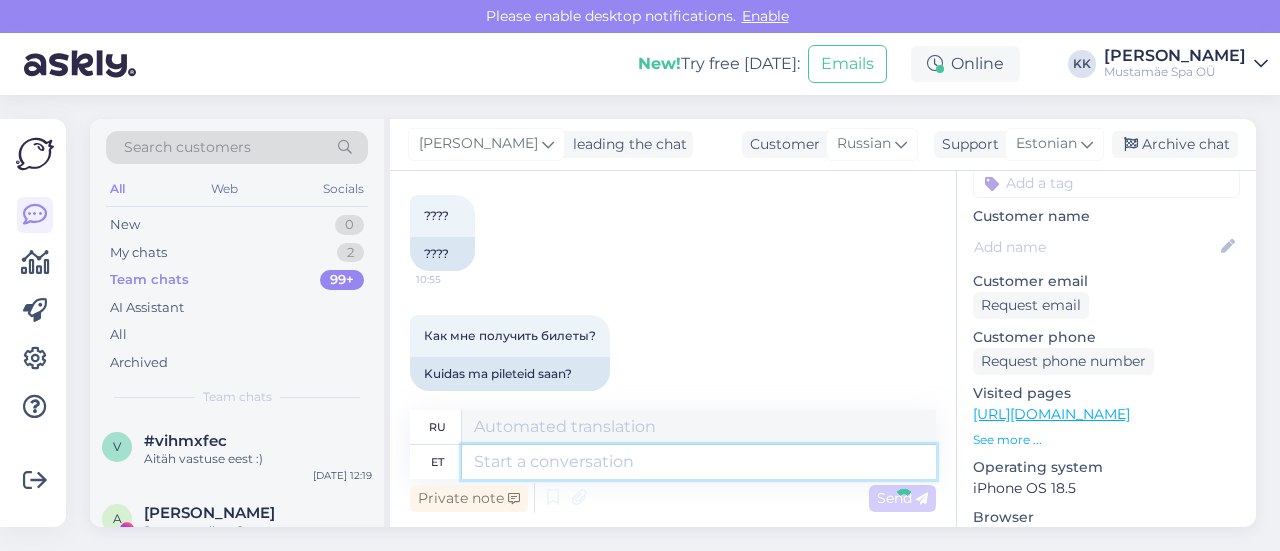 scroll, scrollTop: 745, scrollLeft: 0, axis: vertical 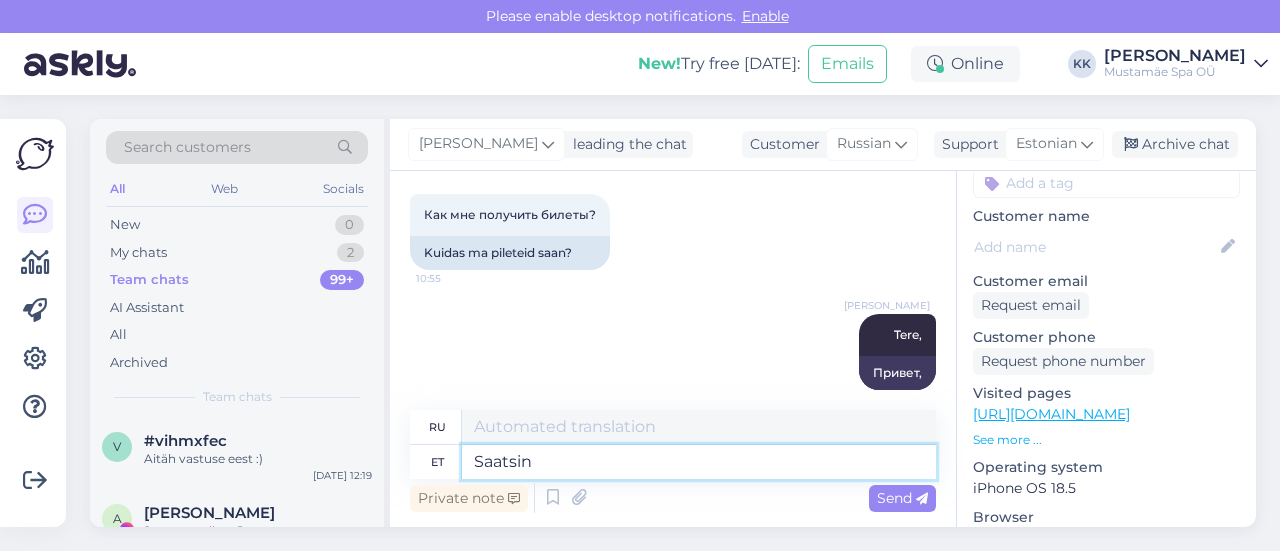 type on "Saatsin" 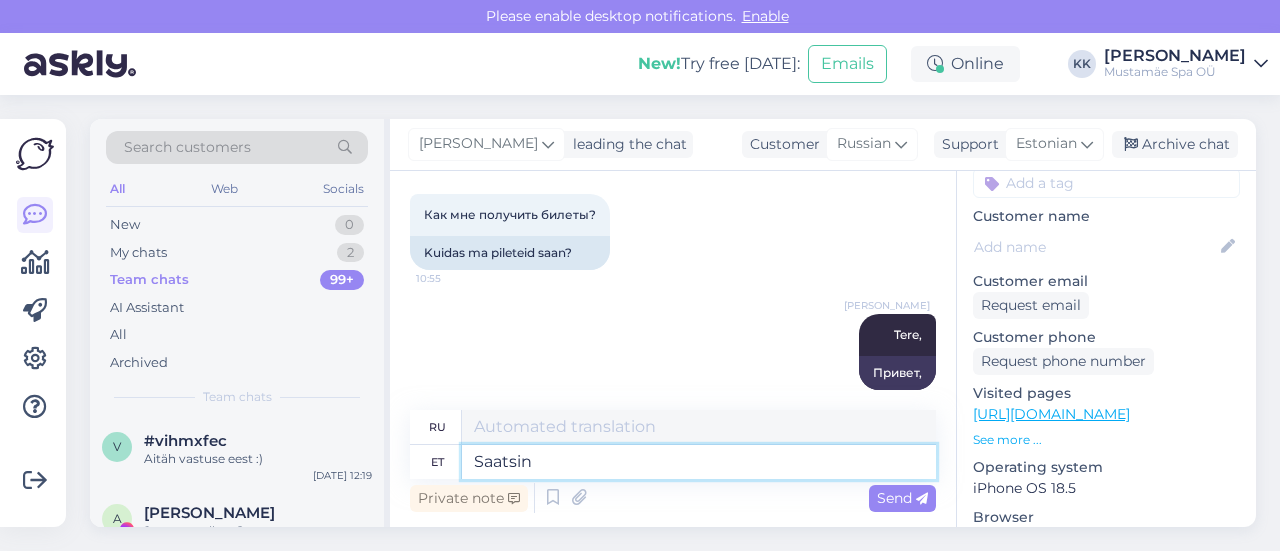 type on "Я послал" 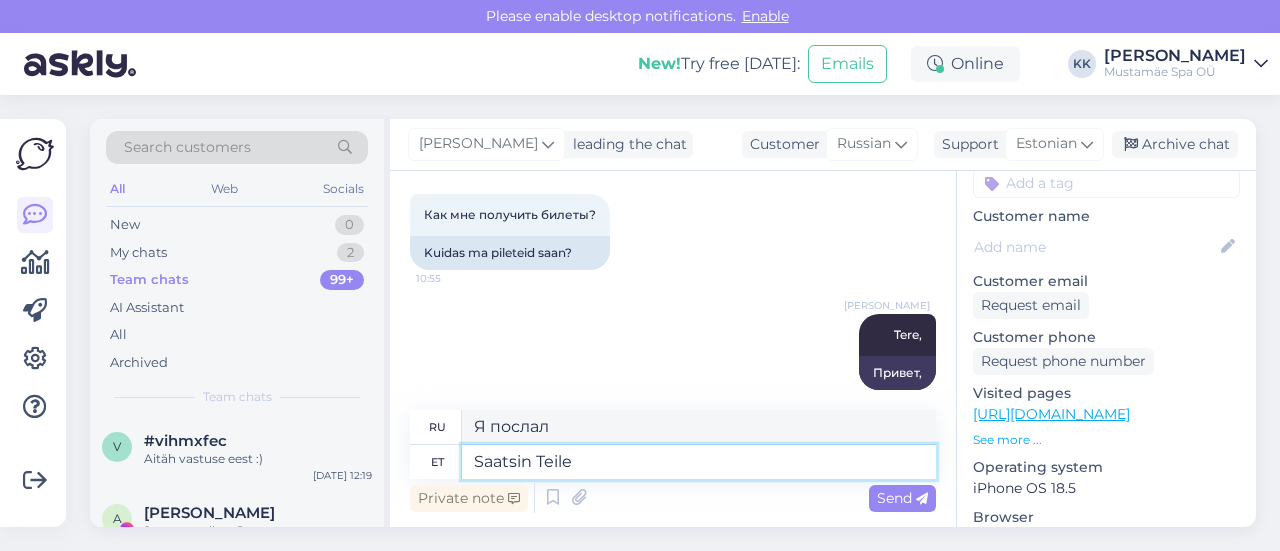 type on "Saatsin Teile" 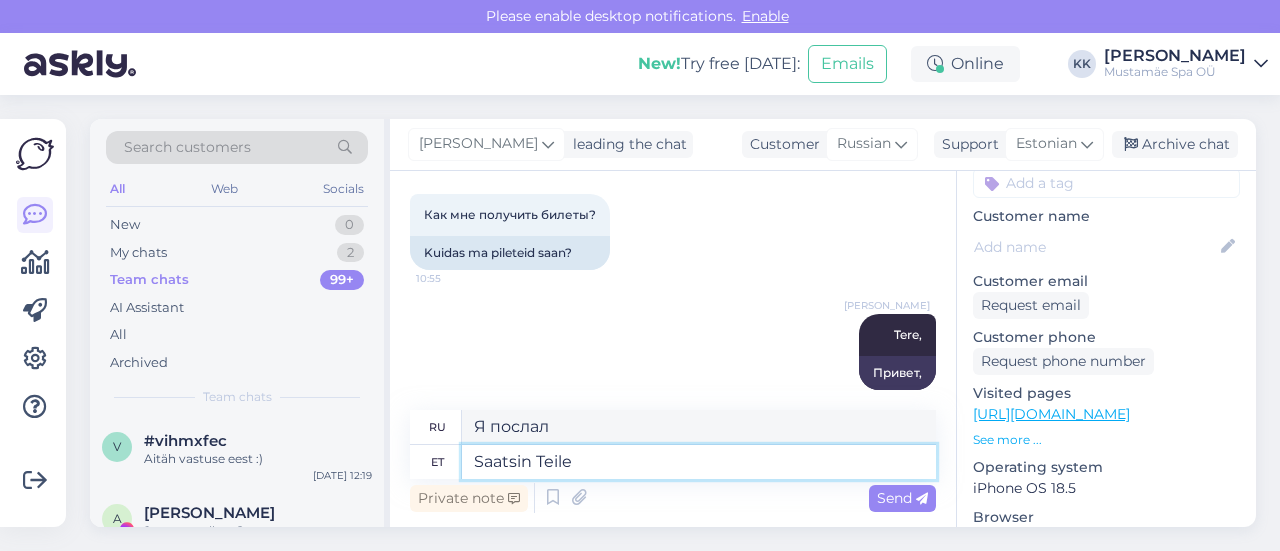 type on "Я послал тебе" 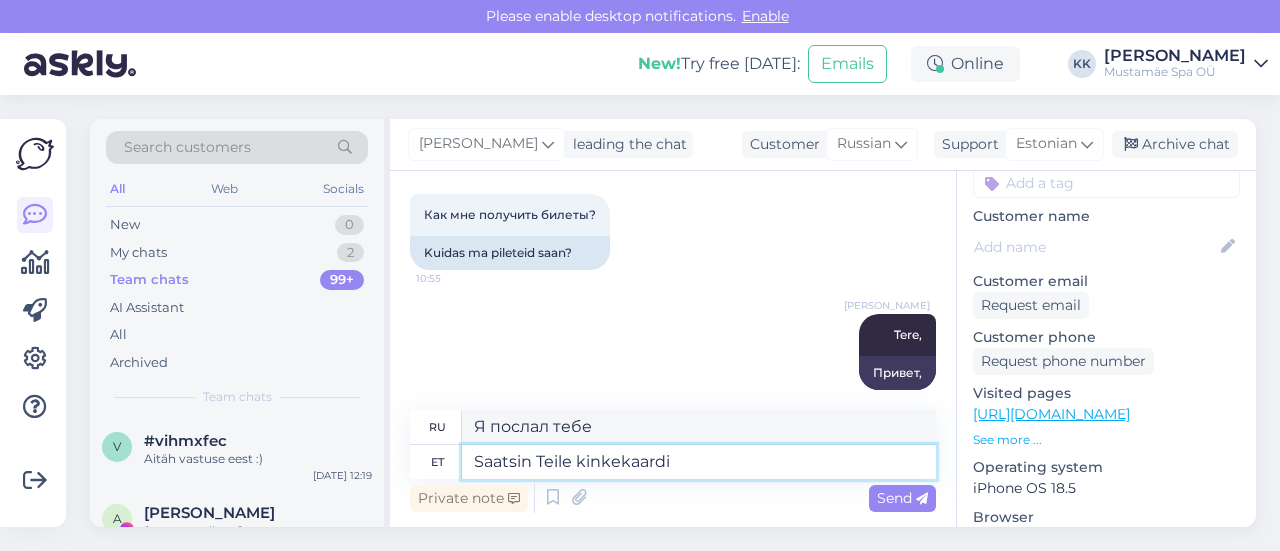 type on "Saatsin Teile kinkekaardi" 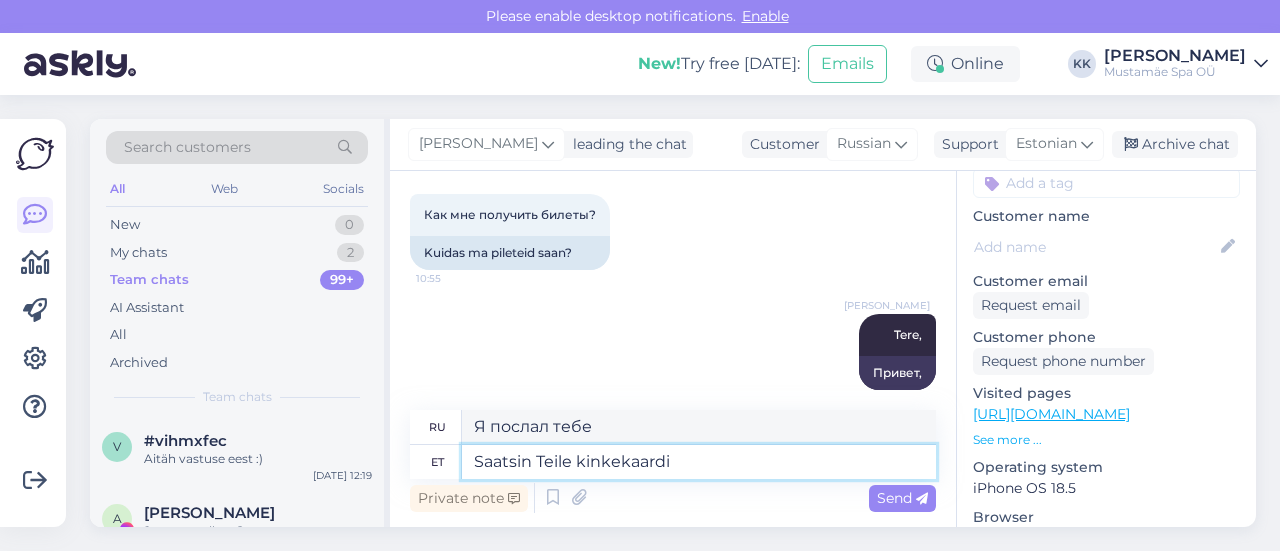 type on "Я отправил вам подарочную карту." 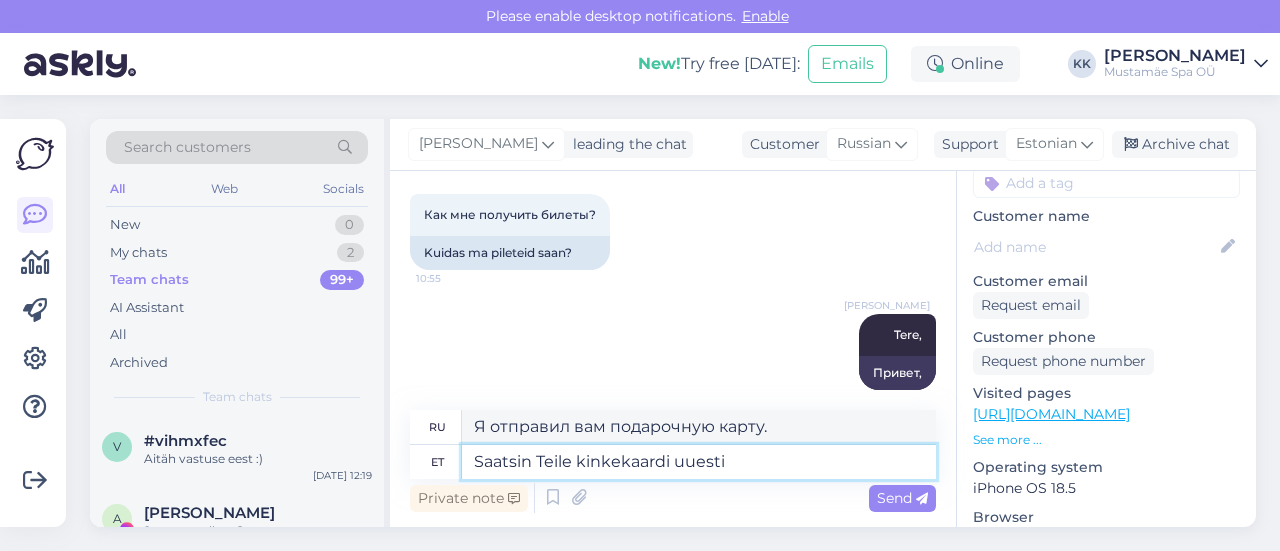 type on "Saatsin Teile kinkekaardi uuesti" 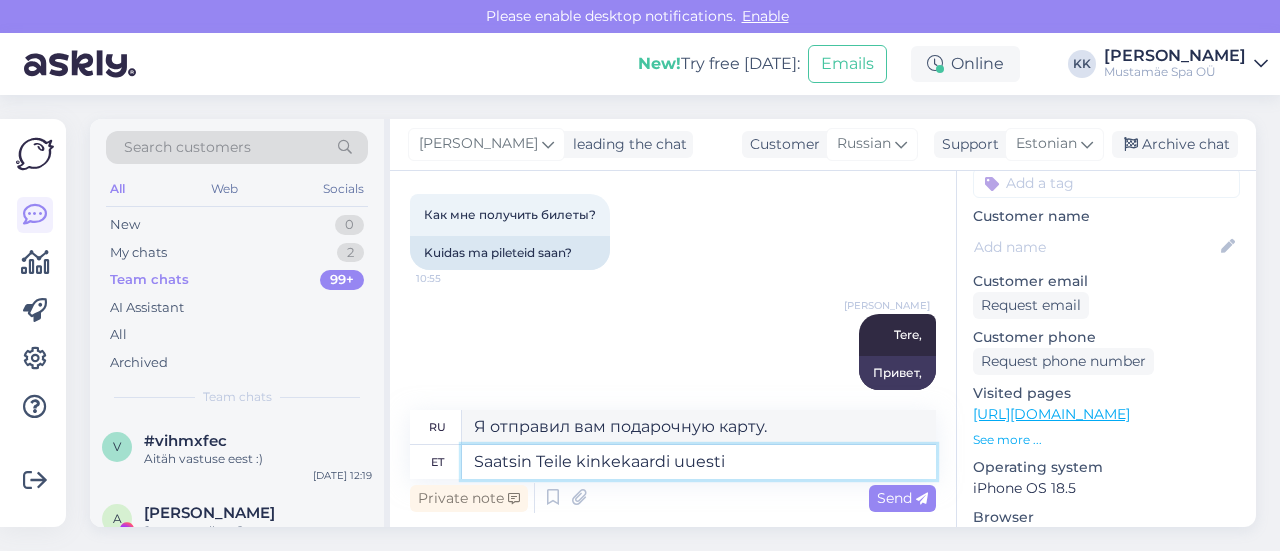 type on "Я снова отправила вам подарочную карту." 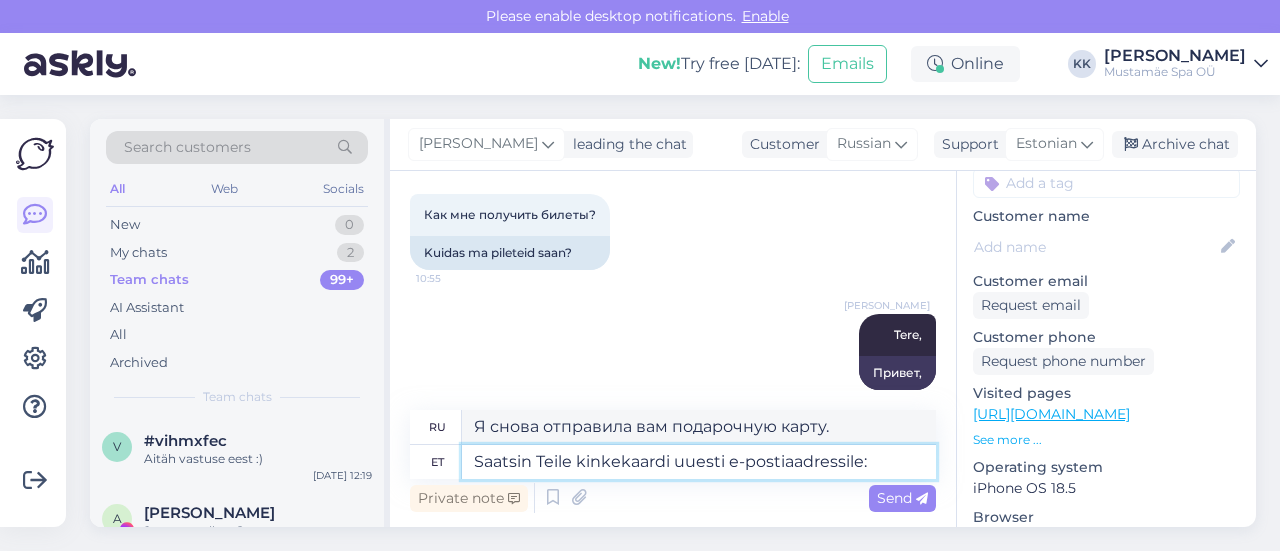 type on "Saatsin Teile kinkekaardi uuesti e-postiaadressile:" 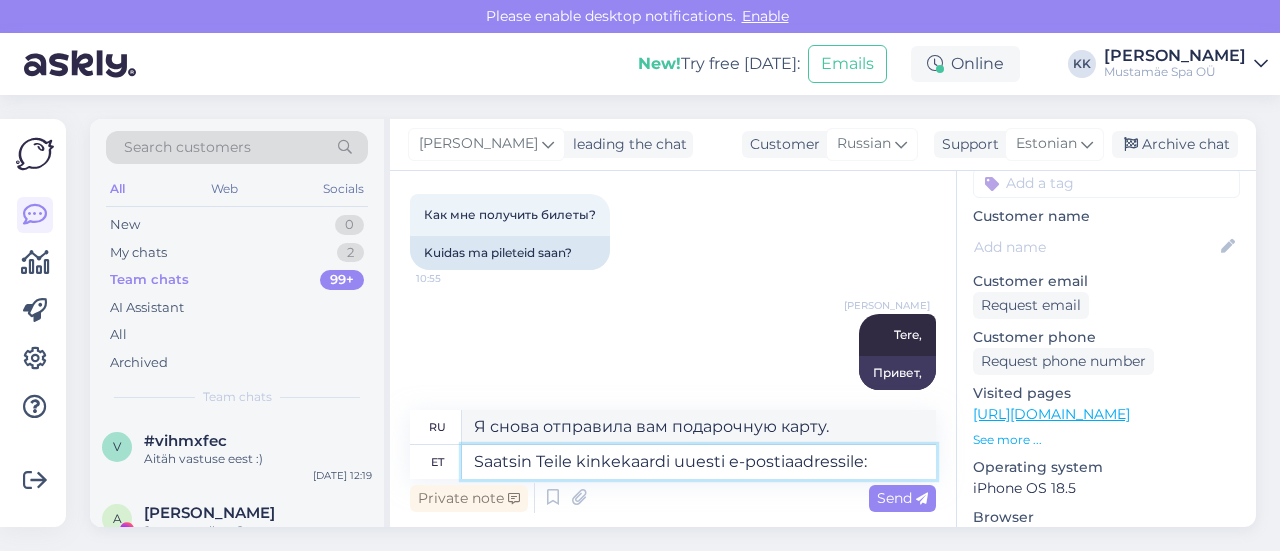 type on "Я повторно отправил подарочную карту на ваш адрес электронной почты:" 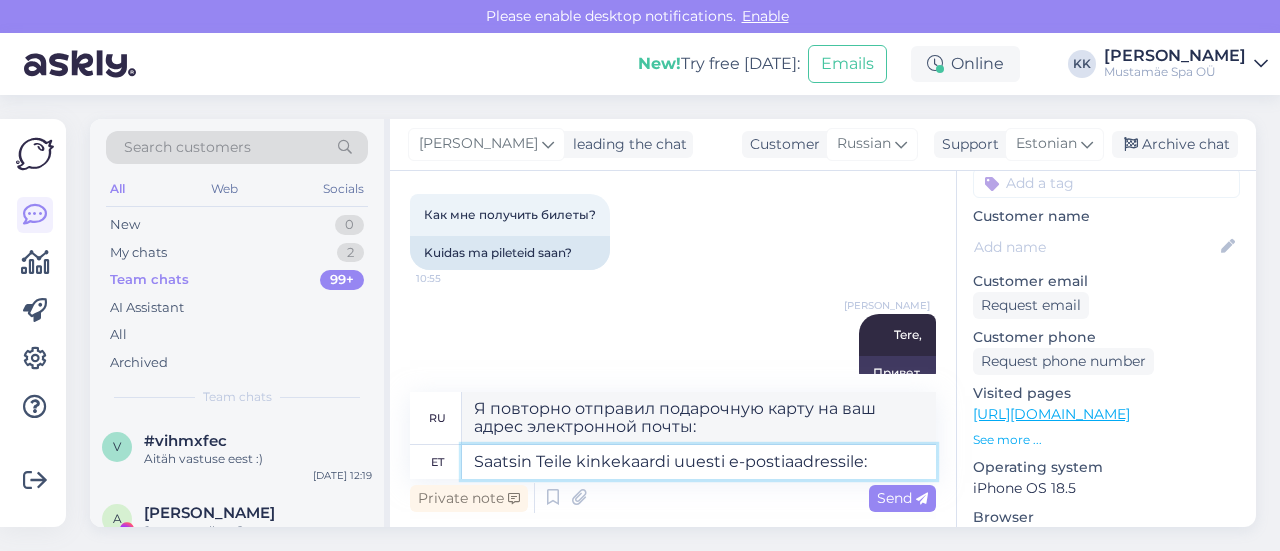 paste on "[EMAIL_ADDRESS][DOMAIN_NAME]" 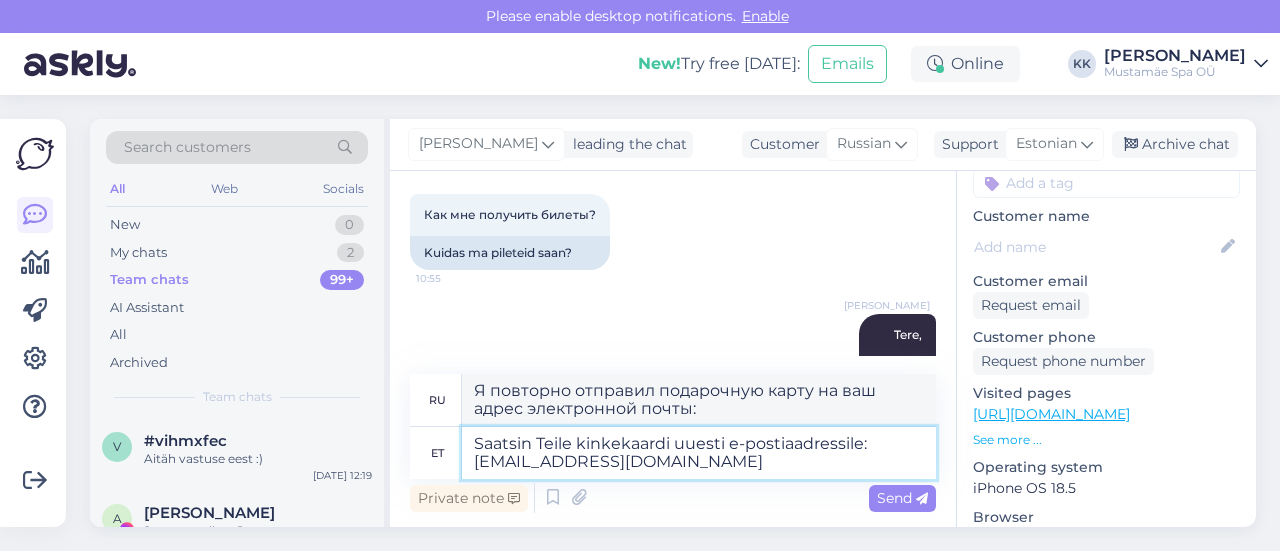 type on "Я отправила вам подарочную карту еще раз на адрес электронной почты: [EMAIL_ADDRESS][DOMAIN_NAME]" 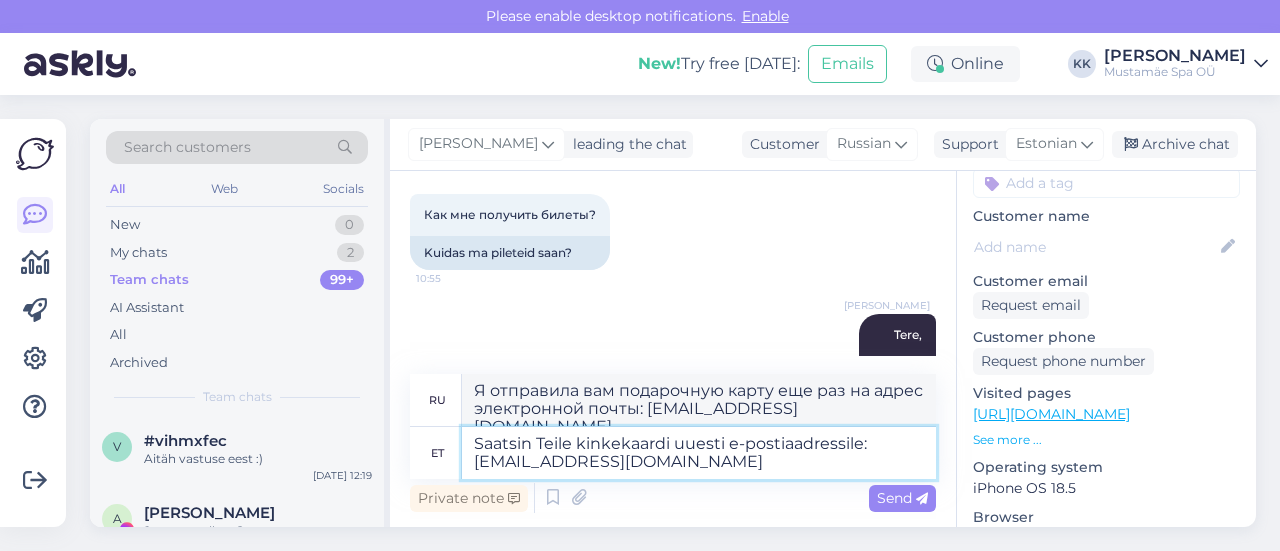 type 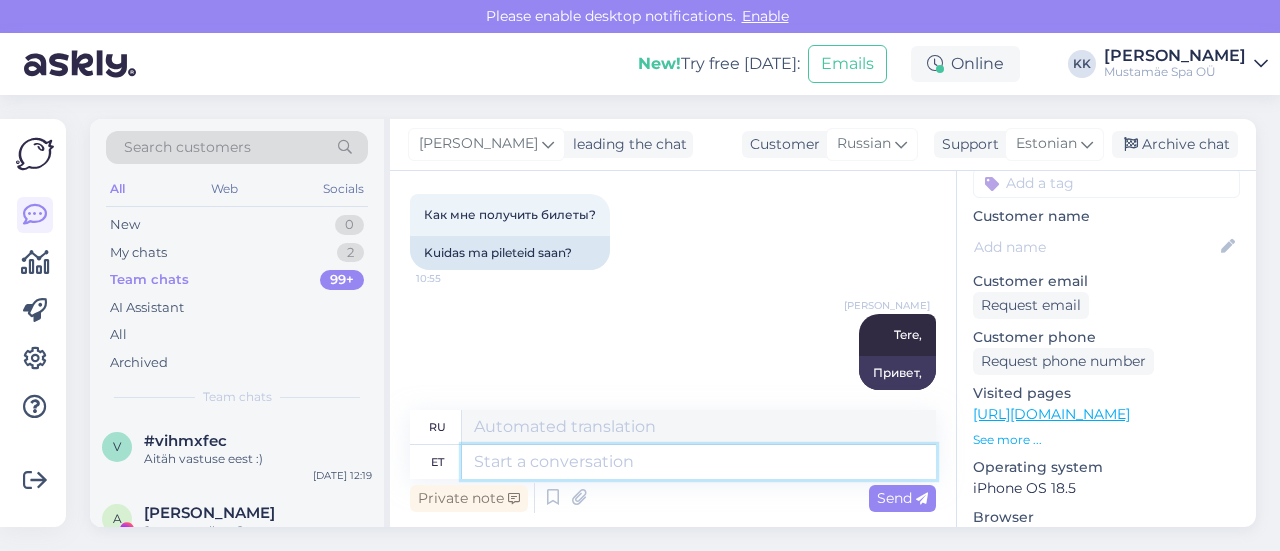 scroll, scrollTop: 901, scrollLeft: 0, axis: vertical 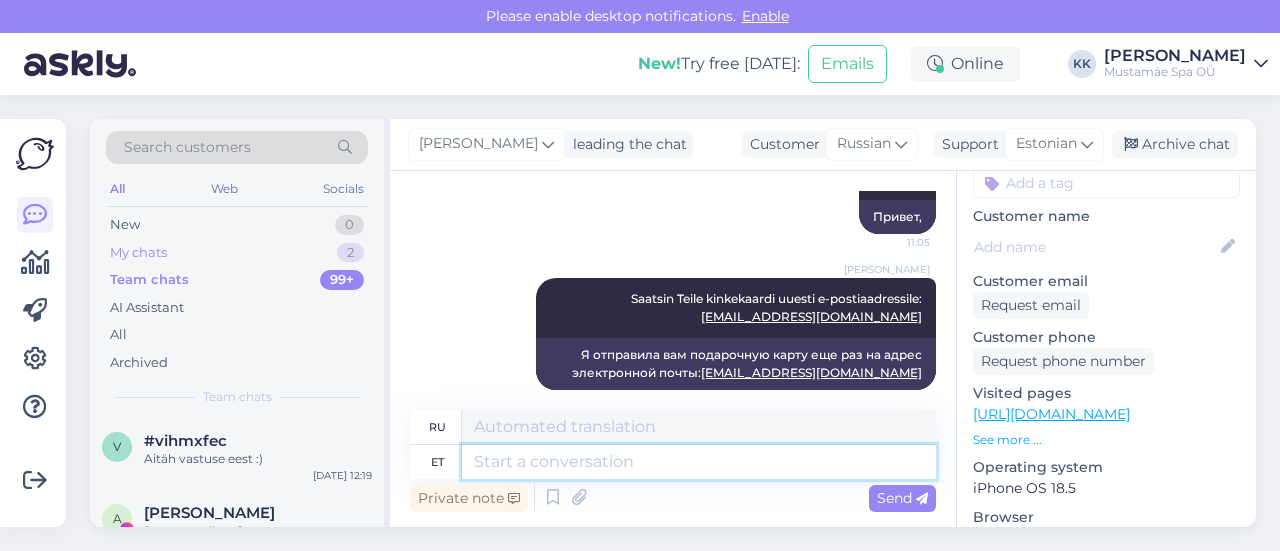 type 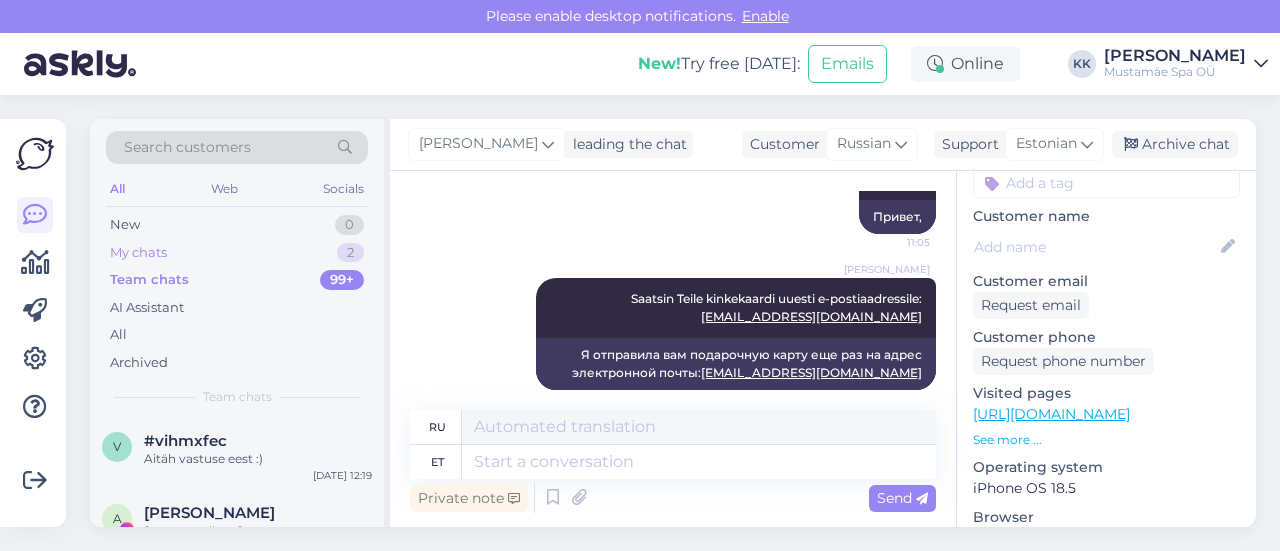 click on "My chats 2" at bounding box center (237, 253) 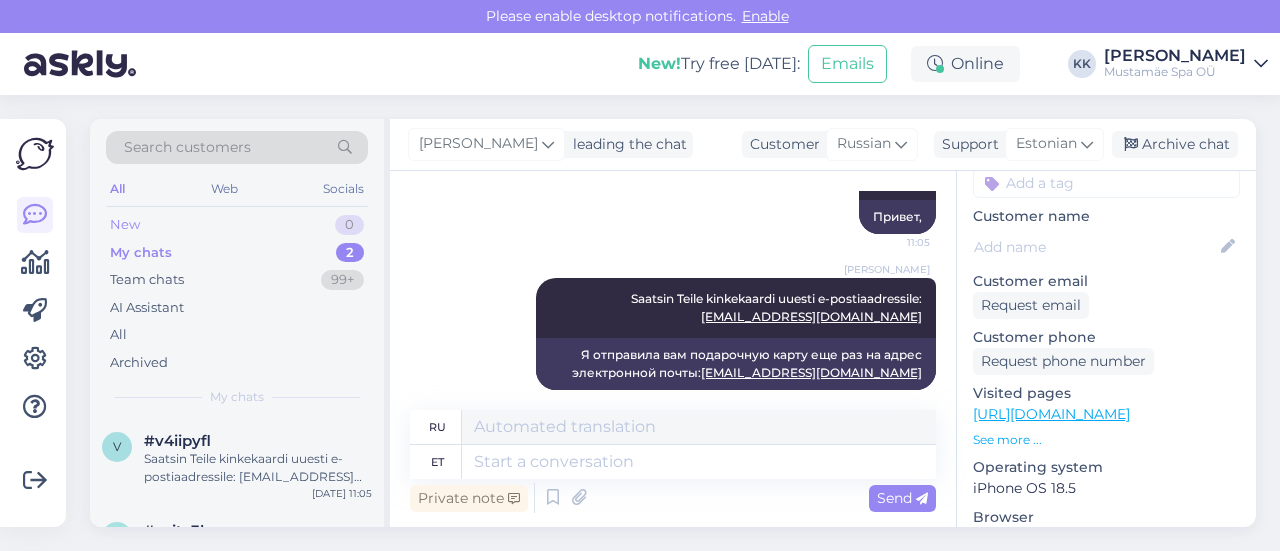click on "New 0" at bounding box center (237, 225) 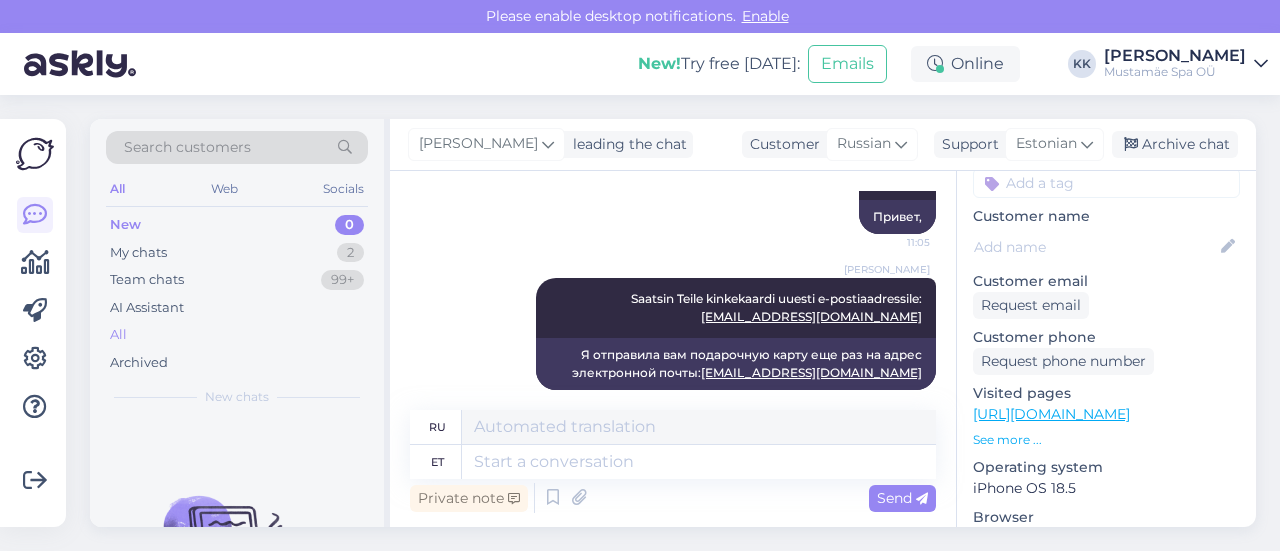 click on "All" at bounding box center (237, 335) 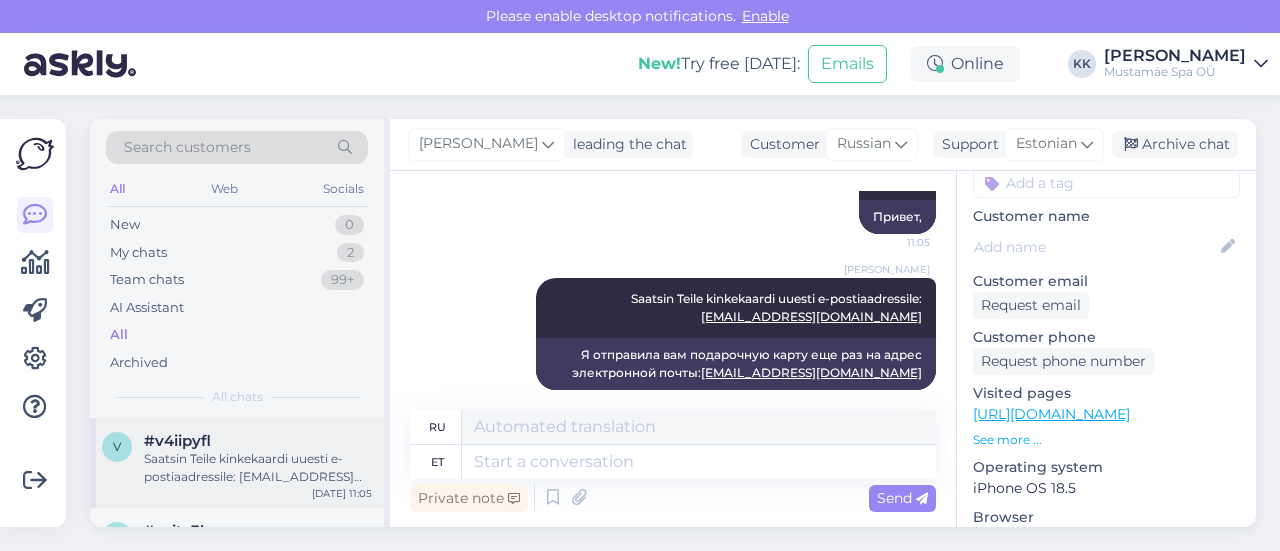 click on "Saatsin Teile kinkekaardi uuesti e-postiaadressile: [EMAIL_ADDRESS][DOMAIN_NAME]" at bounding box center (258, 468) 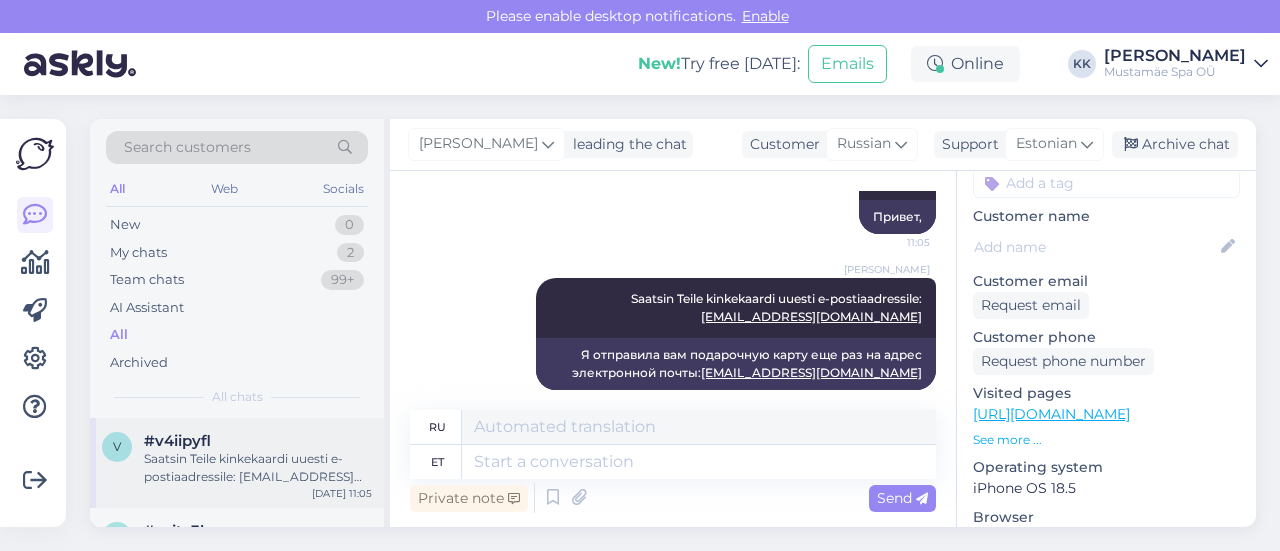 scroll, scrollTop: 901, scrollLeft: 0, axis: vertical 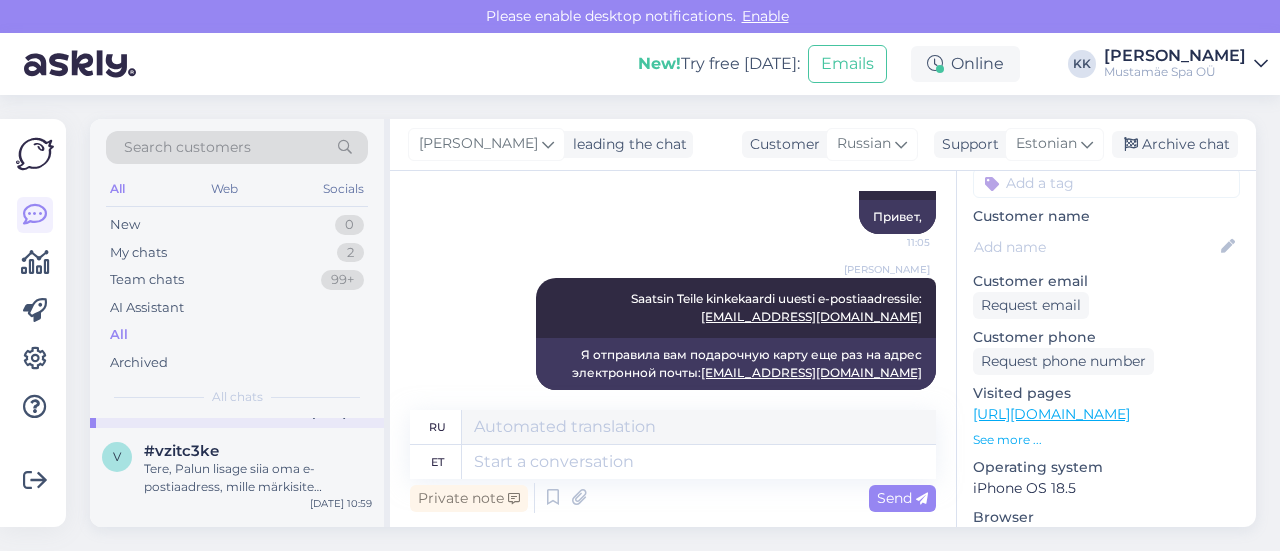 click on "Tere,
Palun lisage siia oma e-postiaadress, mille märkisite tellimuses ja oma nimi." at bounding box center (258, 478) 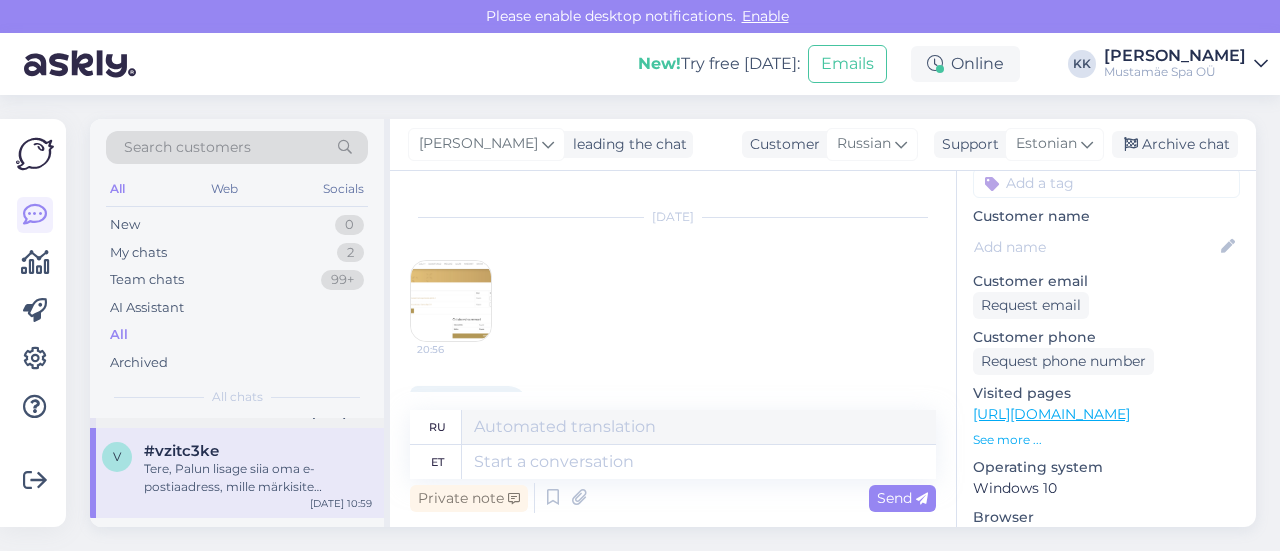 scroll, scrollTop: 2675, scrollLeft: 0, axis: vertical 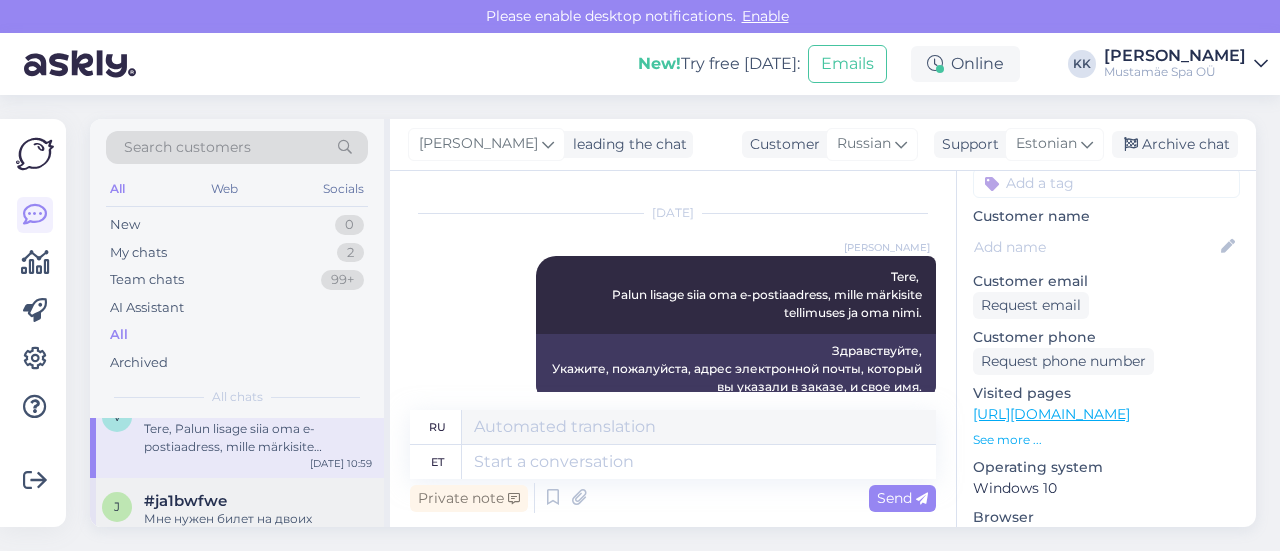 click on "#ja1bwfwe" at bounding box center [185, 501] 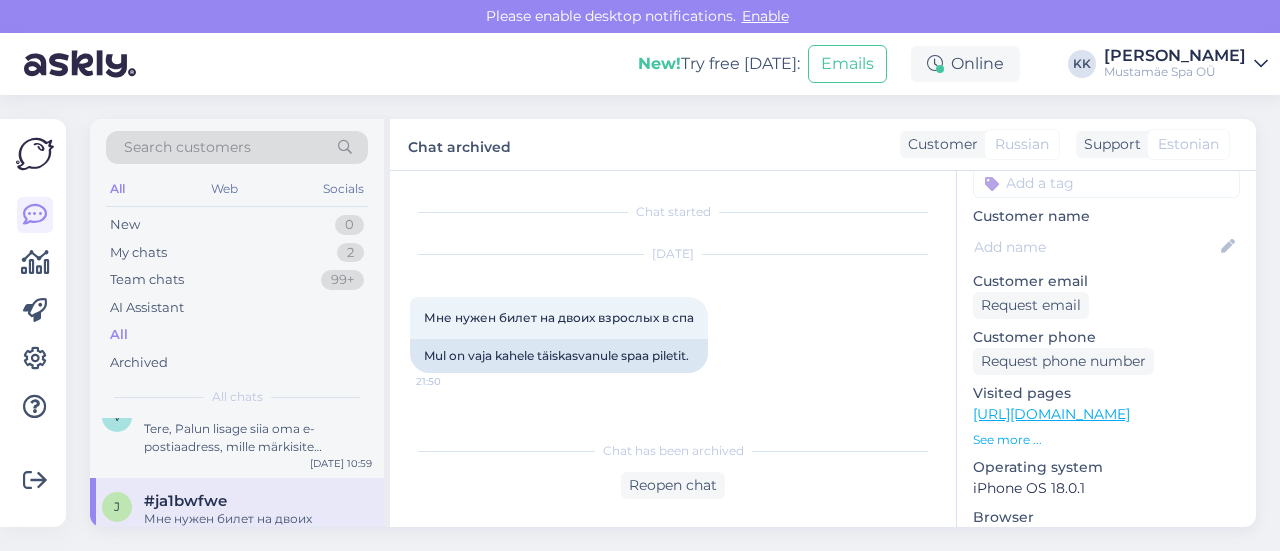 scroll, scrollTop: 0, scrollLeft: 0, axis: both 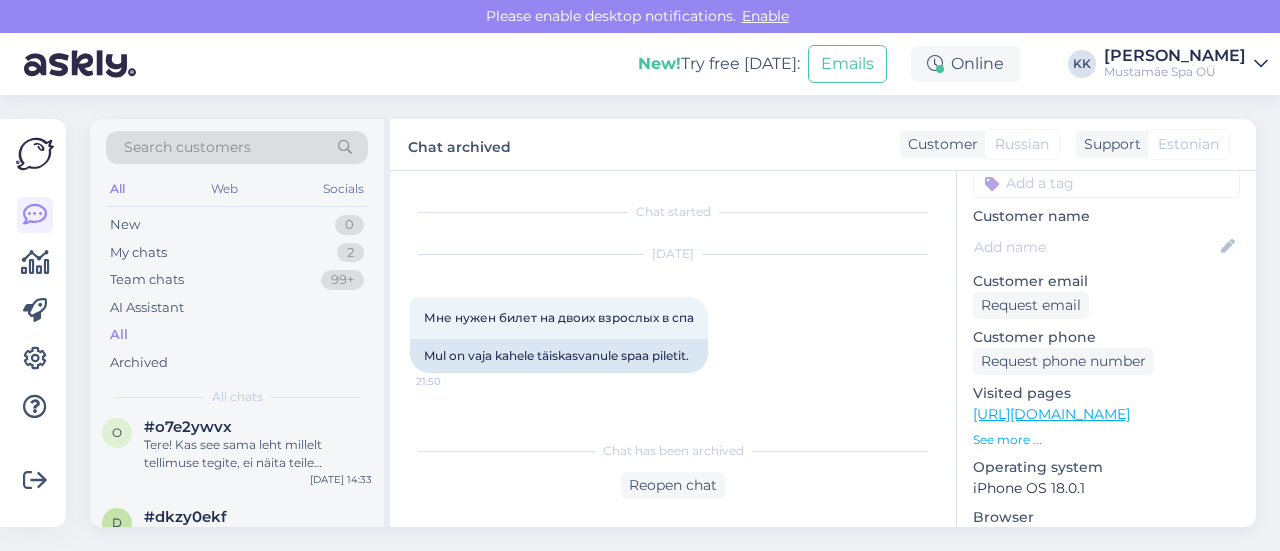 click on "o #o7e2ywvx Tere! Kas see sama leht millelt tellimuse tegite, ei näita teile numbrit? :) [DATE] 14:33" at bounding box center (237, 449) 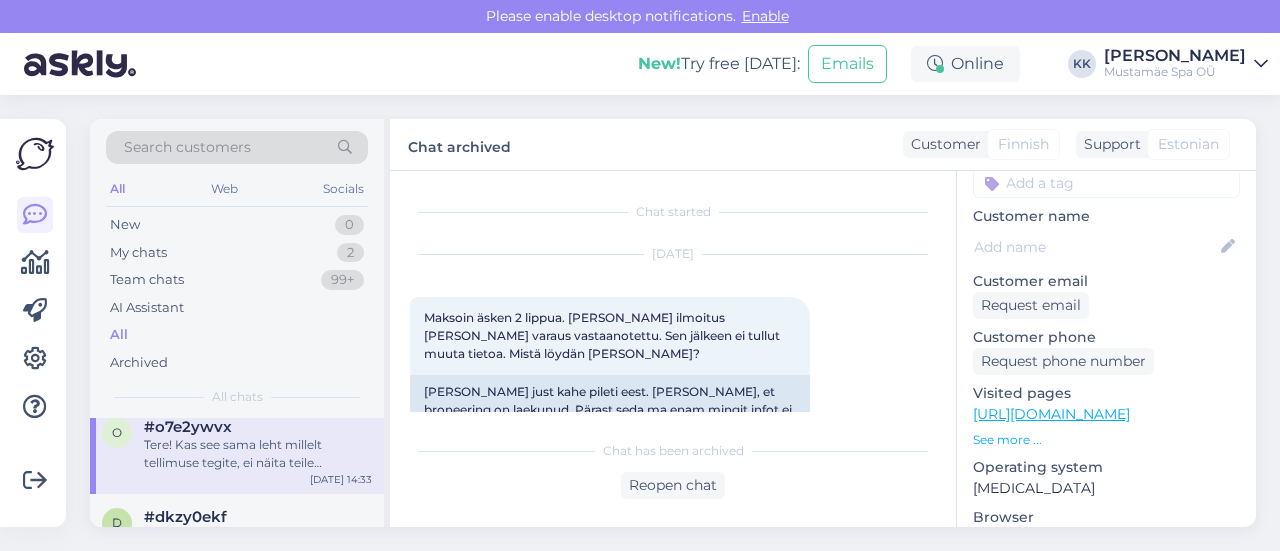 scroll, scrollTop: 468, scrollLeft: 0, axis: vertical 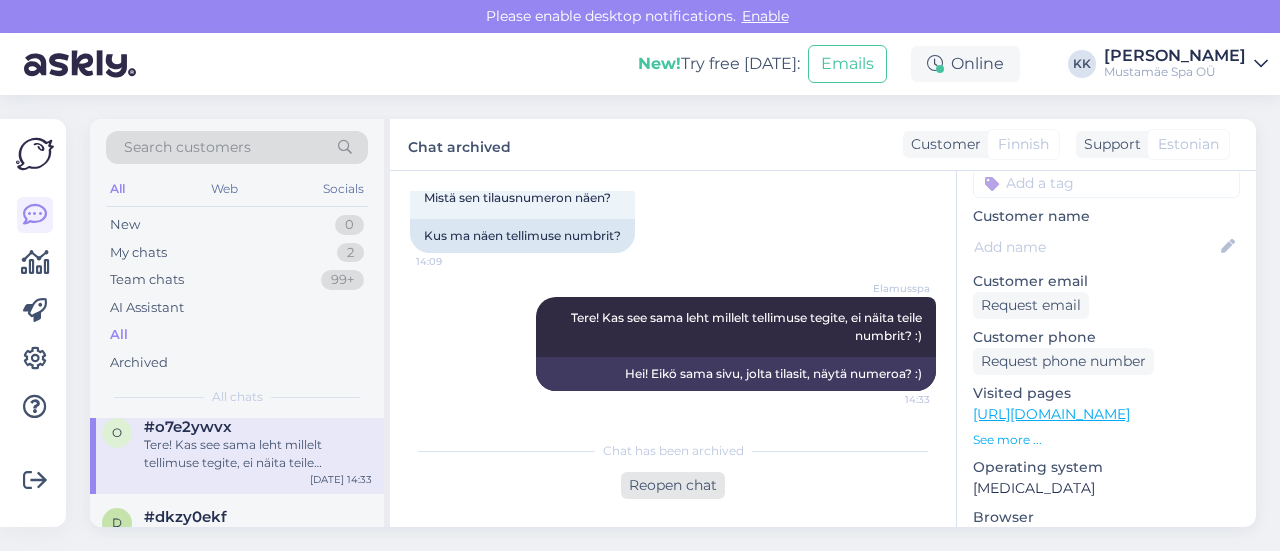 click on "Reopen chat" at bounding box center [673, 485] 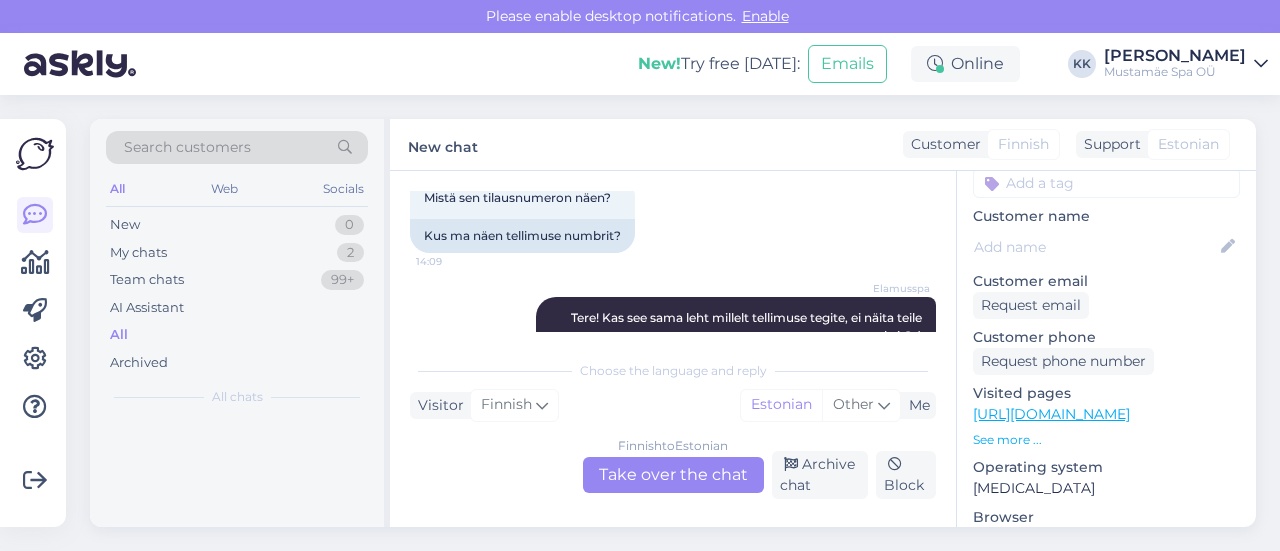 scroll, scrollTop: 0, scrollLeft: 0, axis: both 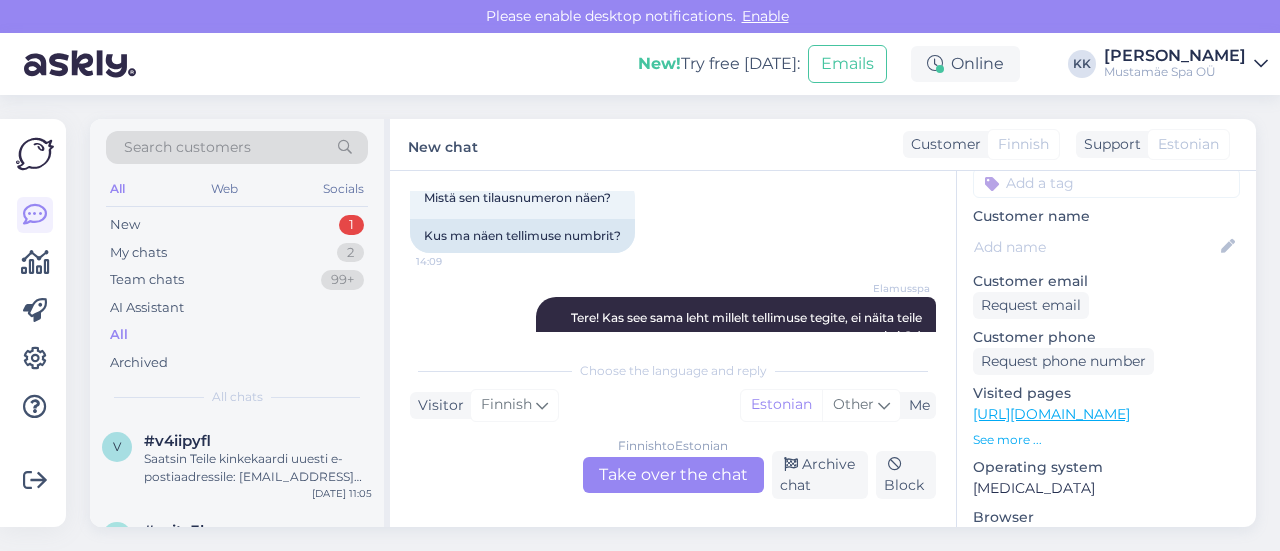 click on "Finnish  to  Estonian Take over the chat" at bounding box center [673, 475] 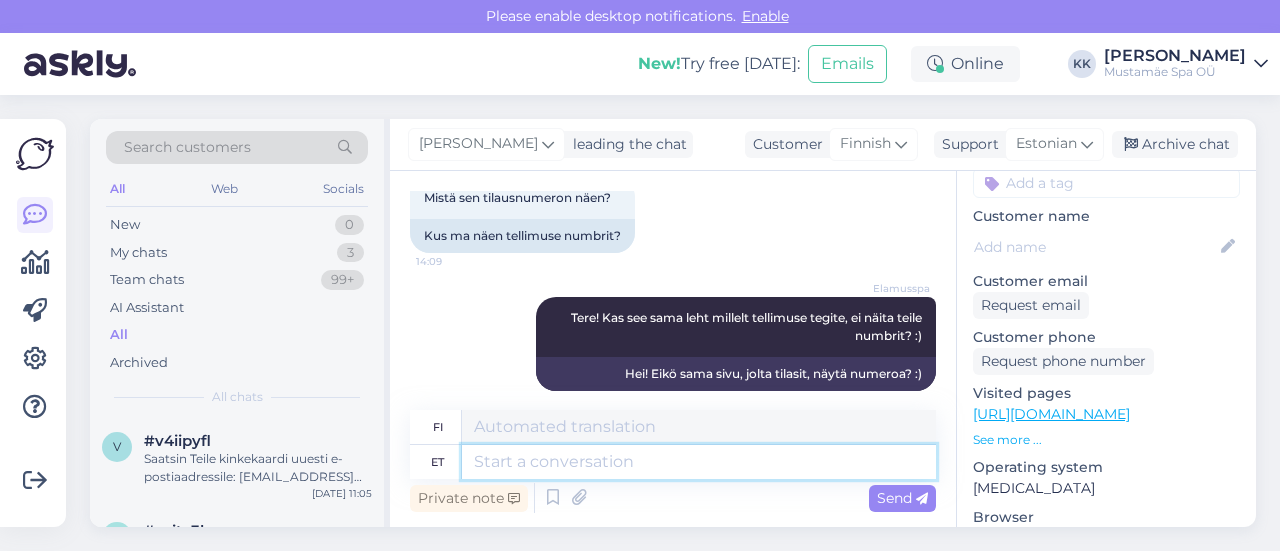 click at bounding box center [699, 462] 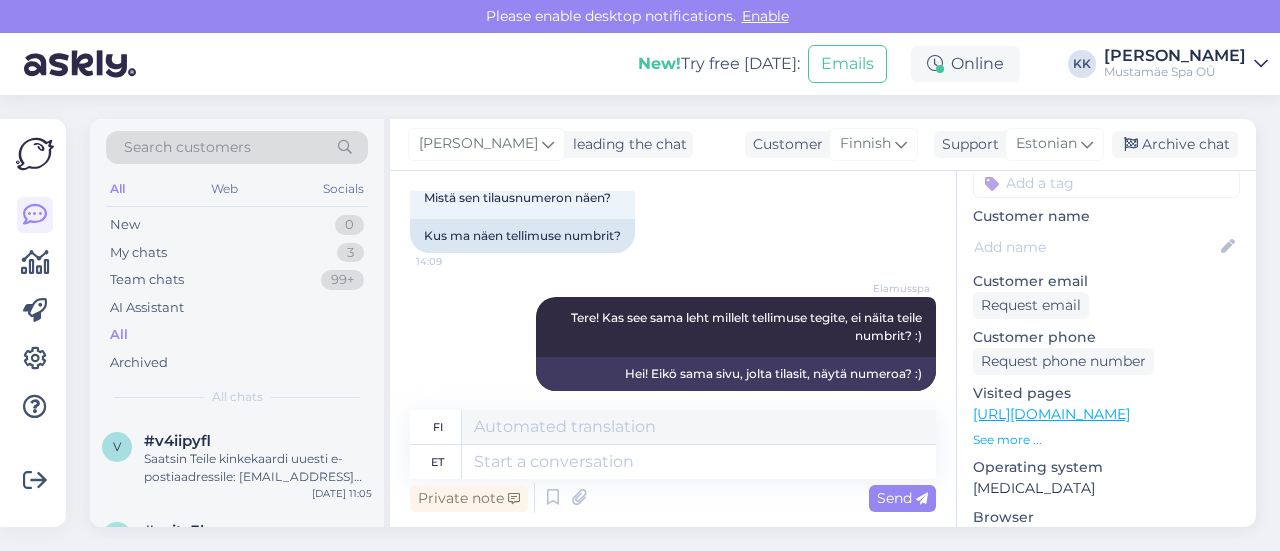 click on "See more ..." at bounding box center (1106, 440) 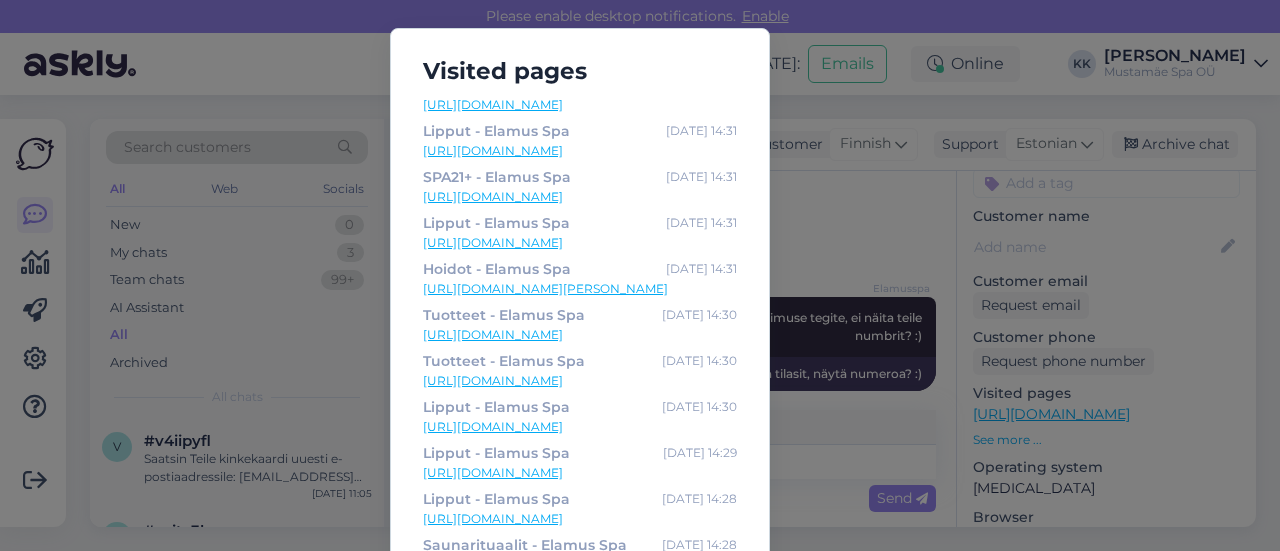 scroll, scrollTop: 452, scrollLeft: 0, axis: vertical 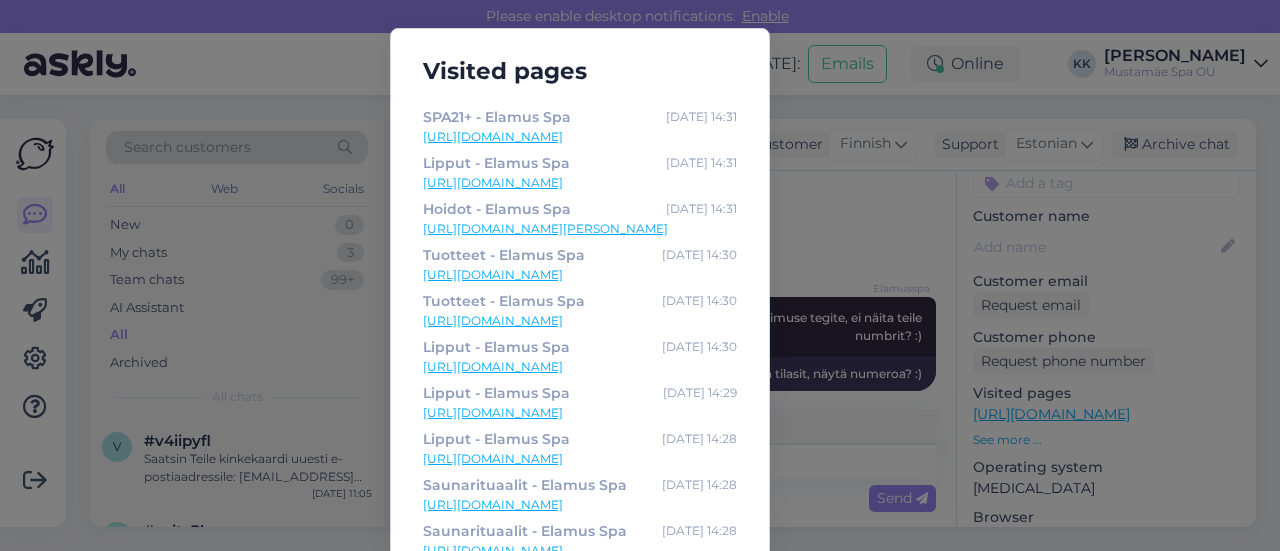 click on "Visited pages Checkout - Elamus Spa [DATE] 14:41  [URL][DOMAIN_NAME] Cart - Elamus Spa [DATE] 14:41  [URL][DOMAIN_NAME] Spa 21+ [PERSON_NAME] - Elamus Spa [DATE] 14:41  [URL][DOMAIN_NAME][PERSON_NAME] Spa 21+ [PERSON_NAME] - Elamus Spa [DATE] 14:41  [URL][DOMAIN_NAME][PERSON_NAME] HENNA eripakkumine kuni [DATE] - Elamus Spa [DATE] 14:39  [URL][DOMAIN_NAME] Tuotteet - Elamus Spa [DATE] 14:39  [URL][DOMAIN_NAME] avaleht-FI - Elamus Spa [DATE] 14:39  [URL][DOMAIN_NAME] HENNA eripakkumine kuni [DATE] - Elamus Spa [DATE] 14:34  [URL][DOMAIN_NAME] Lipput - Elamus Spa [DATE] 14:34  [URL][DOMAIN_NAME] Lipput - Elamus Spa [DATE] 14:31  [URL][DOMAIN_NAME] SPA21+ - Elamus Spa [DATE] 14:31  [URL][DOMAIN_NAME] Lipput - Elamus Spa [DATE] 14:31  [URL][DOMAIN_NAME] [DATE] 14:31" at bounding box center (640, 275) 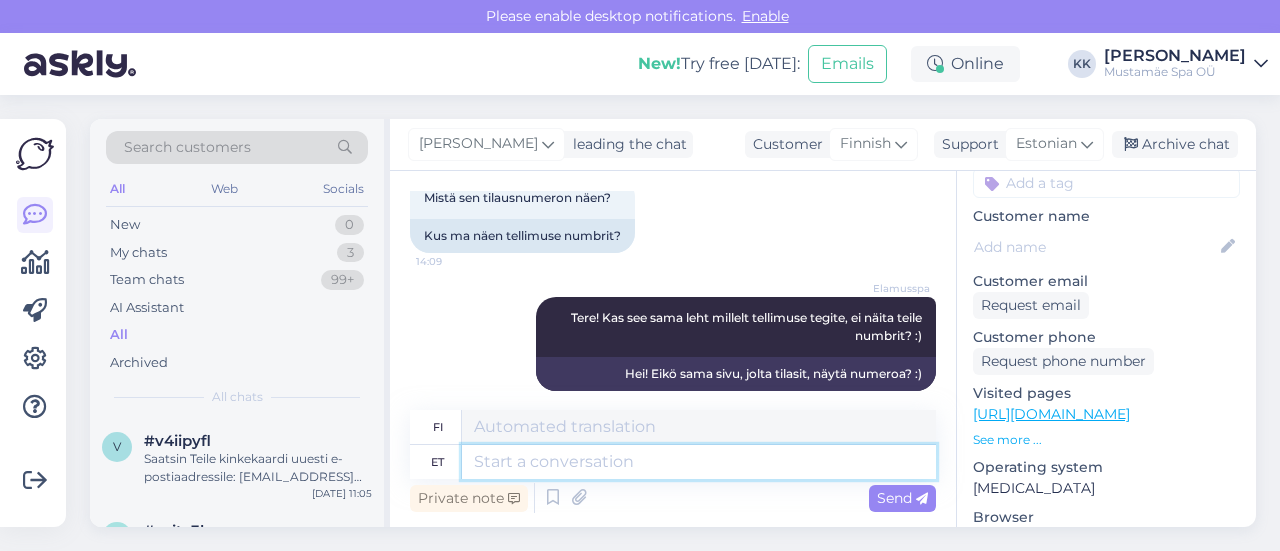 click at bounding box center (699, 462) 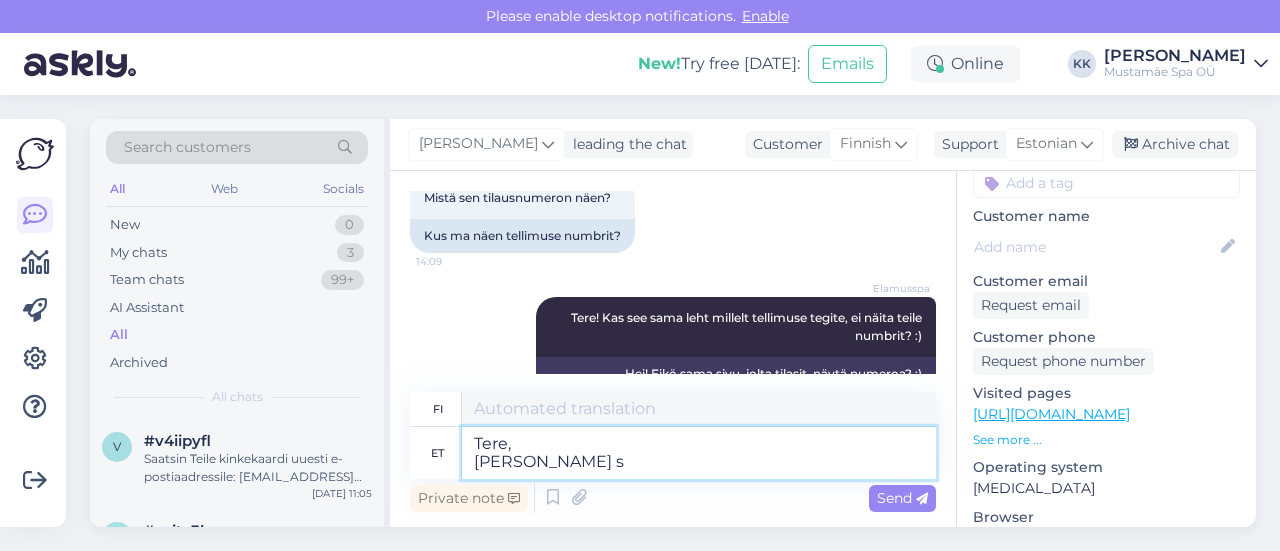 type on "Tere,
Kuida sn" 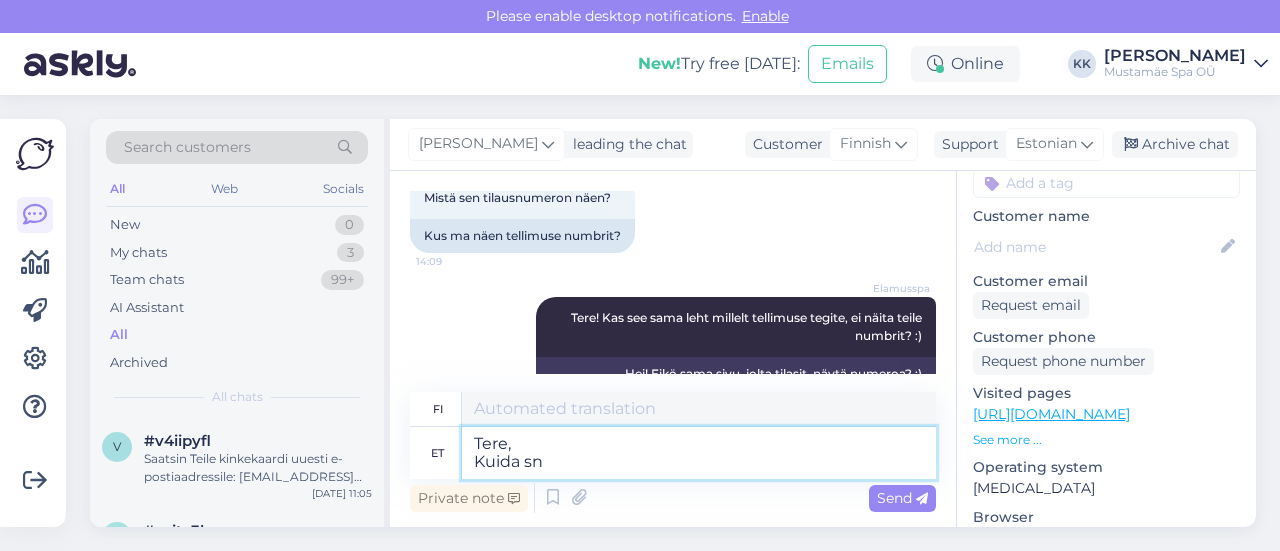 type on "Hei,
Kuida" 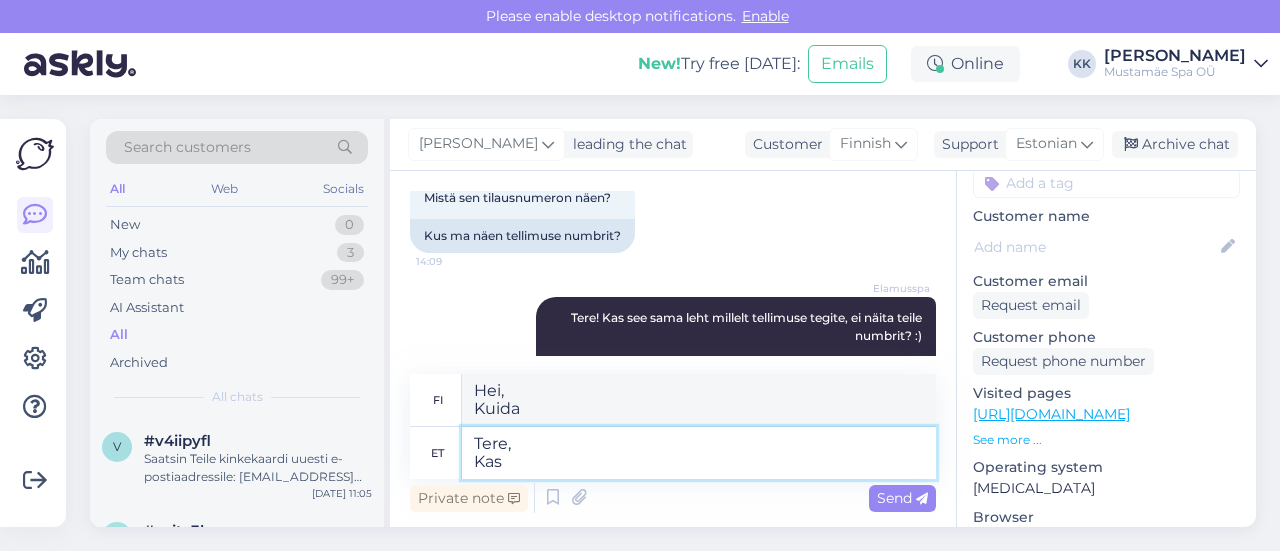 type on "Tere,
Kas" 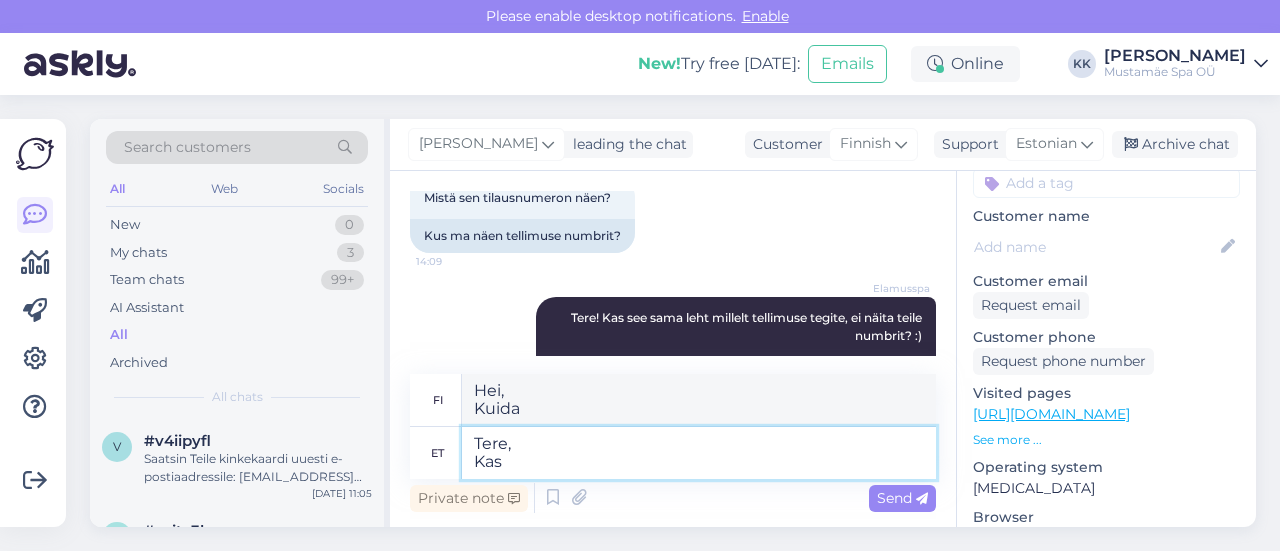 type on "Hei,
on" 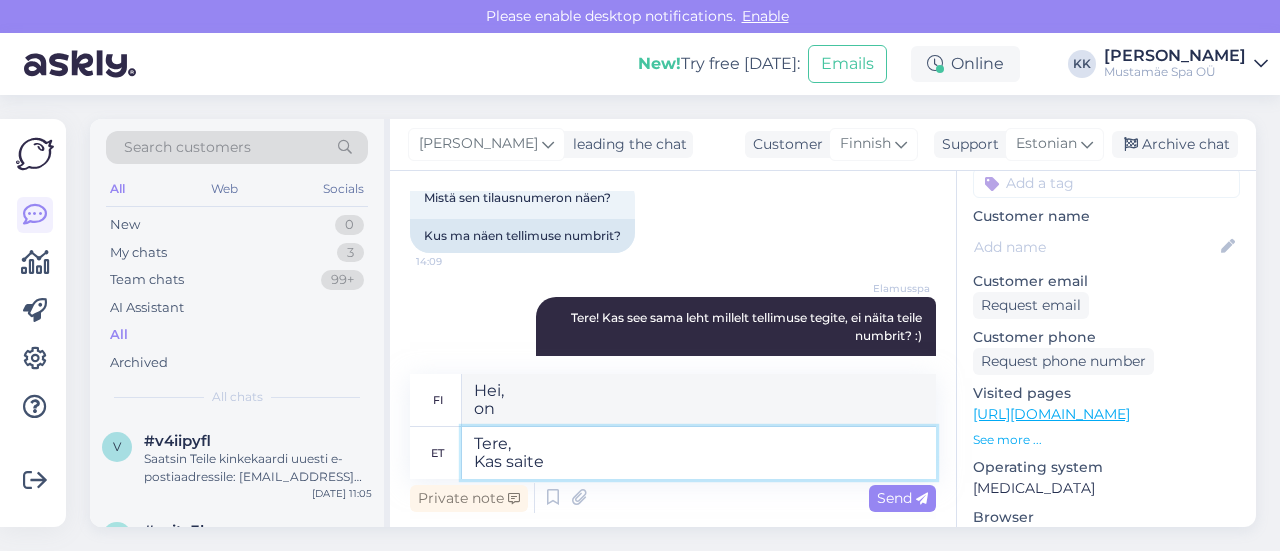 type on "Tere,
Kas saite" 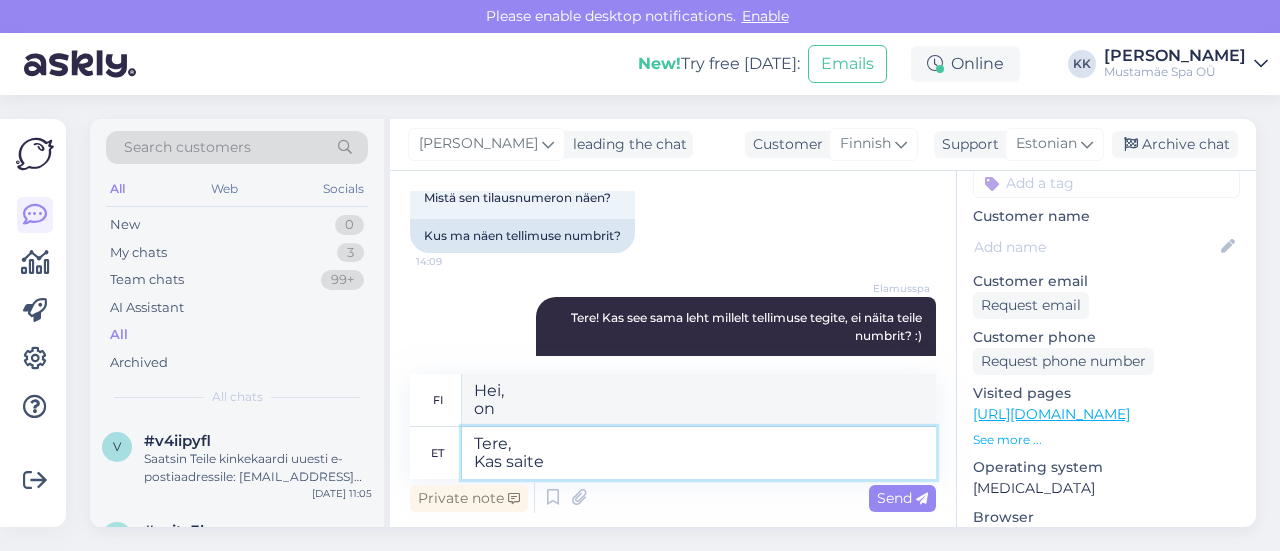 type on "Hei,
Saitko" 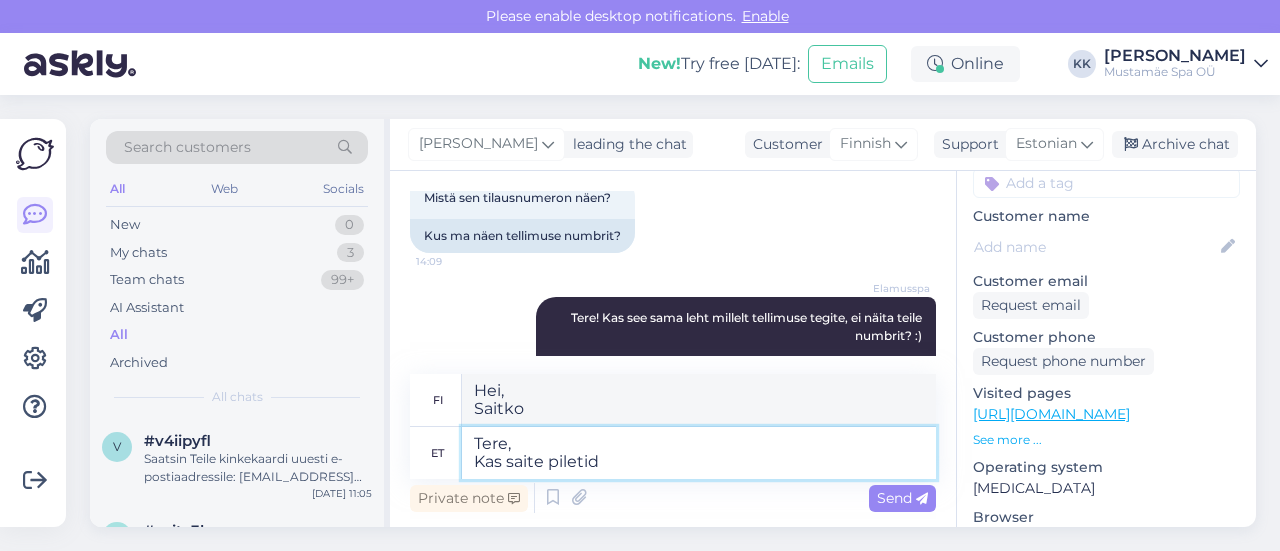 type on "Tere,
Kas saite piletid j" 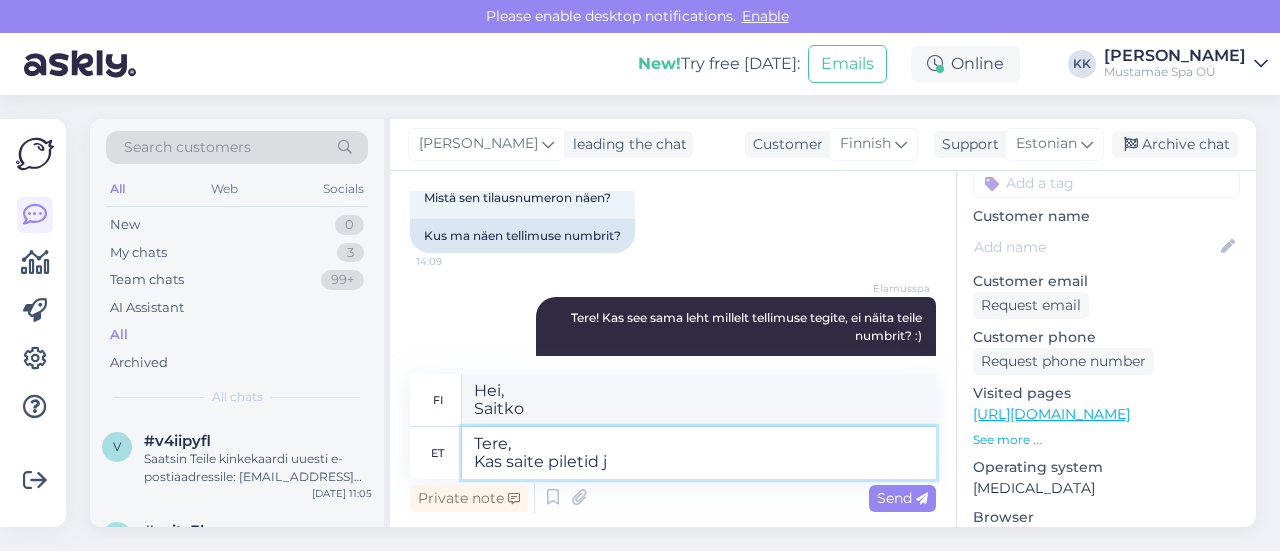 type on "Hei,
Saitko [PERSON_NAME]?" 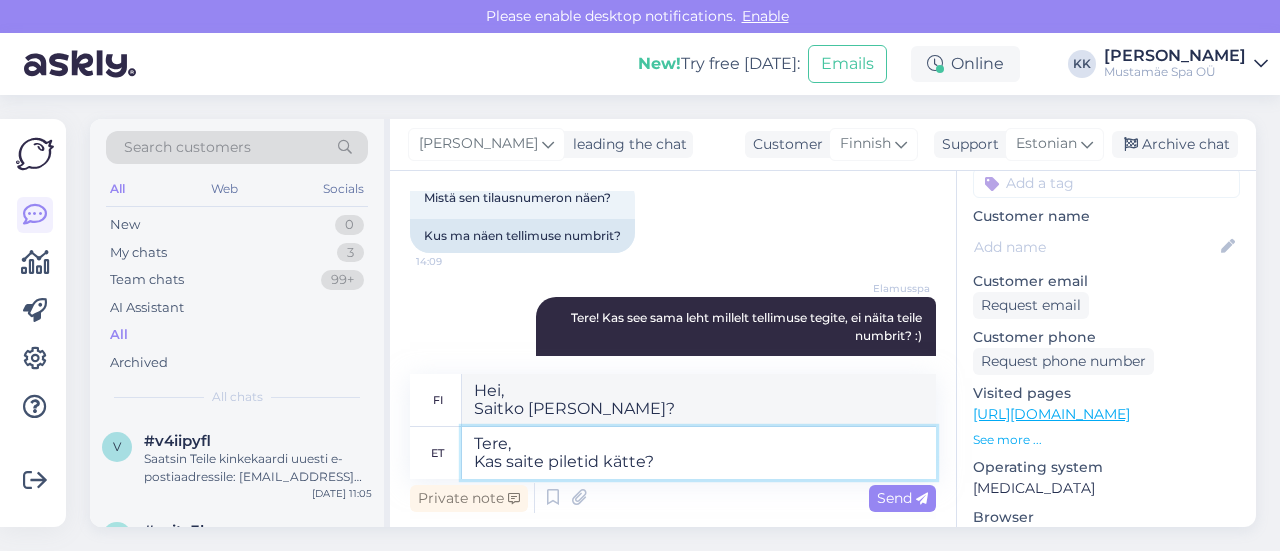 type on "Tere,
Kas saite piletid kätte?" 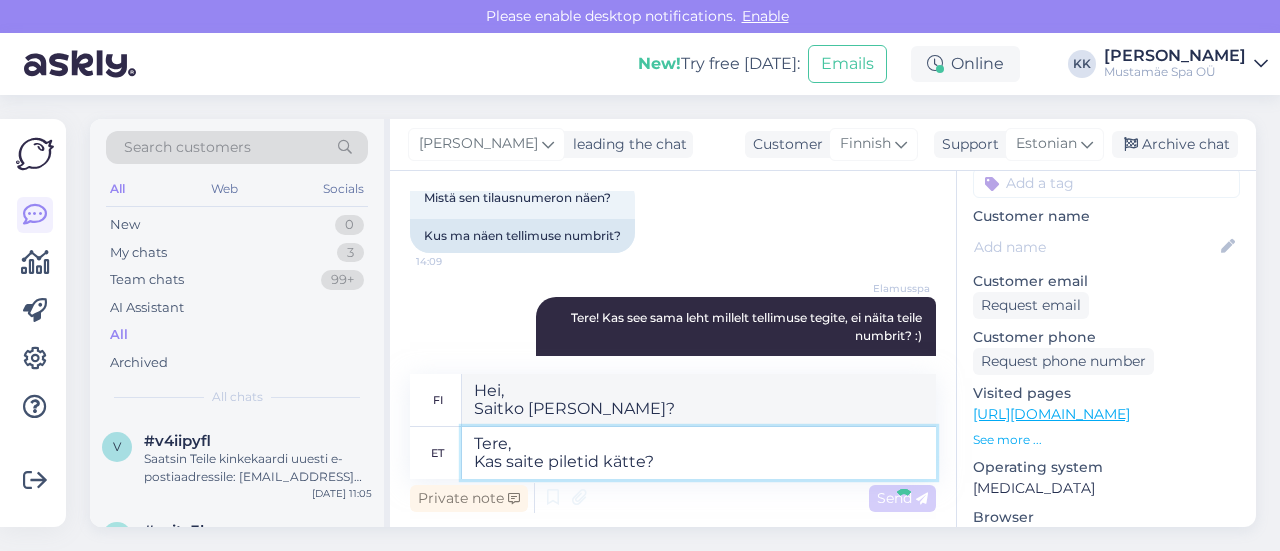 type 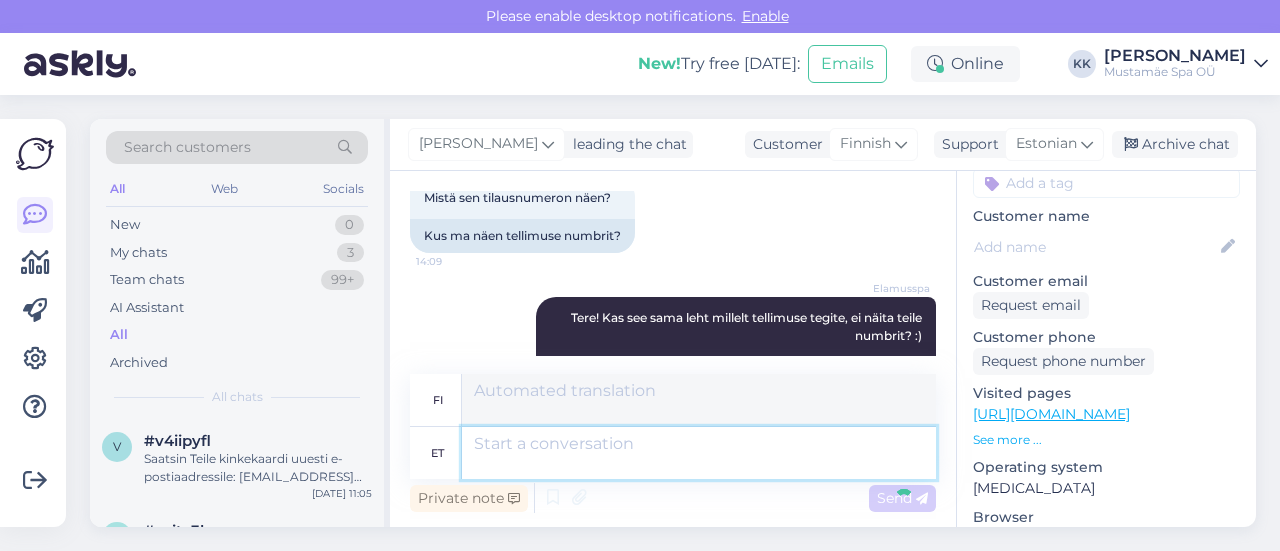 scroll, scrollTop: 686, scrollLeft: 0, axis: vertical 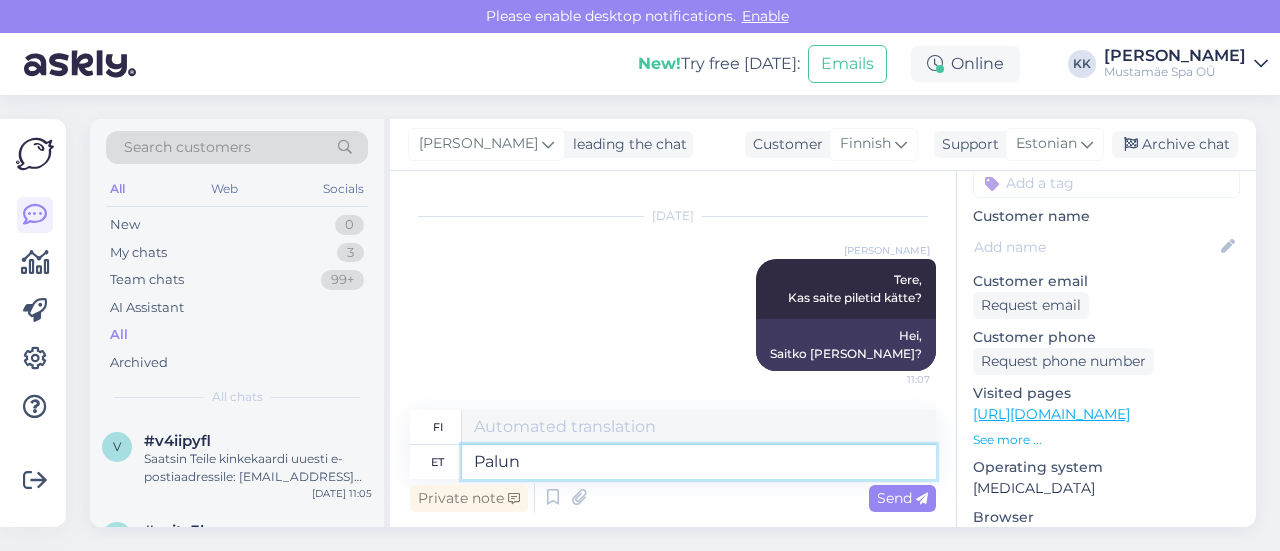 type on "Palun" 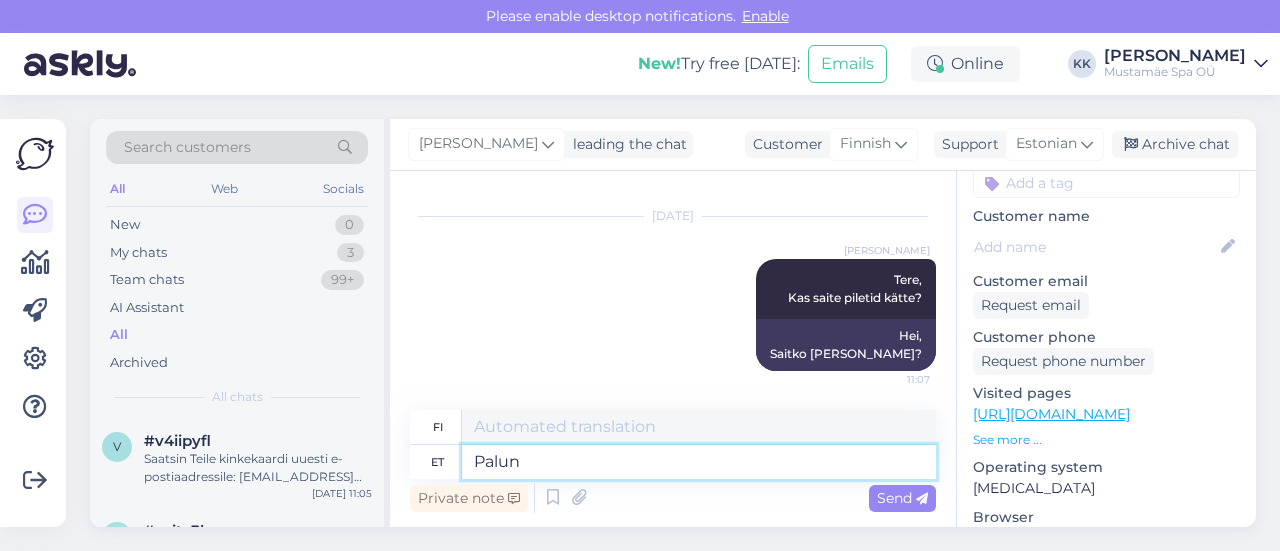 type on "Ole hyvä" 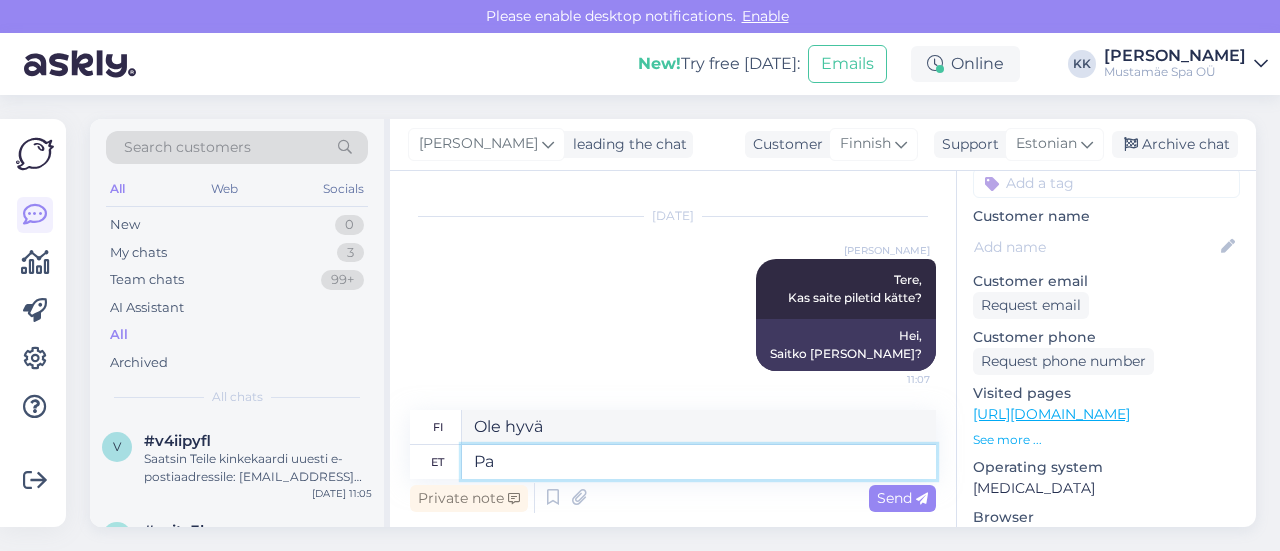 type on "P" 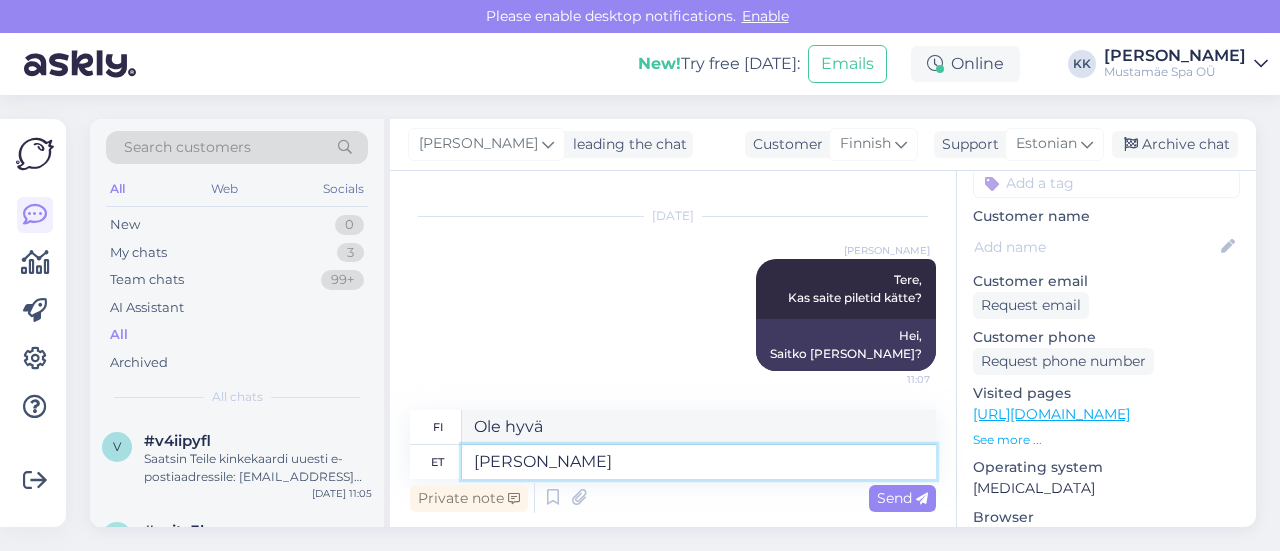 type on "[PERSON_NAME]" 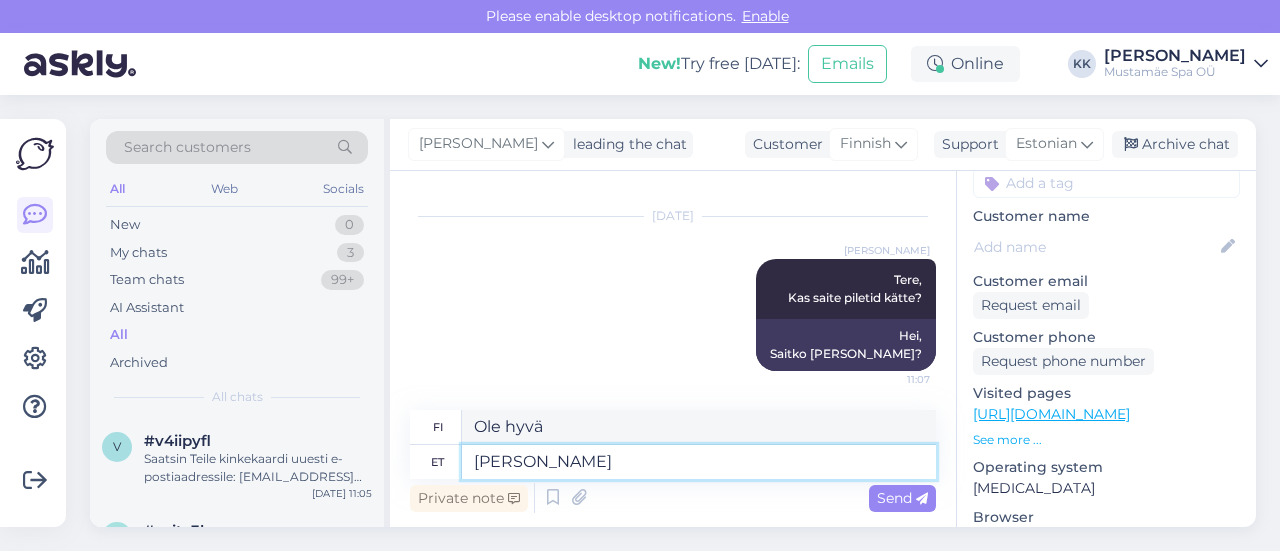 type on "[PERSON_NAME]" 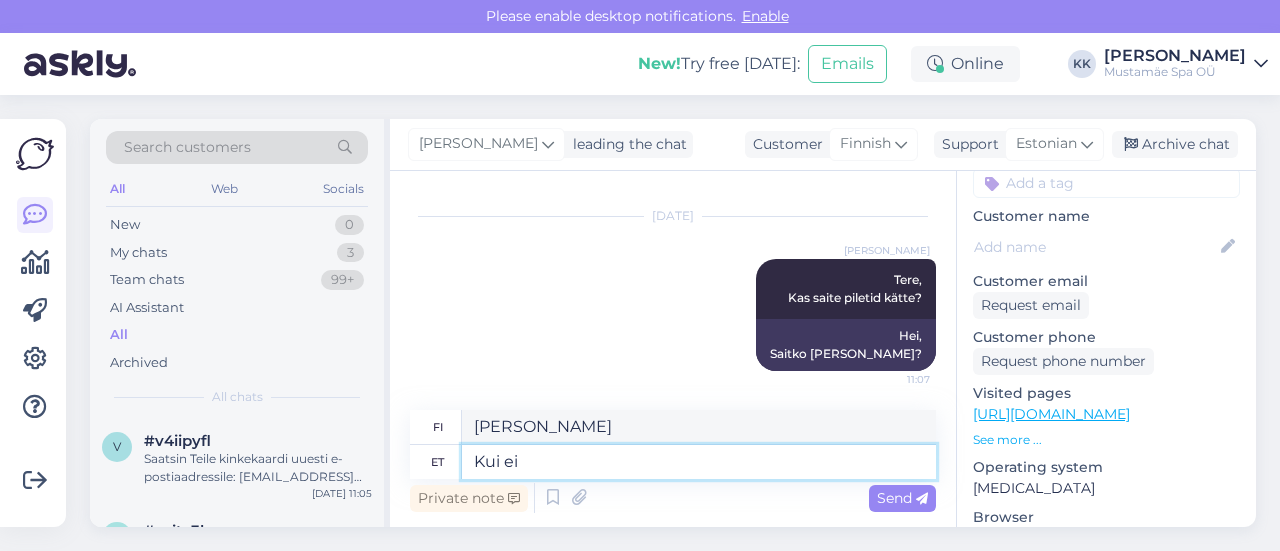 type on "Kui ei" 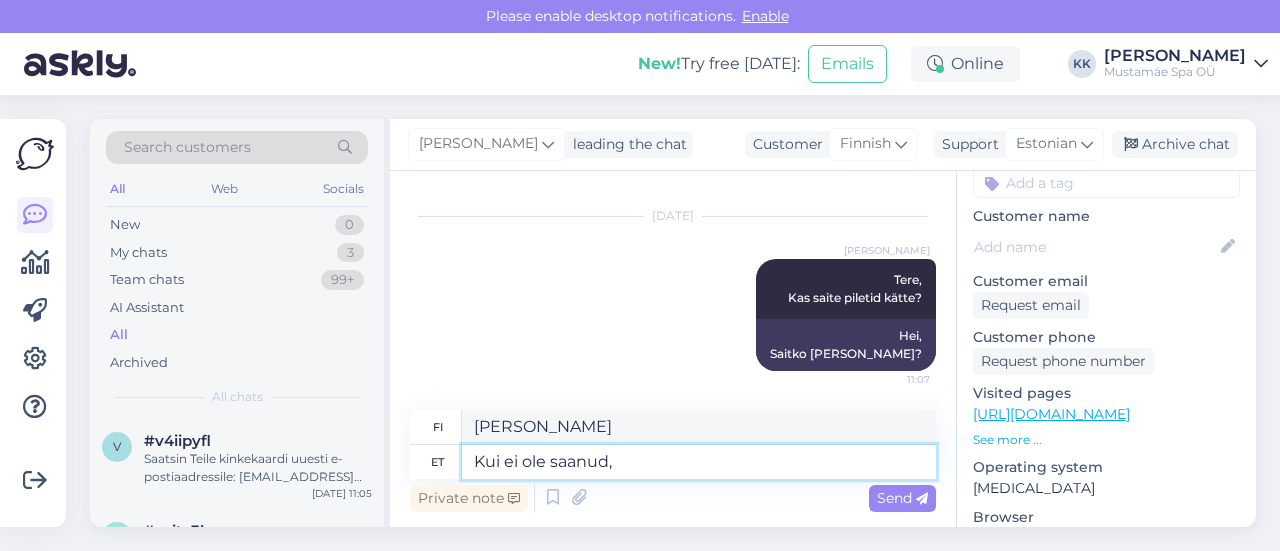 type on "Kui ei ole saanud," 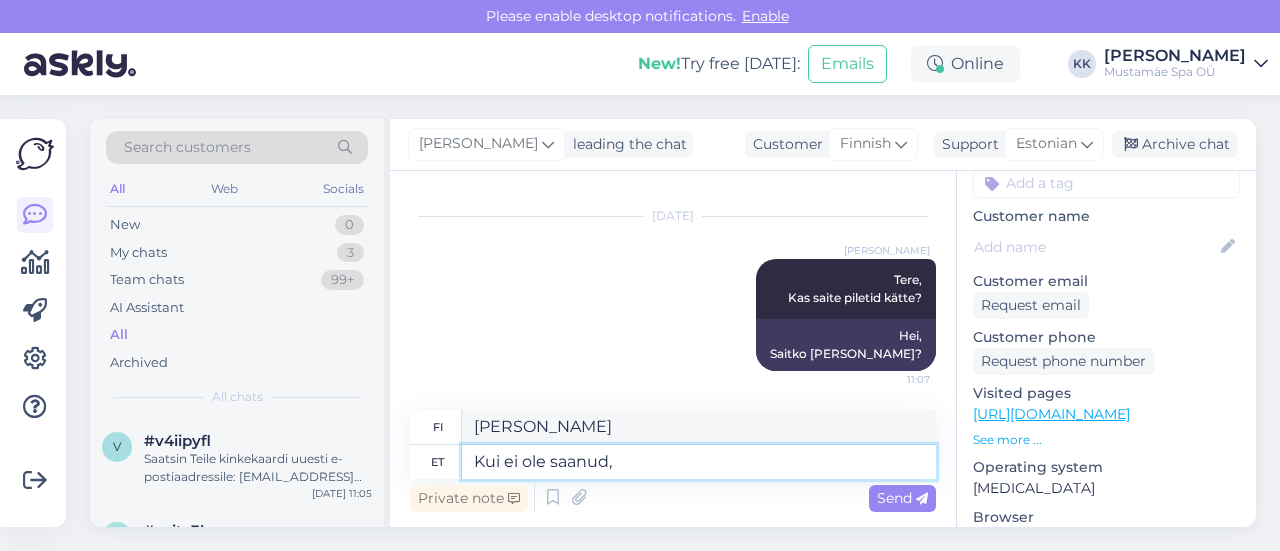 type on "[PERSON_NAME] et ole sitä saanut," 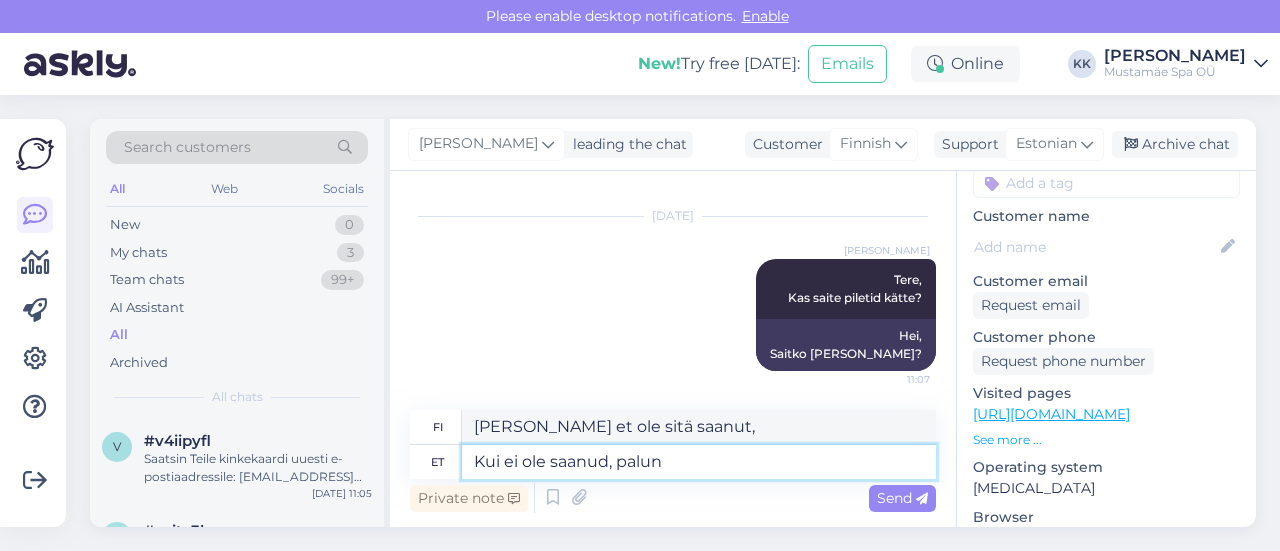 type on "Kui ei ole saanud, palun l" 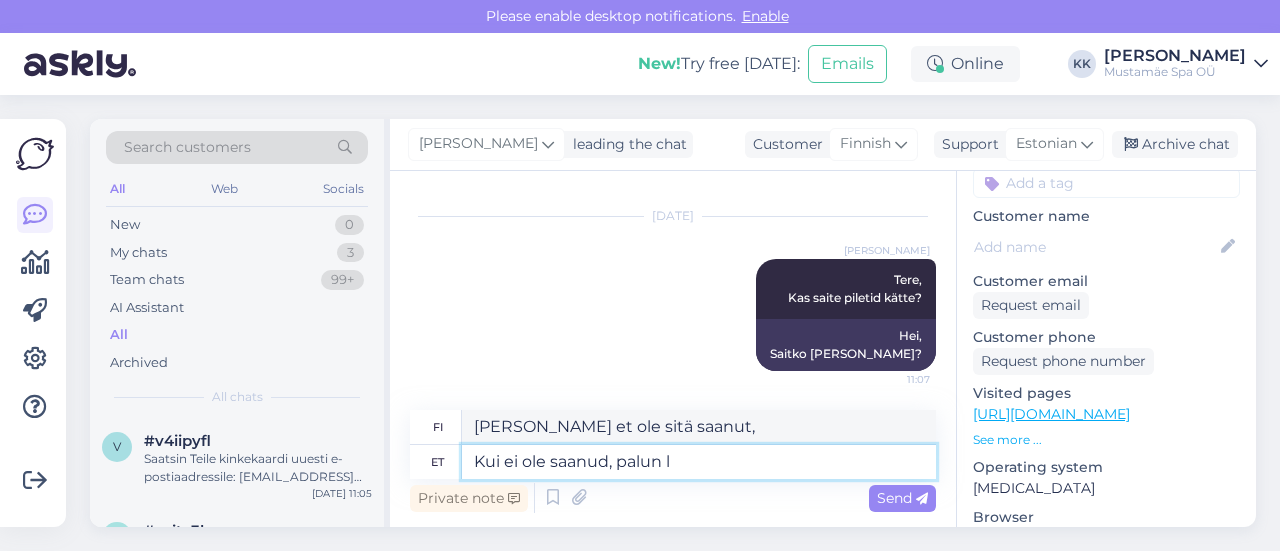 type on "[PERSON_NAME] et ole saanut sitä, ole hyvä ja" 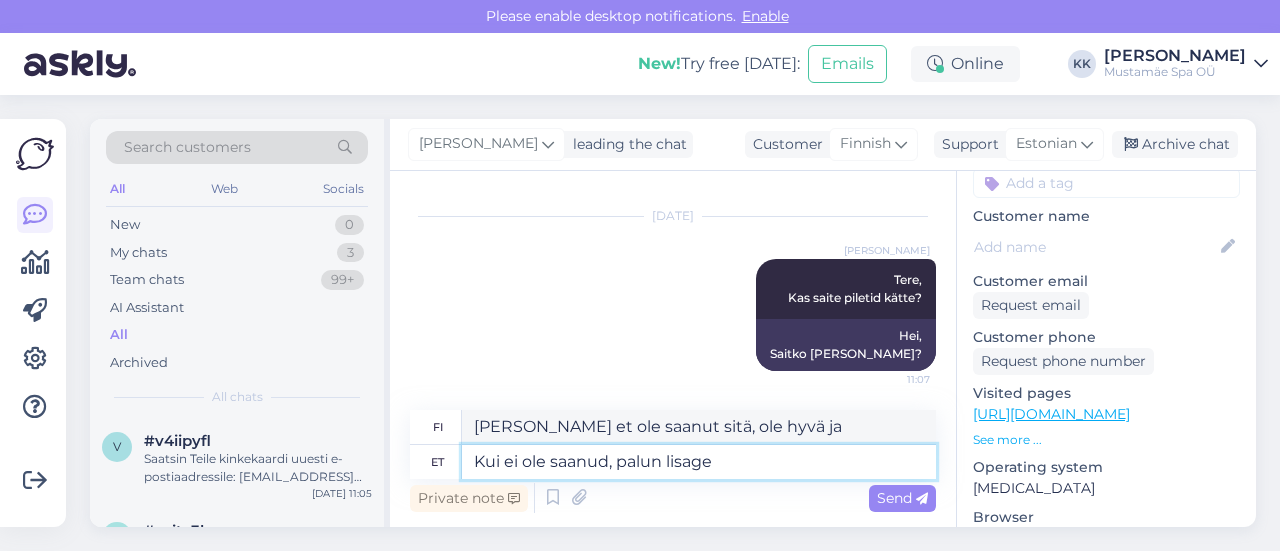 type on "Kui ei ole saanud, palun lisage" 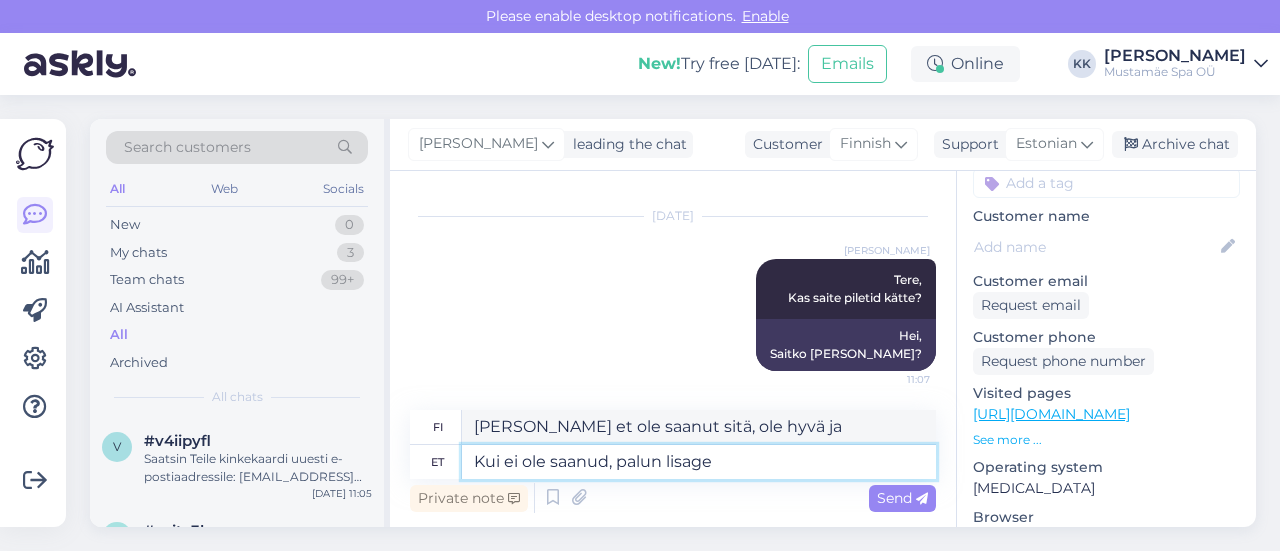 type on "[PERSON_NAME] et ole saanut sitä, lisää se." 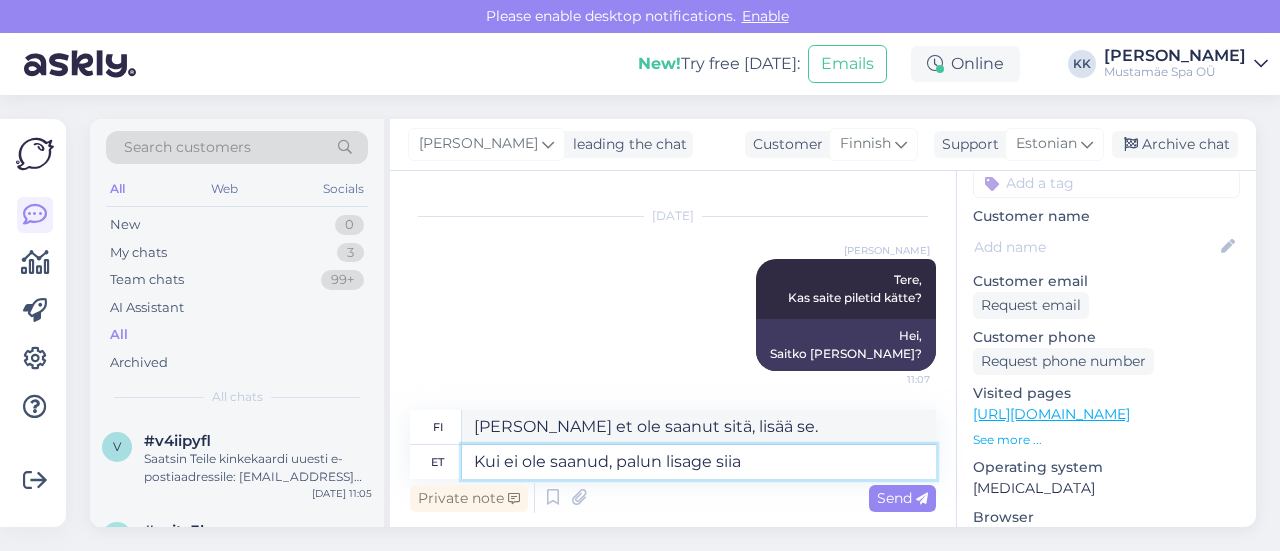 type on "Kui ei ole saanud, palun lisage siia" 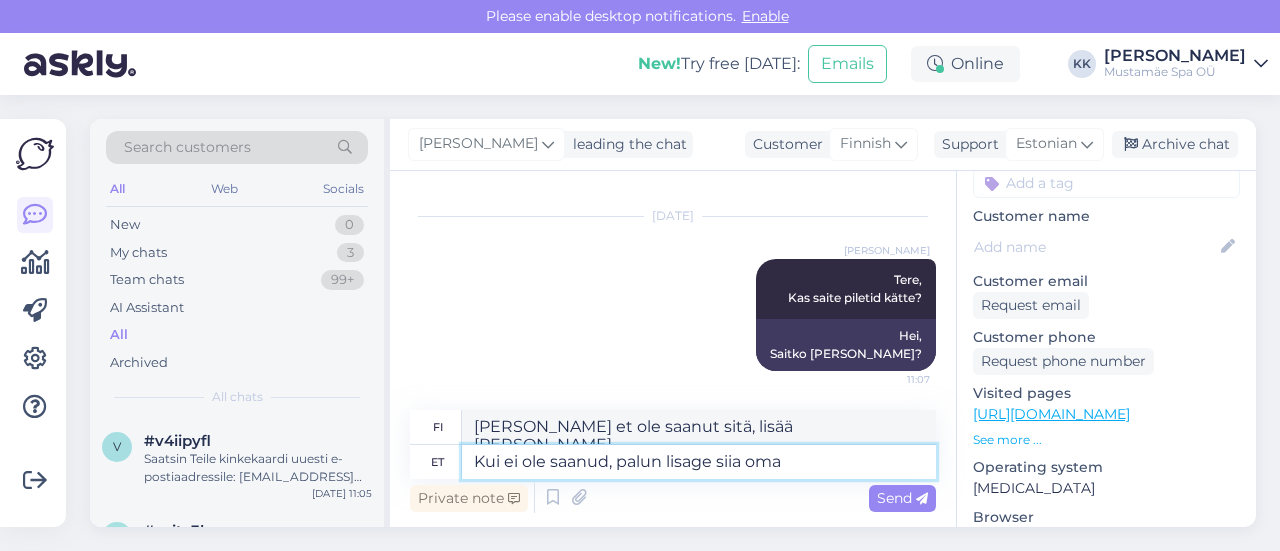 type on "Kui ei ole saanud, palun lisage siia oma n" 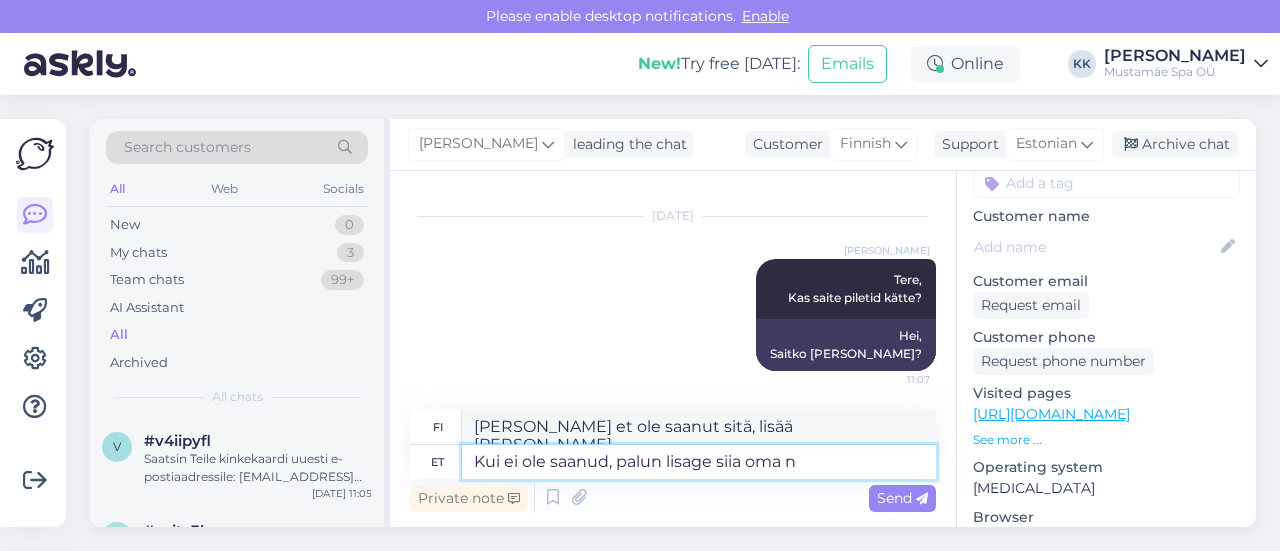 type on "[PERSON_NAME] et ole saanut sitä, lisää omasi tähän." 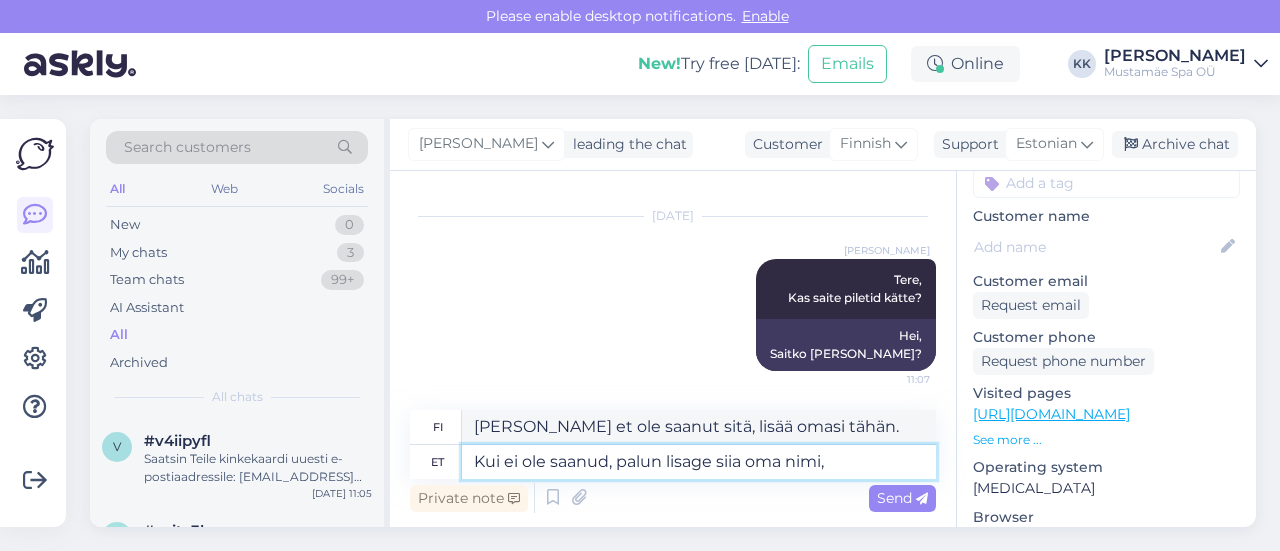 type on "Kui ei ole saanud, palun lisage siia oma nimi," 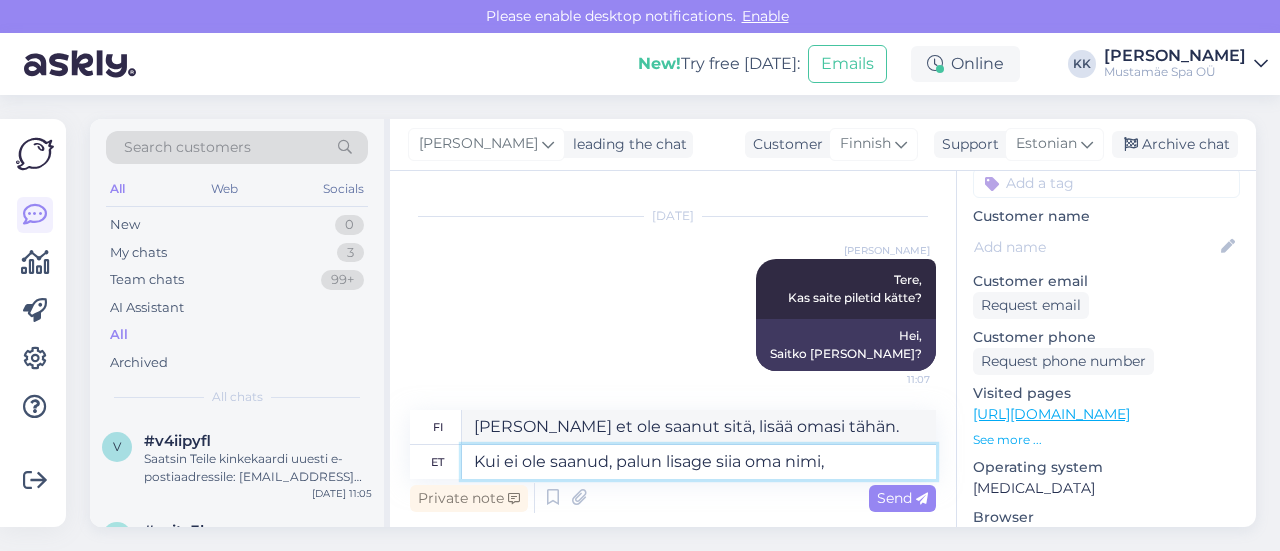 type on "[PERSON_NAME] et ole saanut sitä, lisää nimesi tähän," 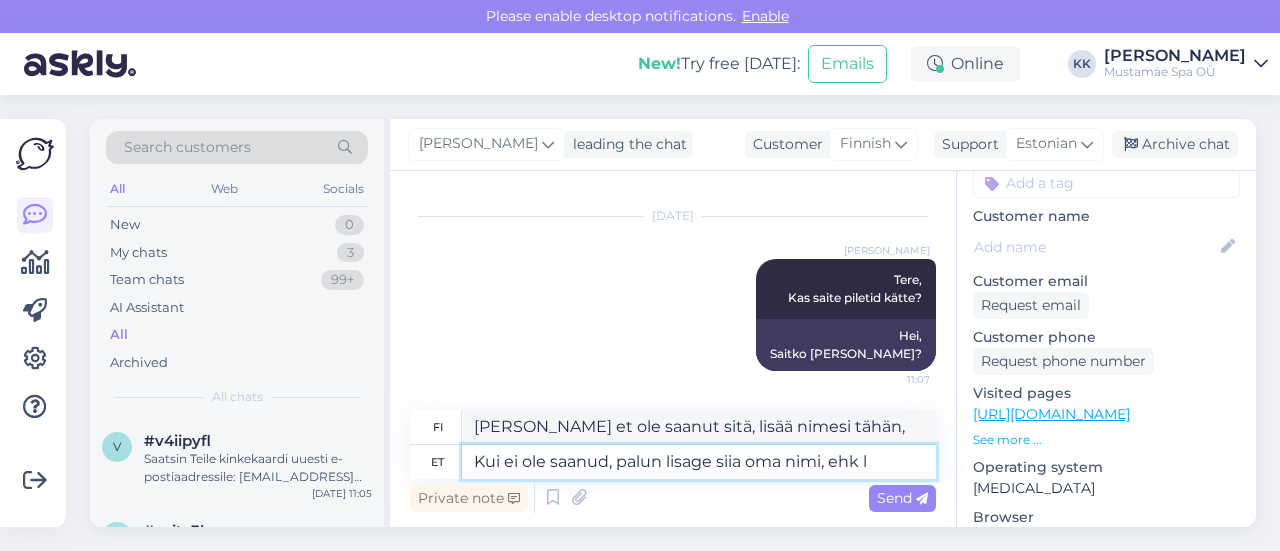type on "Kui ei ole saanud, palun lisage siia oma nimi, ehk le" 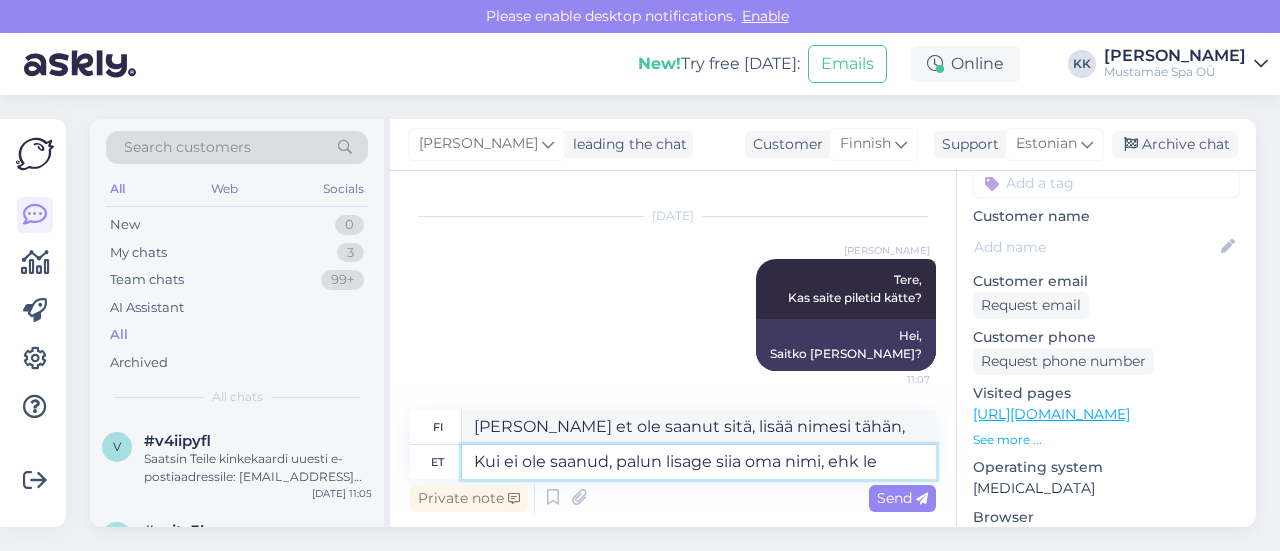 type on "[PERSON_NAME] et ole saanut sitä, lisää nimesi [PERSON_NAME]" 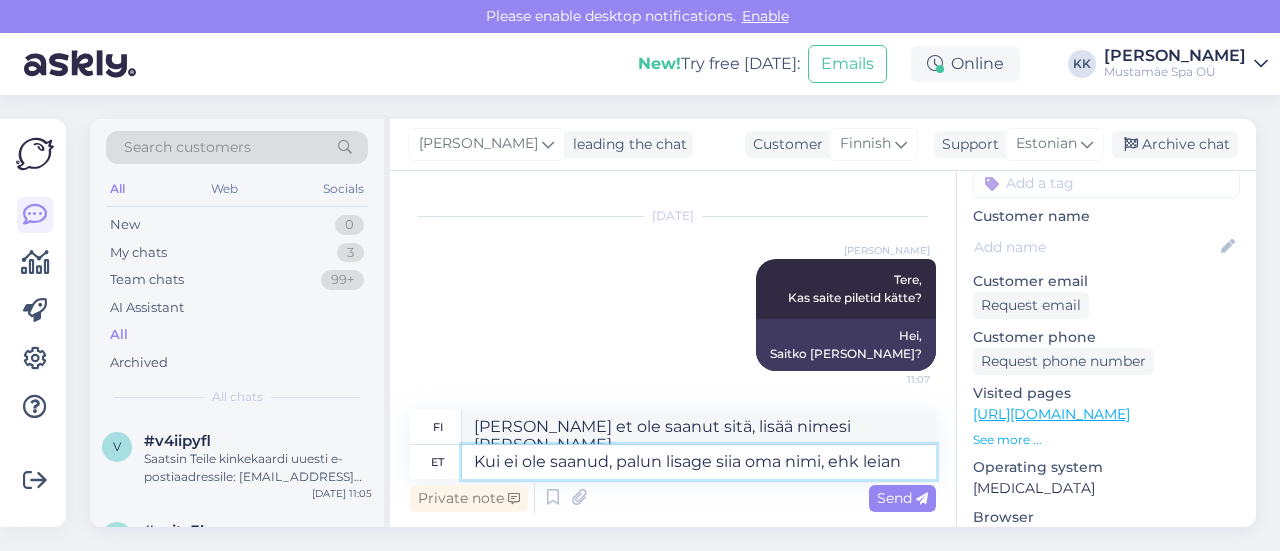 type on "Kui ei ole saanud, palun lisage siia oma nimi, ehk leian" 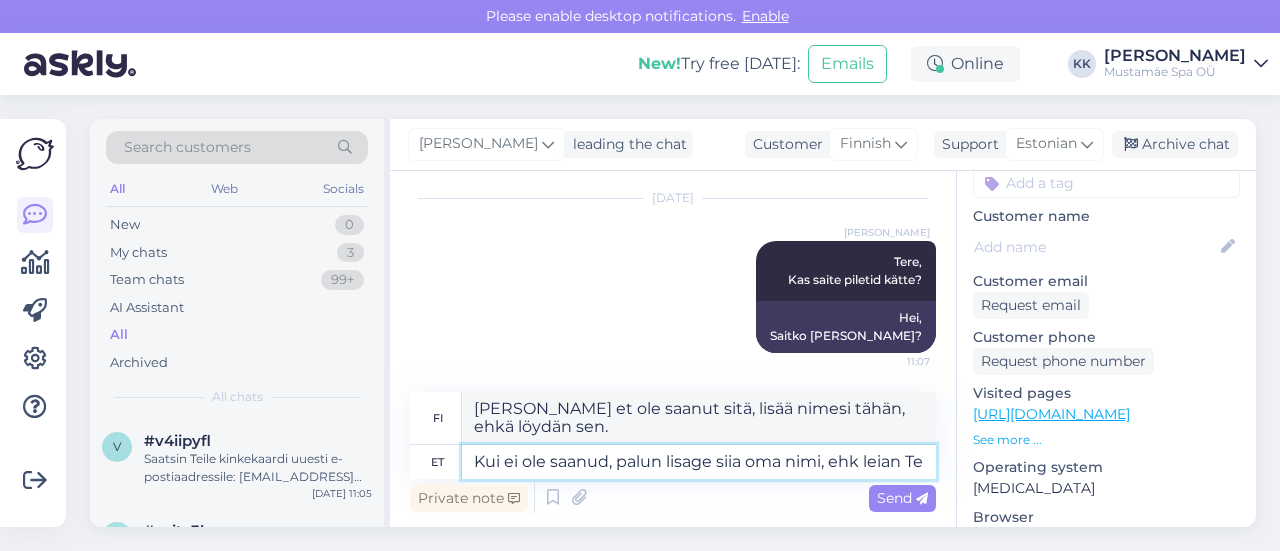 scroll, scrollTop: 722, scrollLeft: 0, axis: vertical 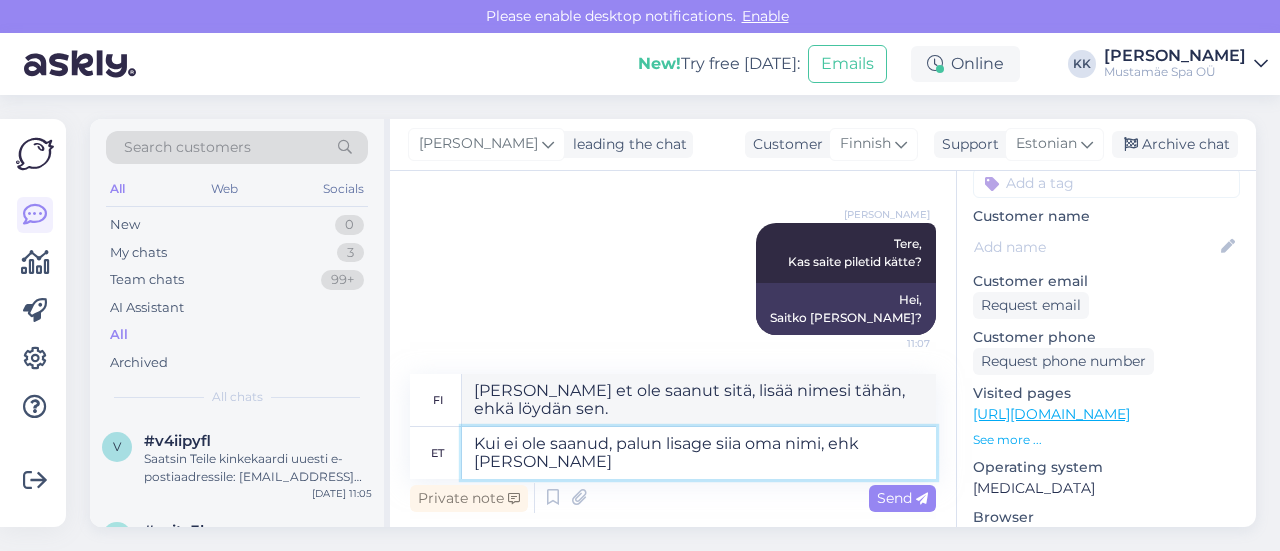 type on "Kui ei ole saanud, palun lisage siia oma nimi, ehk [PERSON_NAME]" 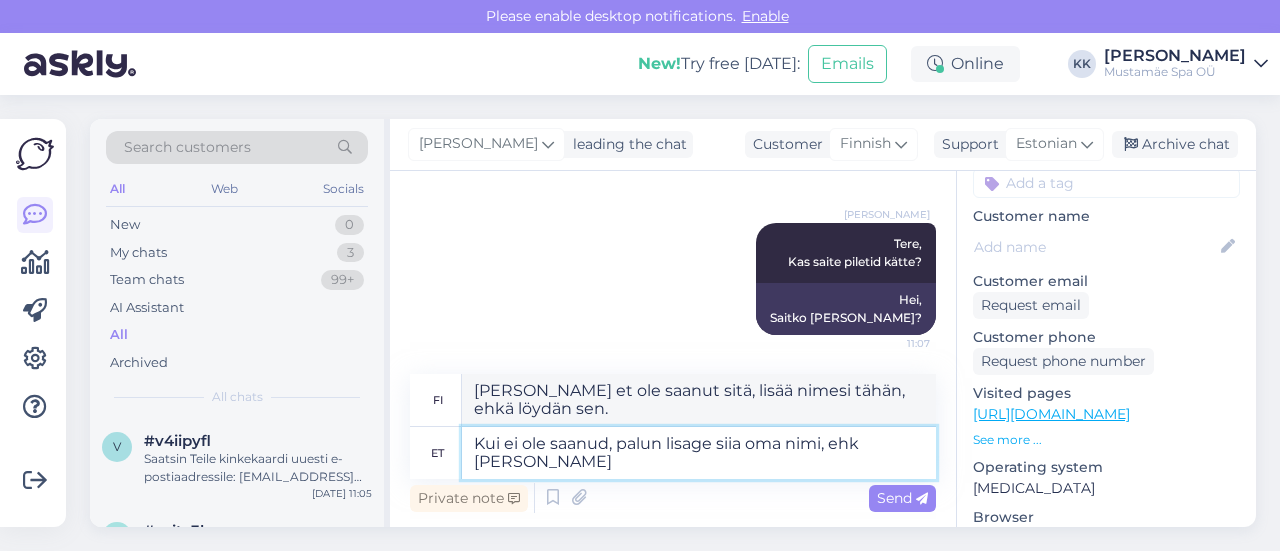 type on "[PERSON_NAME] et ole saanut sitä, lisää nimesi tähän, ehkä löydän sinut." 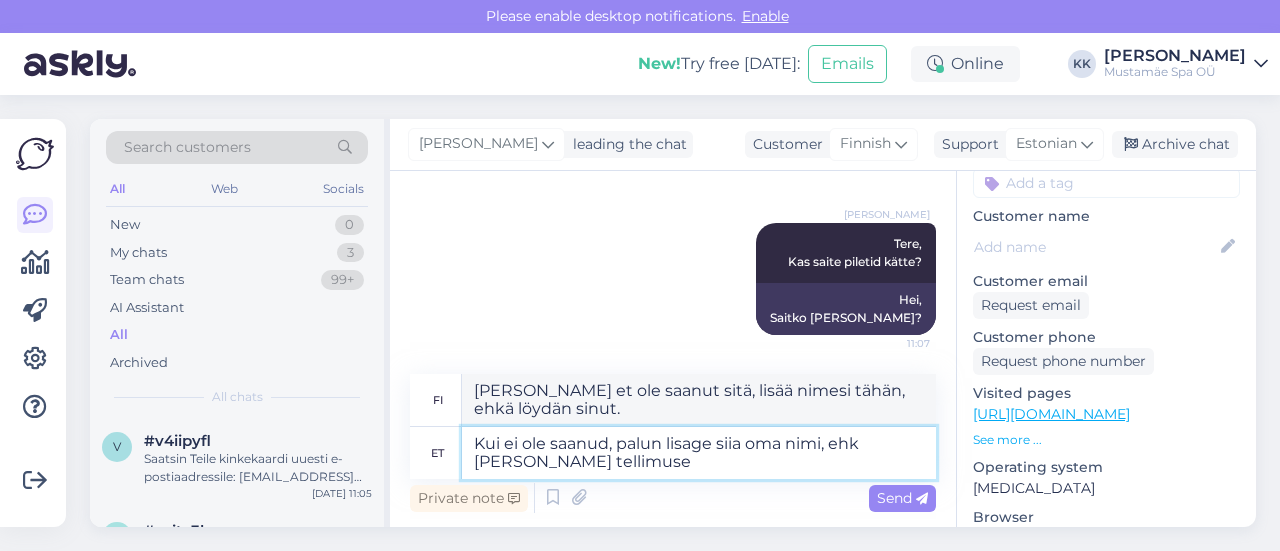 type on "Kui ei ole saanud, palun lisage siia oma nimi, ehk [PERSON_NAME] tellimuse n" 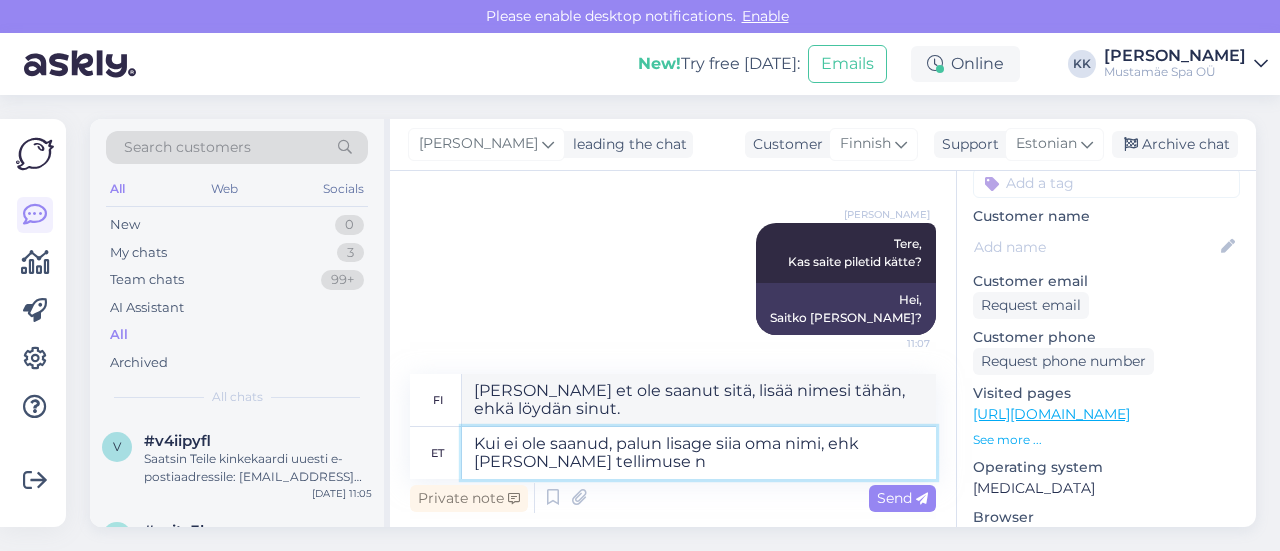 type on "[PERSON_NAME] et ole saanut tilaustasi, lisää nimesi tähän, ehkä löydän tilauksesi." 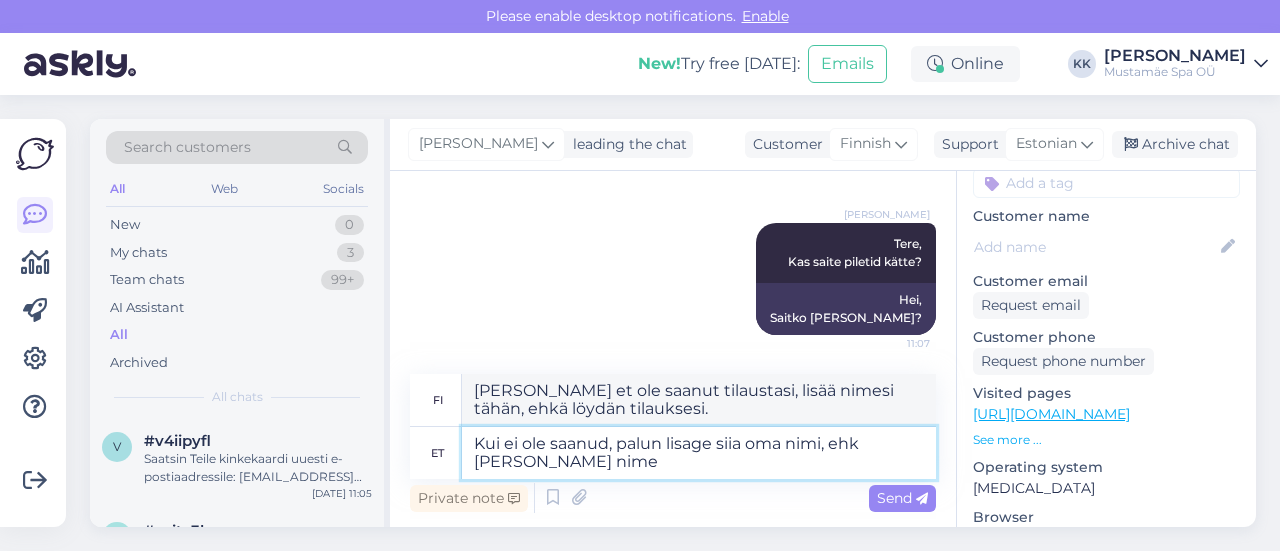 type on "Kui ei ole saanud, palun lisage siia oma nimi, ehk [PERSON_NAME] tellimuse nime j" 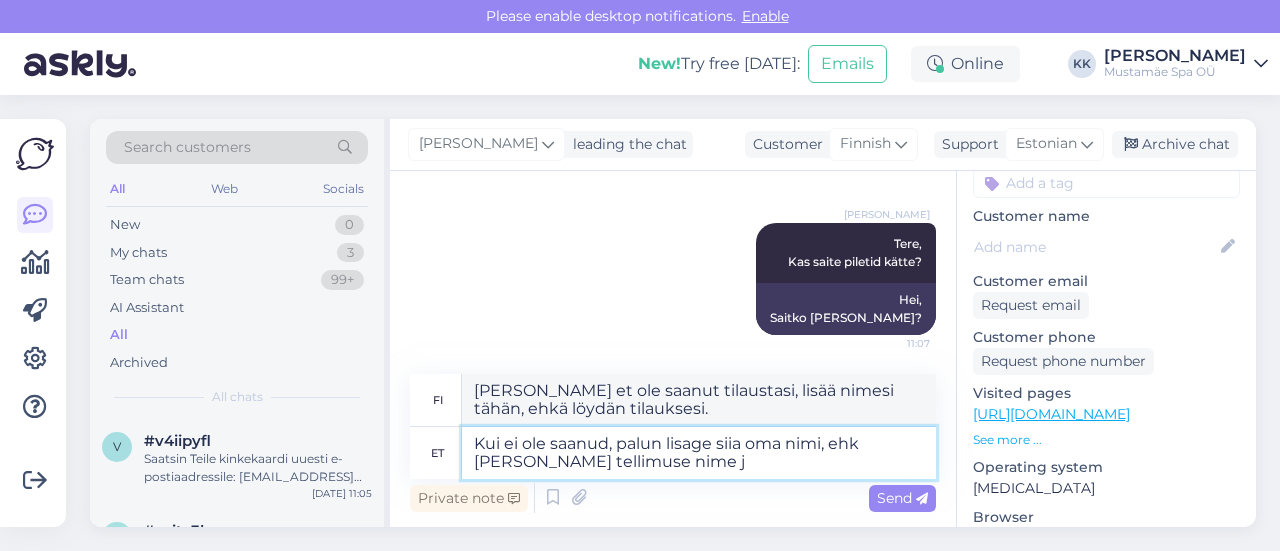 type on "[PERSON_NAME] et ole saanut sitä, lisää nimesi tähän, ehkä voin löytää tilauksesi nimen." 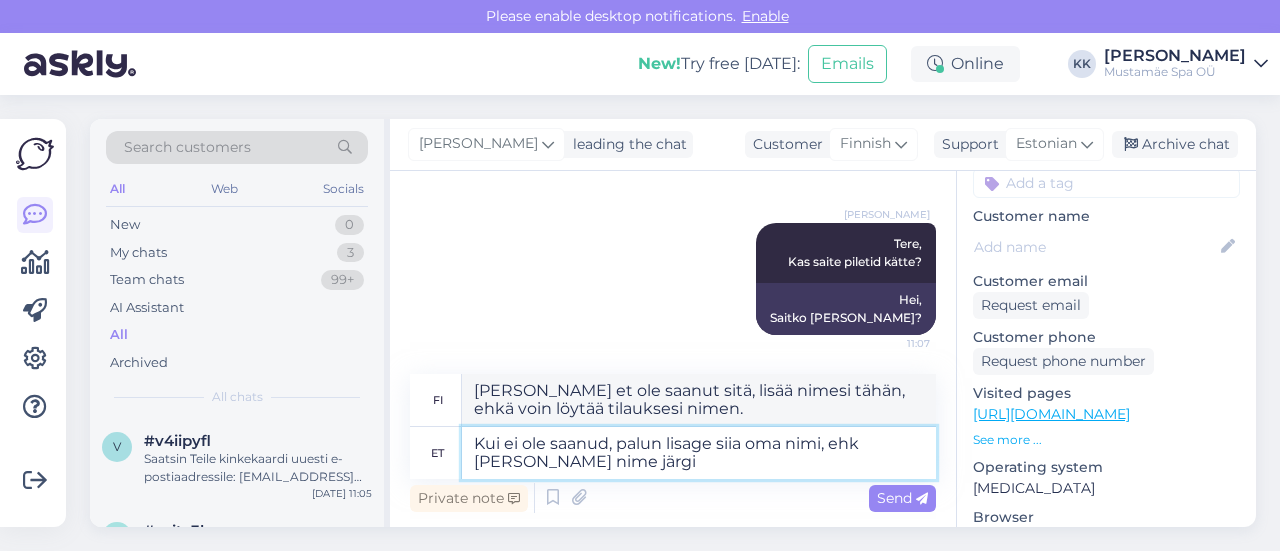 type on "Kui ei ole saanud, palun lisage siia oma nimi, ehk [PERSON_NAME] nime järgi" 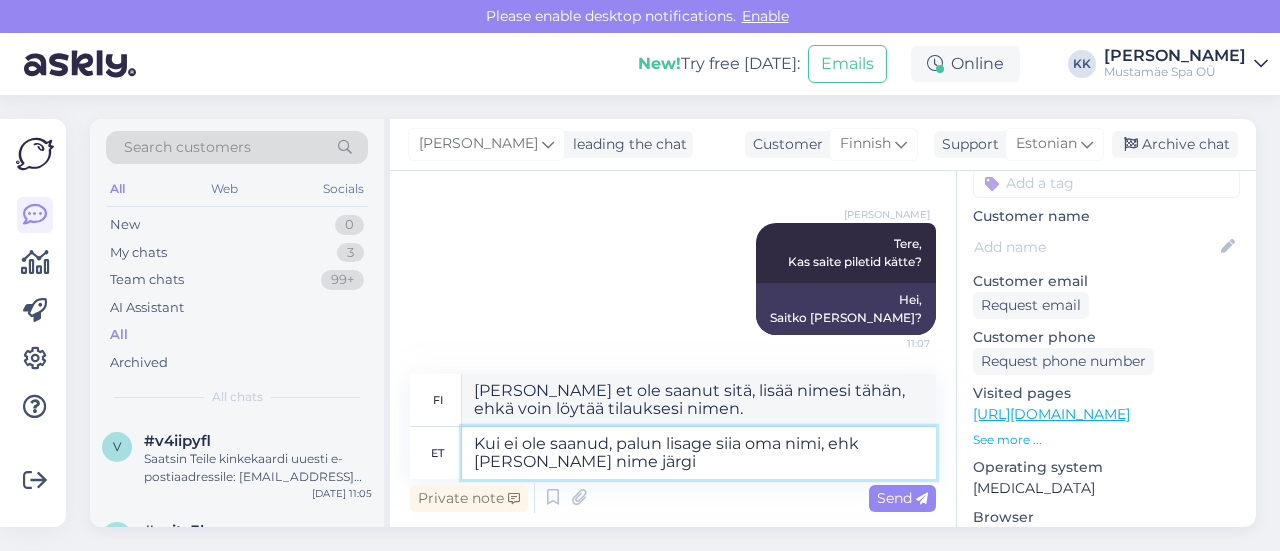 type on "[PERSON_NAME] et ole saanut sitä, lisää nimesi tähän, ehkä voin löytää tilauksesi nimen perusteella." 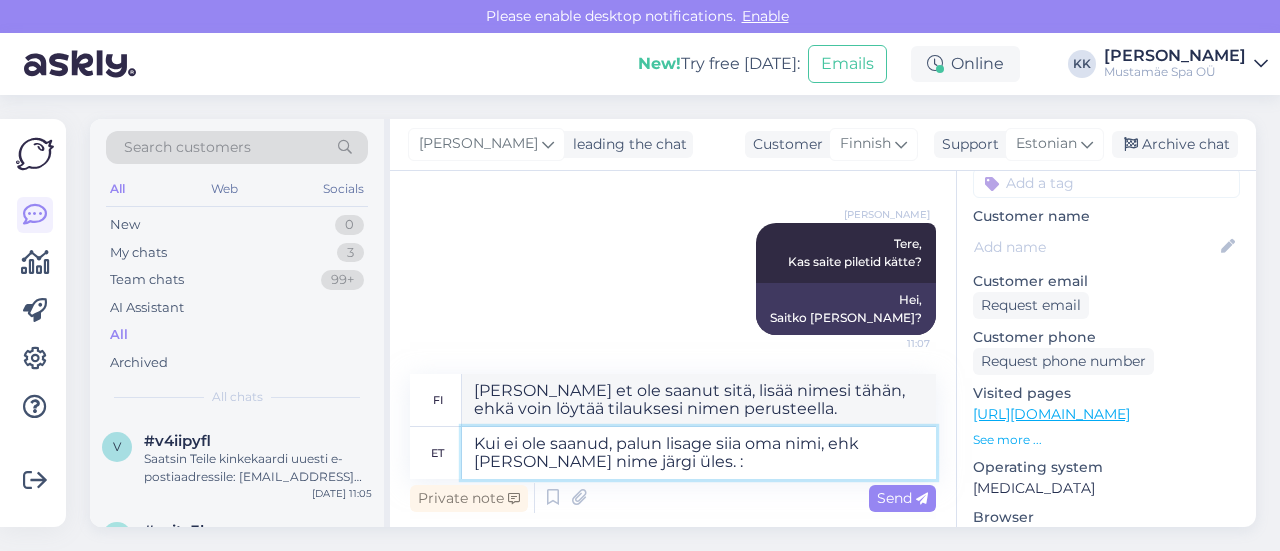 type on "Kui ei ole saanud, palun lisage siia oma nimi, ehk [PERSON_NAME] nime järgi üles. :)" 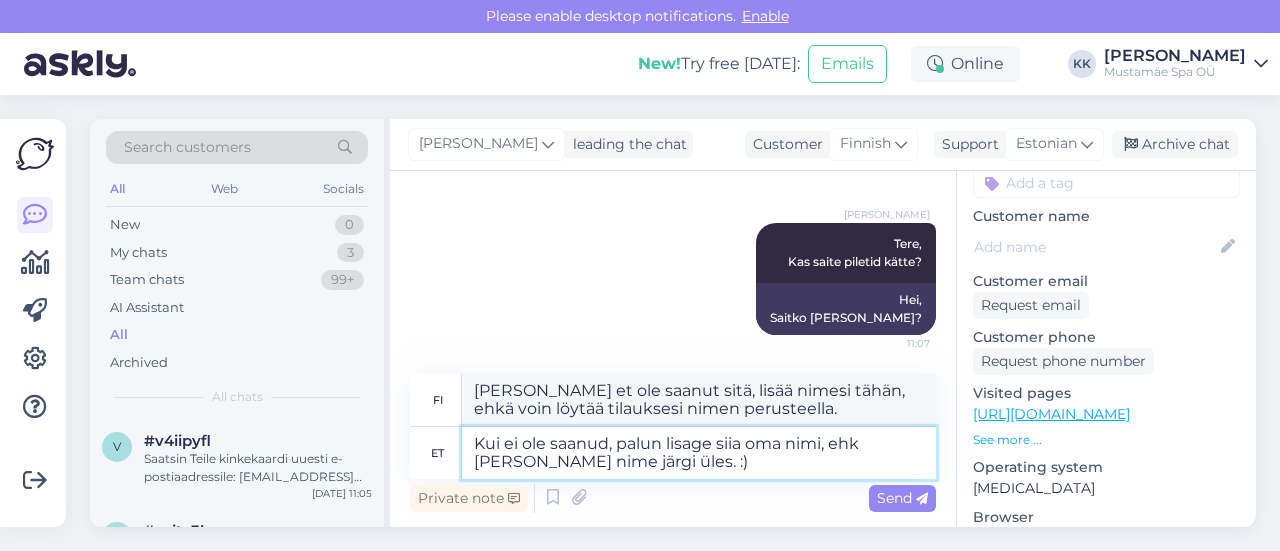 type on "[PERSON_NAME] et ole saanut sitä, lisääthän nimesi tähän, ehkä löydän tilauksesi nimen perusteella. :)" 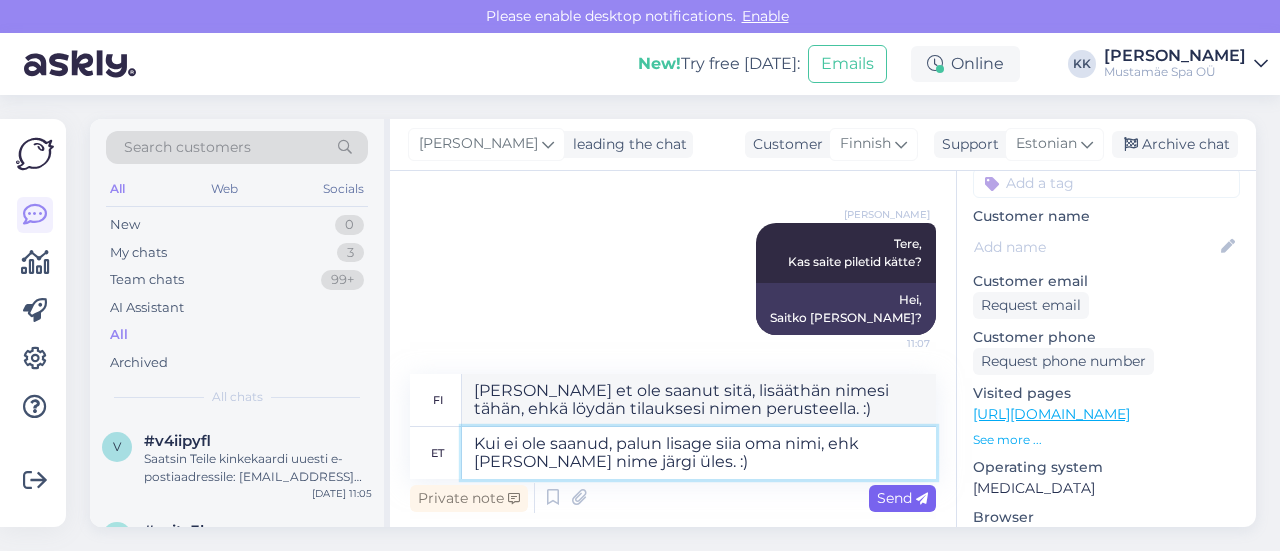 type on "Kui ei ole saanud, palun lisage siia oma nimi, ehk [PERSON_NAME] nime järgi üles. :)" 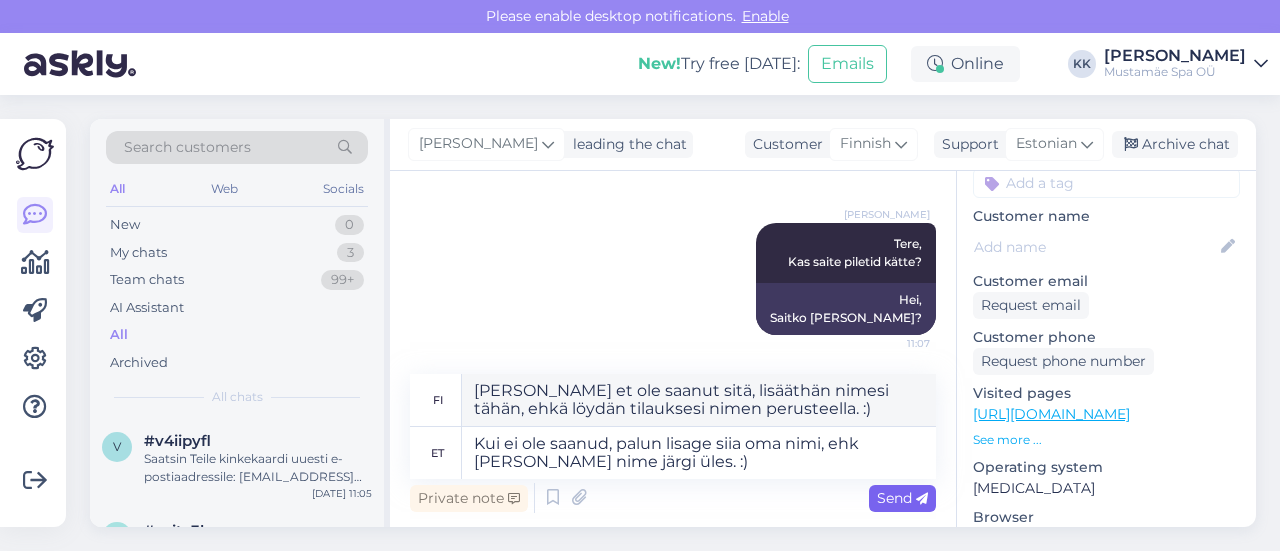 click on "Send" at bounding box center (902, 498) 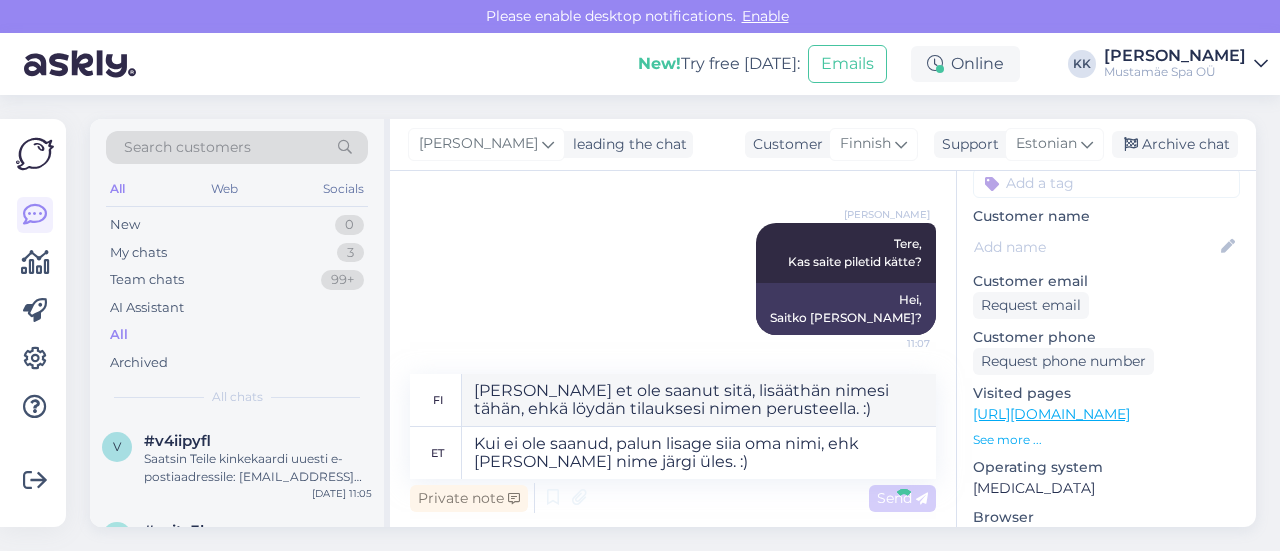 type 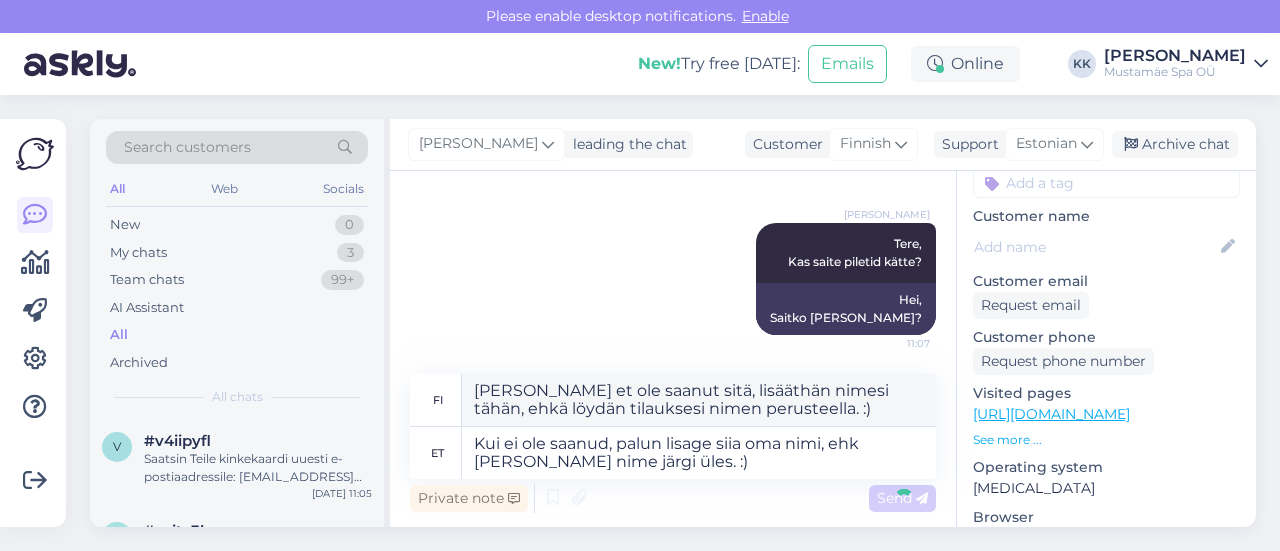 type 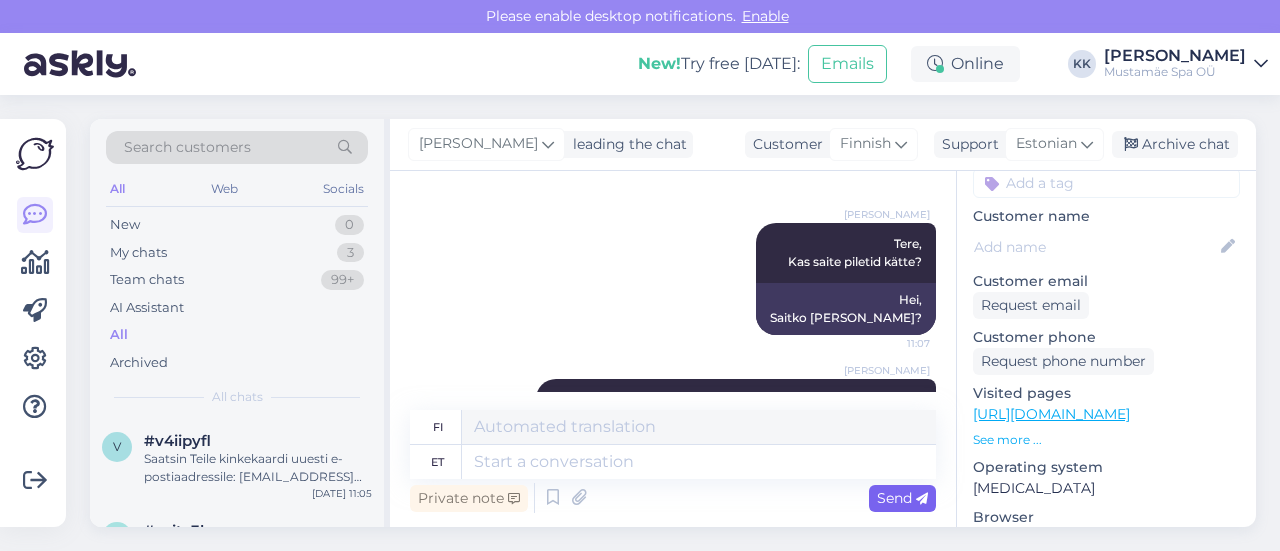 scroll, scrollTop: 842, scrollLeft: 0, axis: vertical 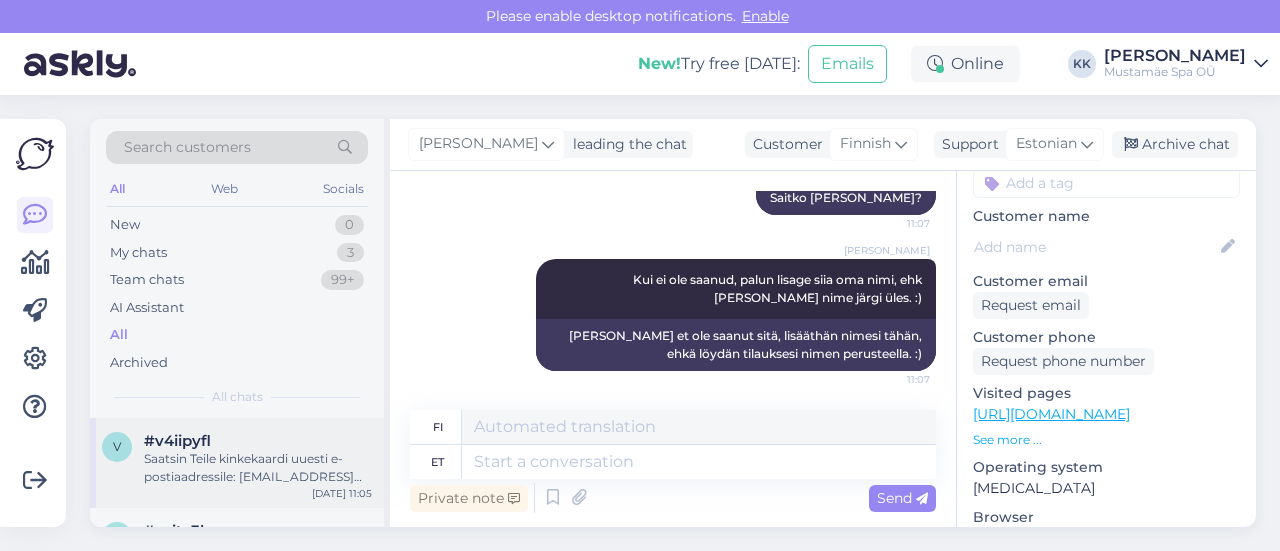 click on "#v4iipyfl" at bounding box center [258, 441] 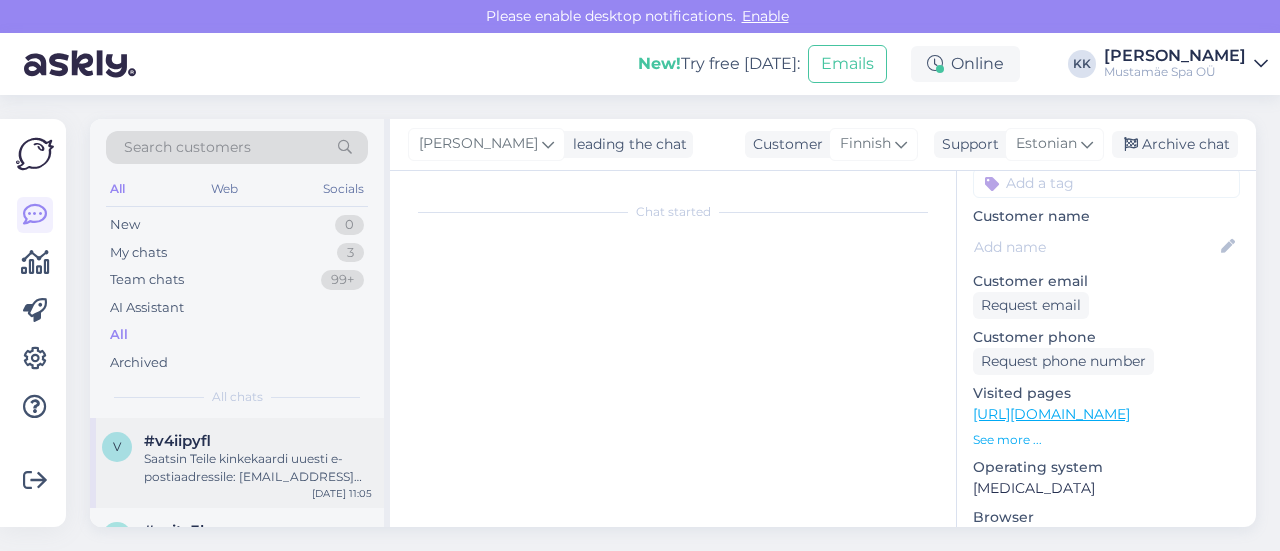 scroll, scrollTop: 901, scrollLeft: 0, axis: vertical 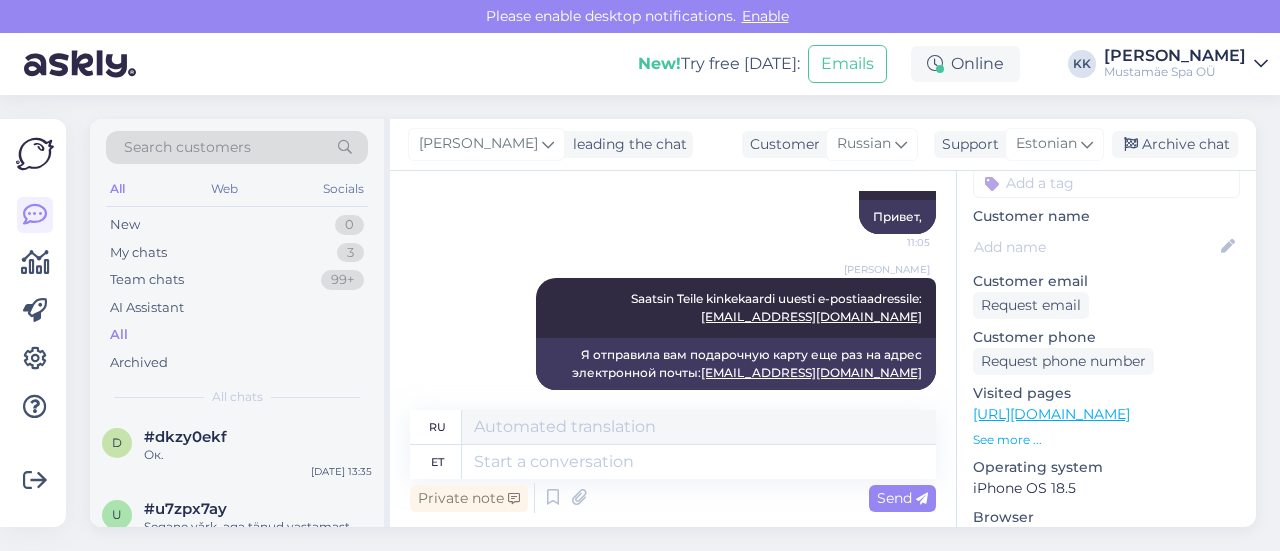 click on "Ок." at bounding box center (258, 455) 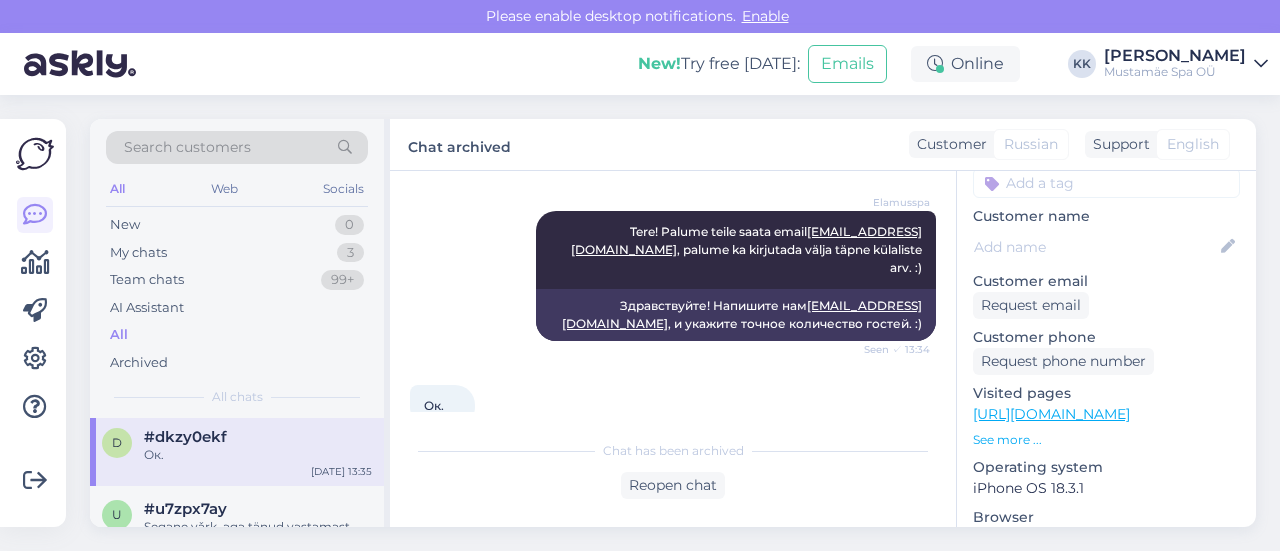 scroll, scrollTop: 800, scrollLeft: 0, axis: vertical 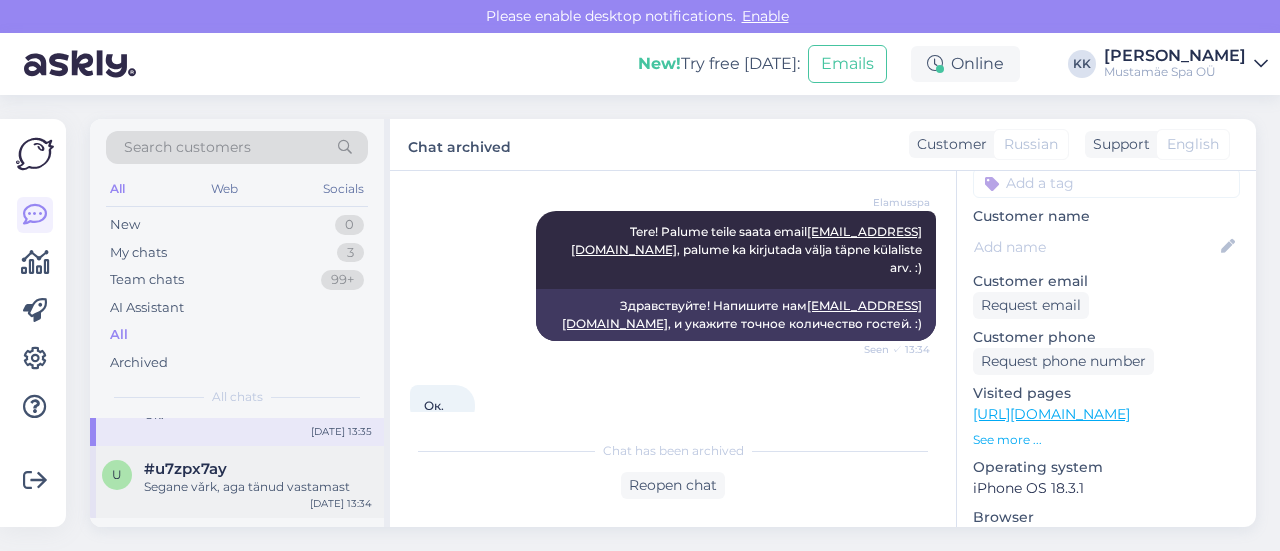 click on "#u7zpx7ay" at bounding box center [258, 469] 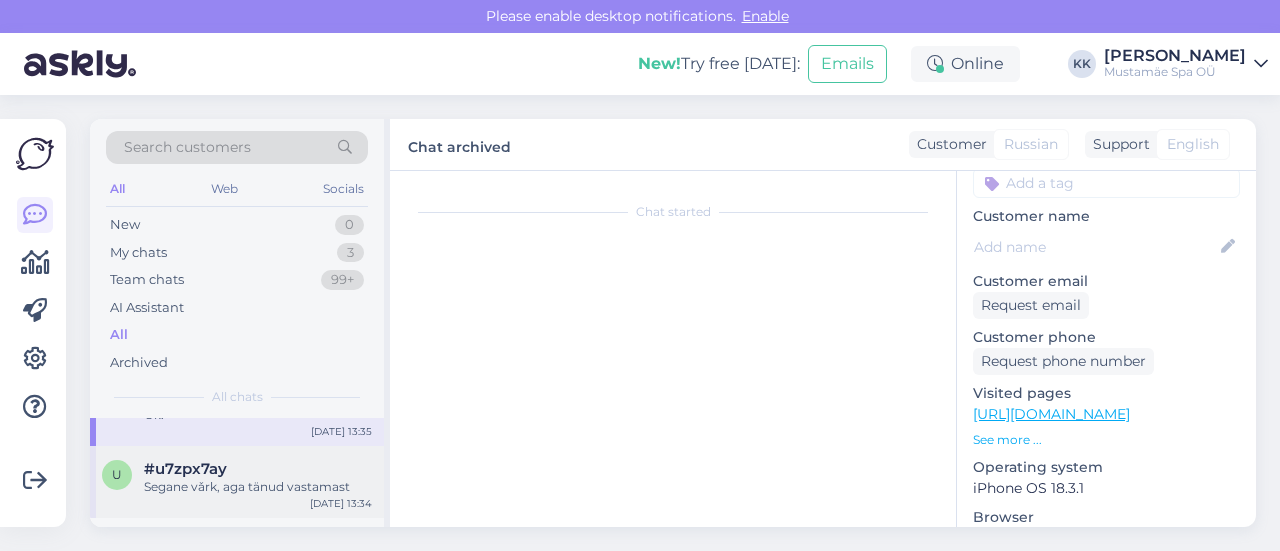 scroll, scrollTop: 264, scrollLeft: 0, axis: vertical 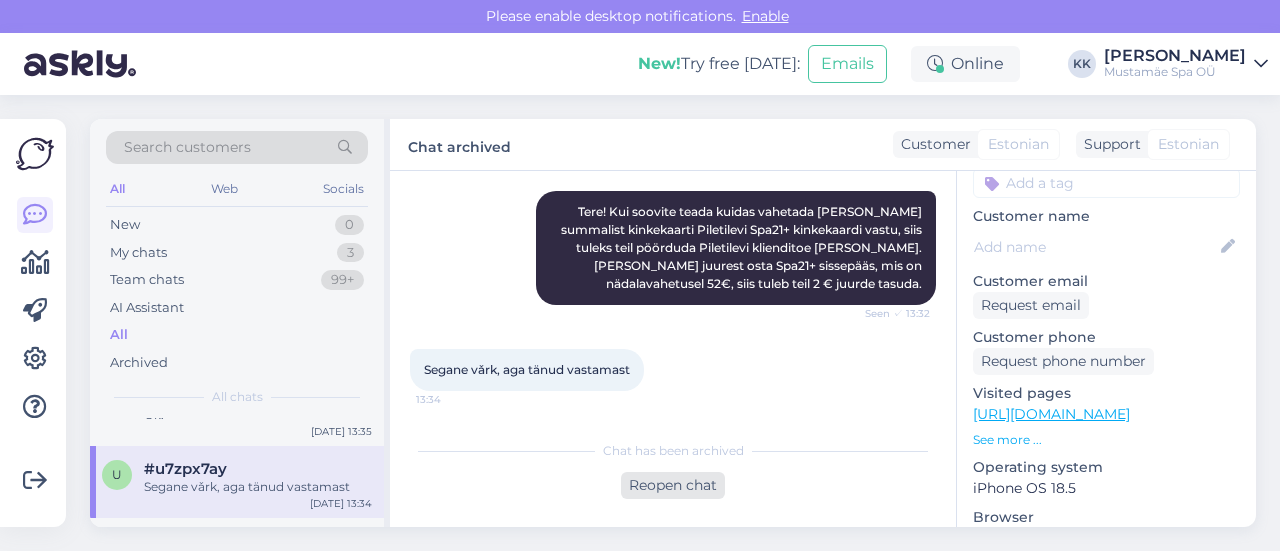 click on "Reopen chat" at bounding box center [673, 485] 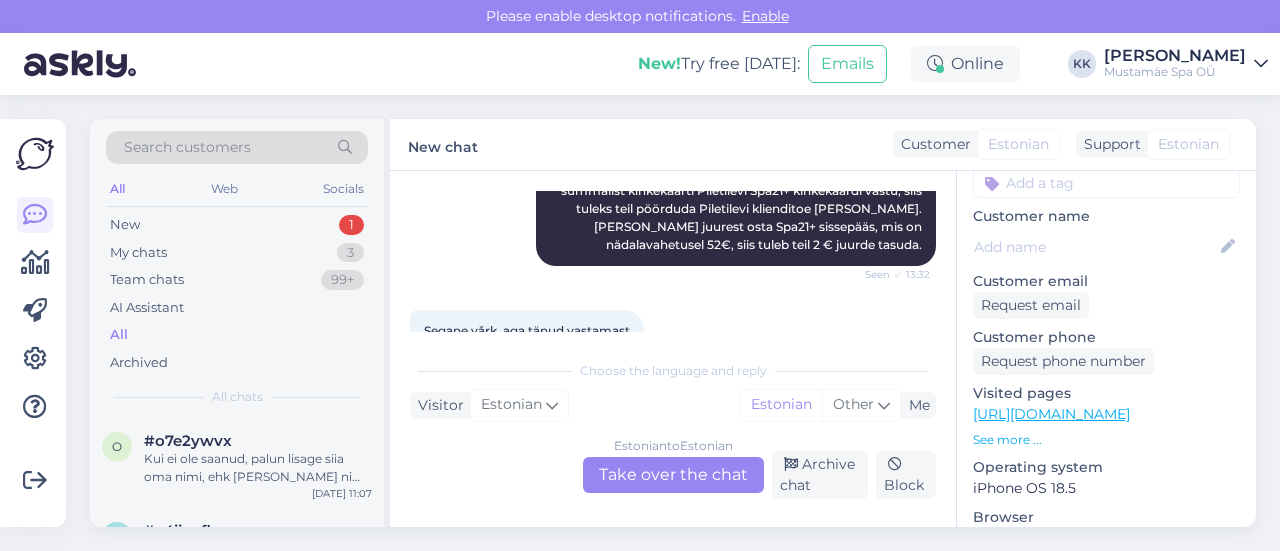 scroll, scrollTop: 344, scrollLeft: 0, axis: vertical 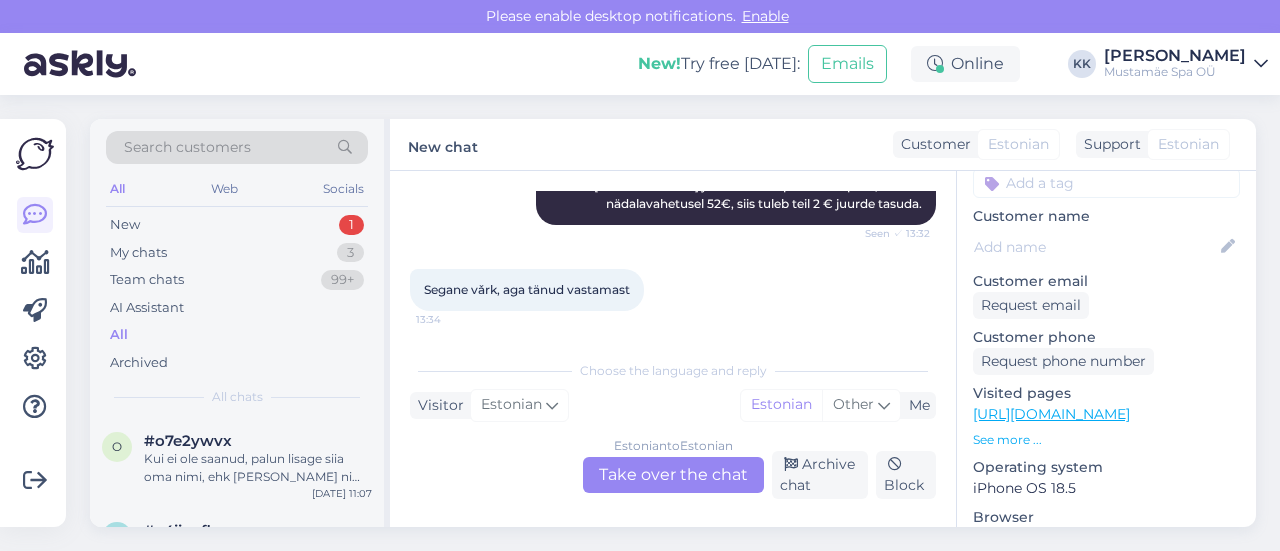 click on "Estonian  to  Estonian Take over the chat" at bounding box center [673, 475] 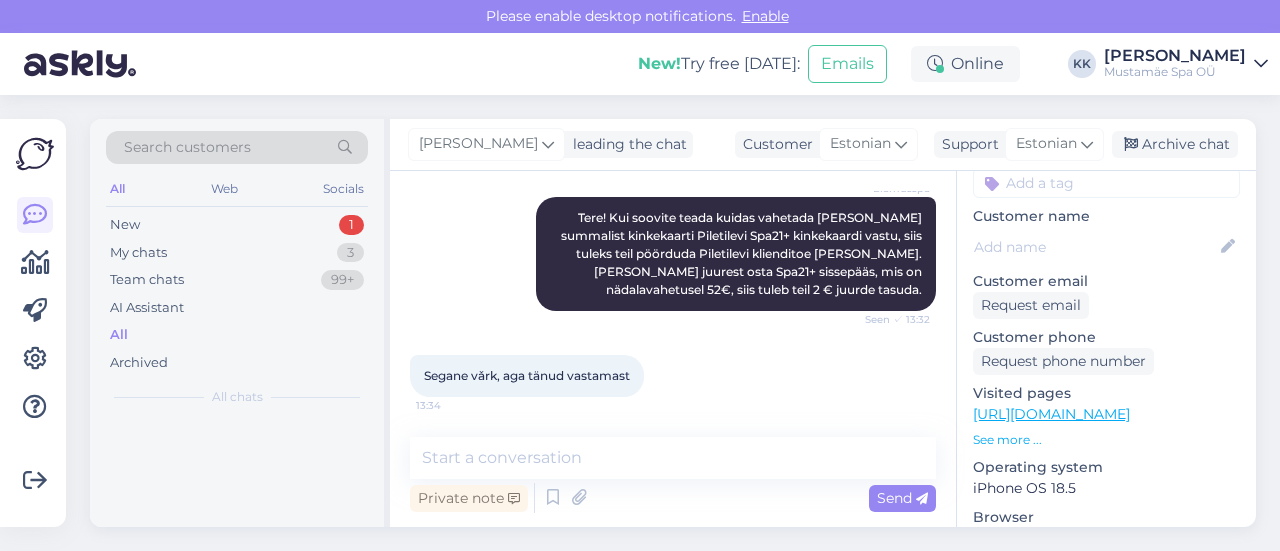 scroll, scrollTop: 257, scrollLeft: 0, axis: vertical 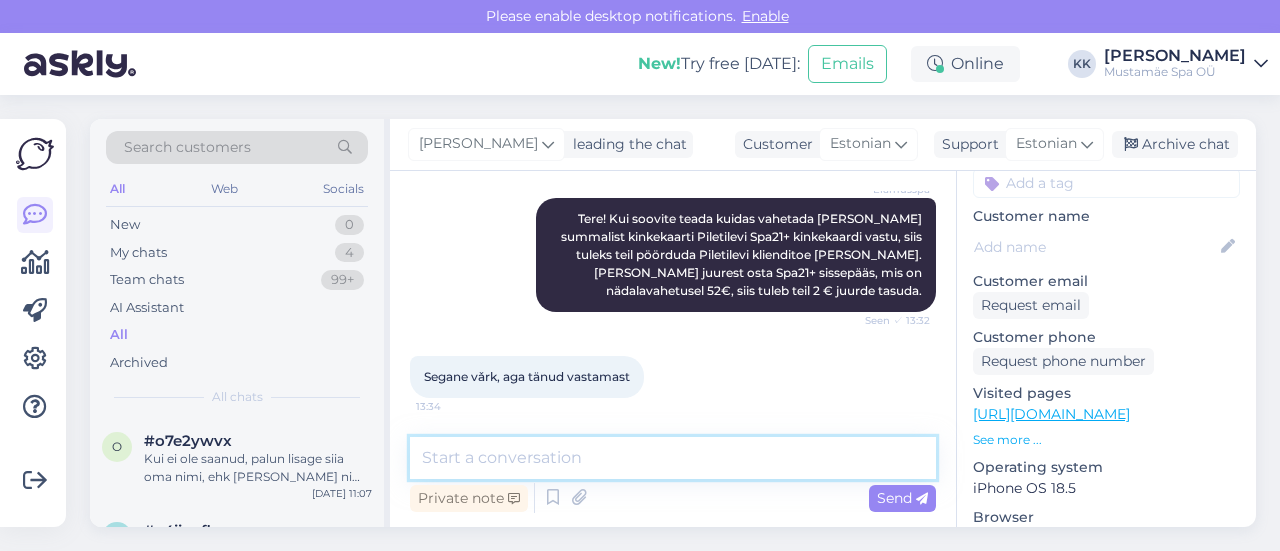 click at bounding box center [673, 458] 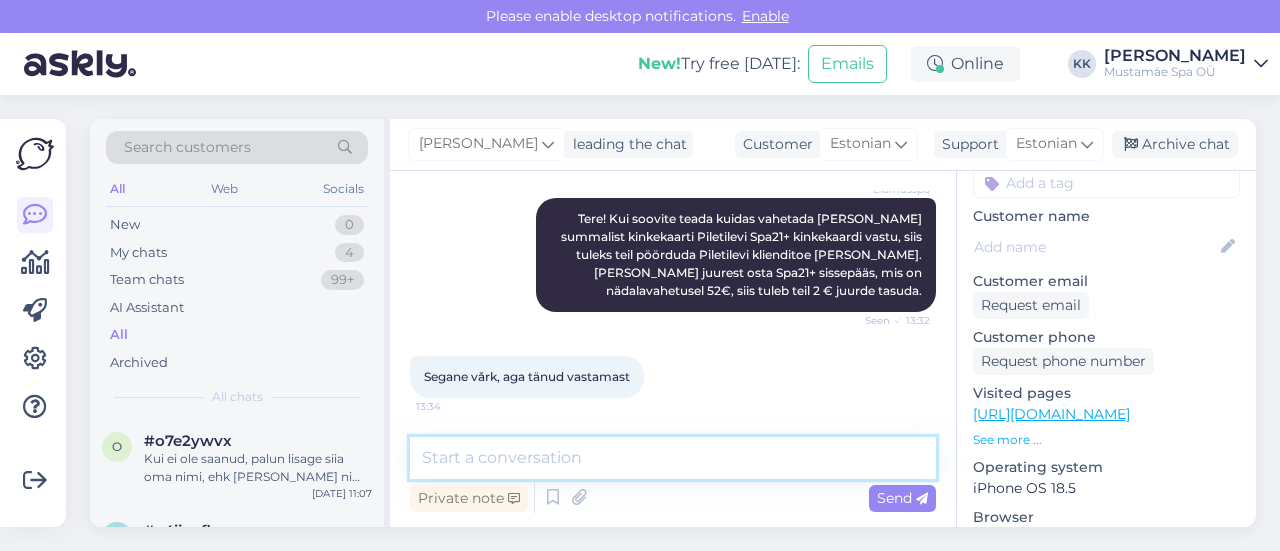 paste on "[URL][DOMAIN_NAME]" 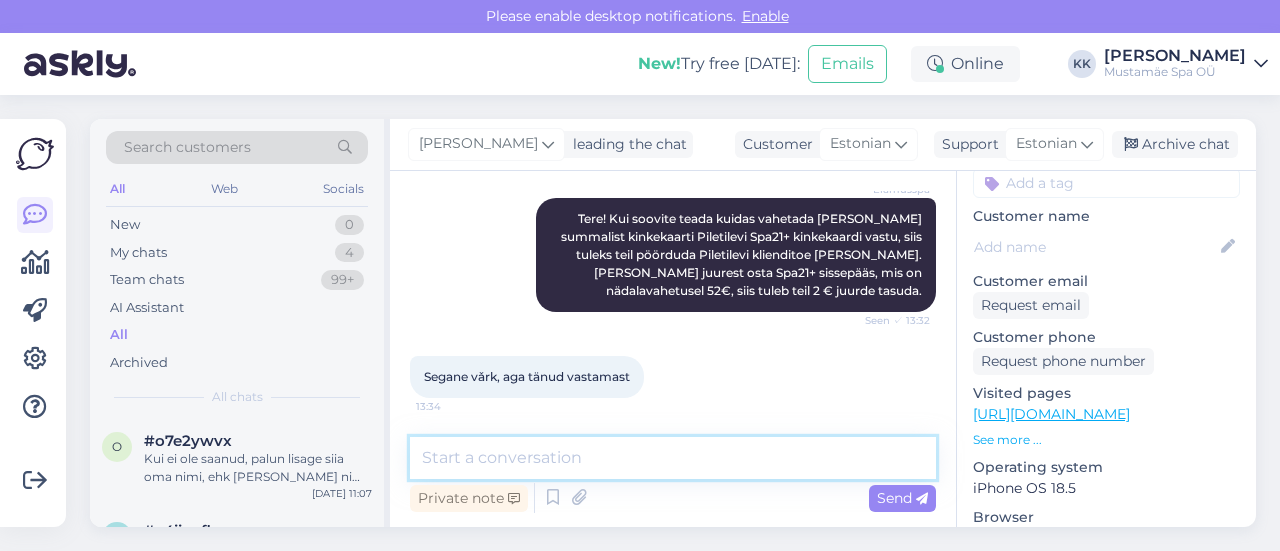 type on "[URL][DOMAIN_NAME]" 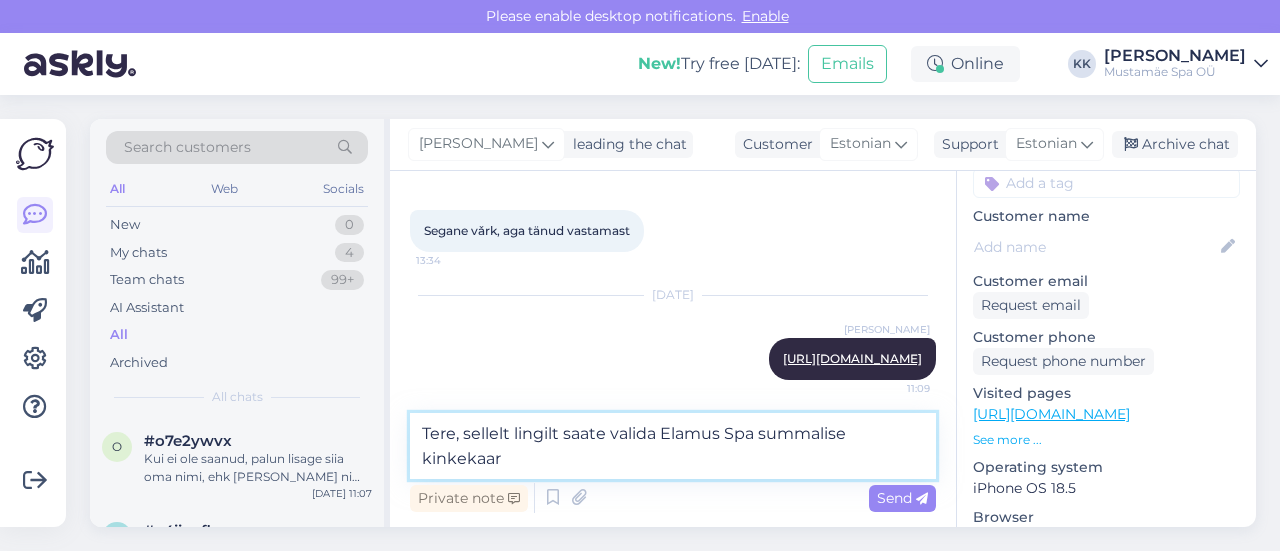 scroll, scrollTop: 427, scrollLeft: 0, axis: vertical 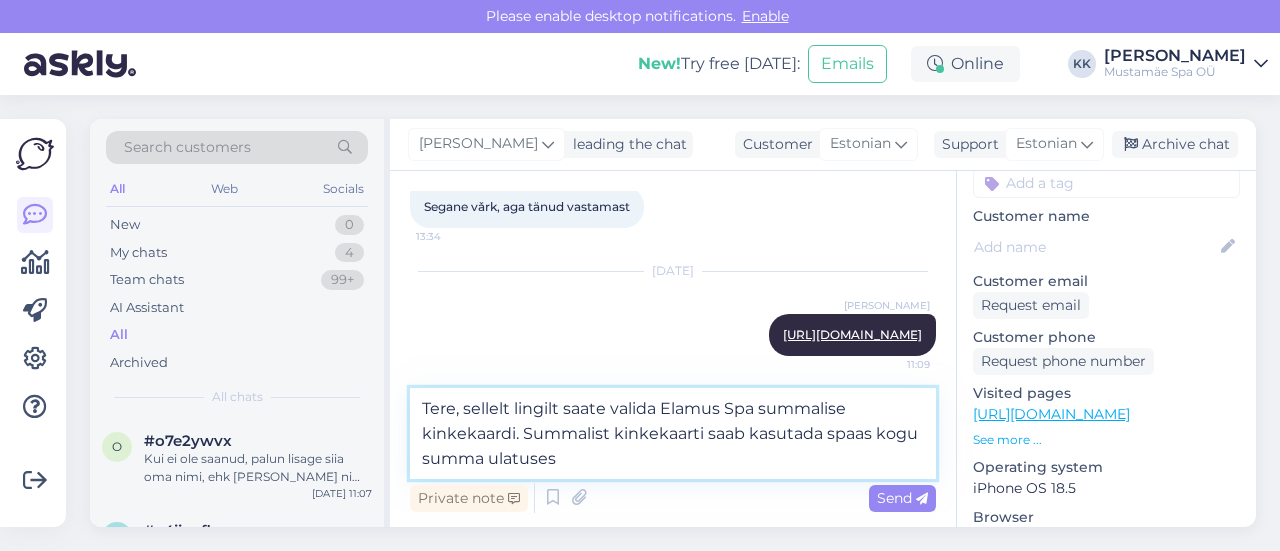 type on "Tere, sellelt lingilt saate valida Elamus Spa summalise kinkekaardi. Summalist kinkekaarti saab kasutada spaas kogu summa ulatuses." 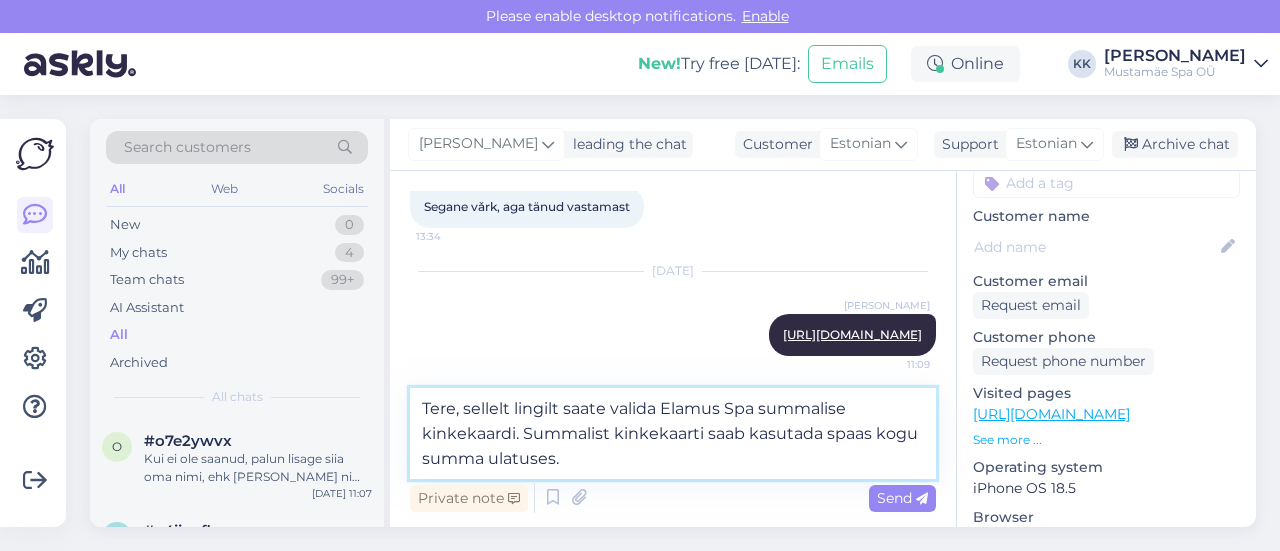 type 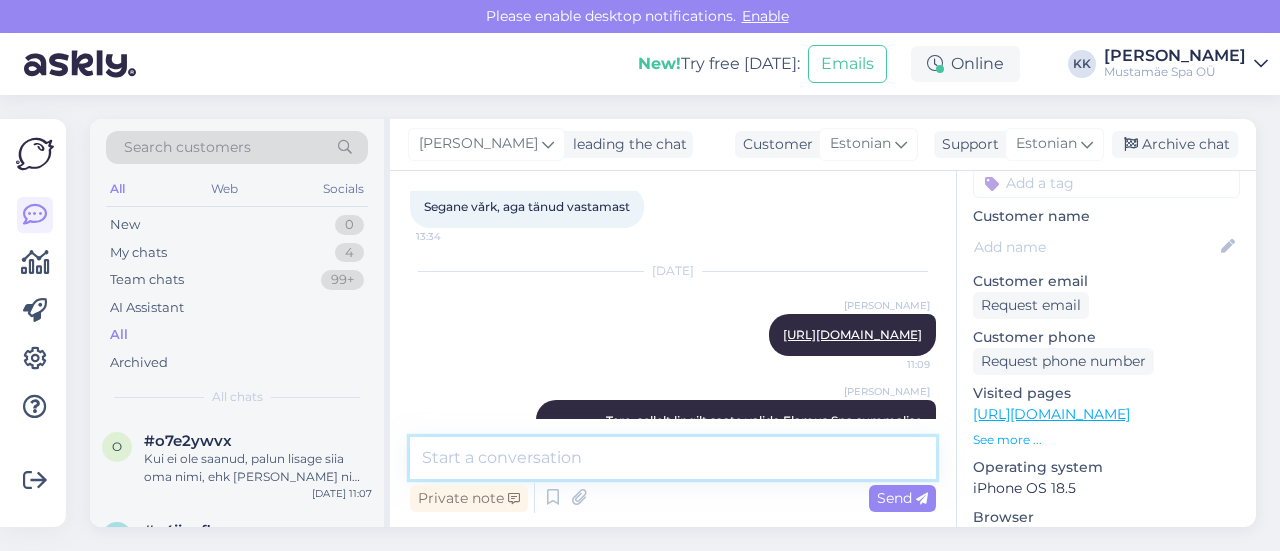 scroll, scrollTop: 525, scrollLeft: 0, axis: vertical 